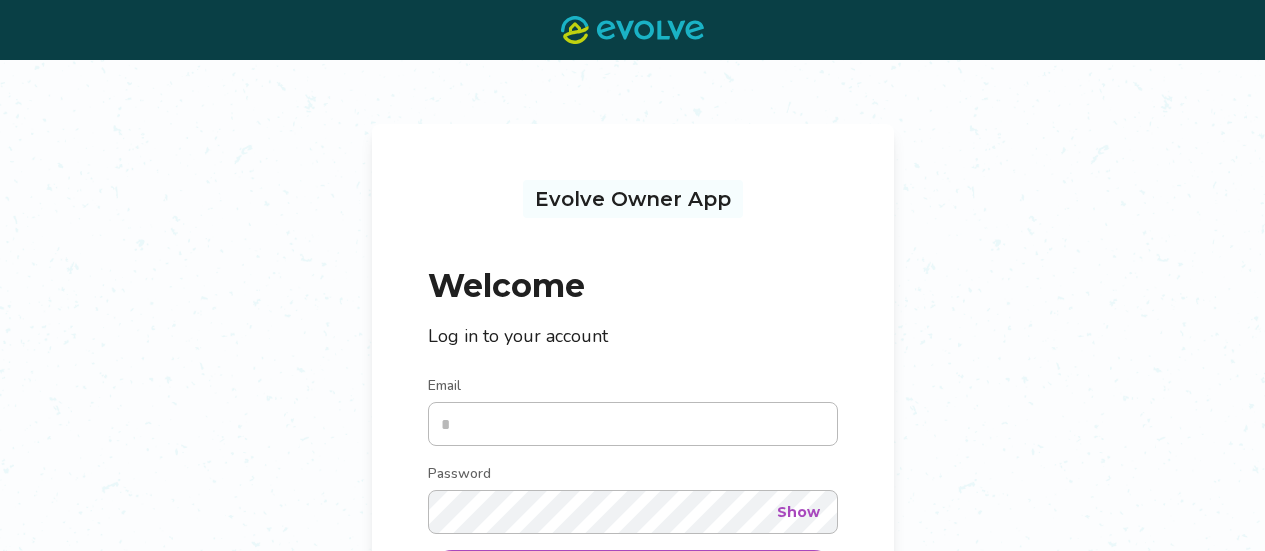 scroll, scrollTop: 0, scrollLeft: 0, axis: both 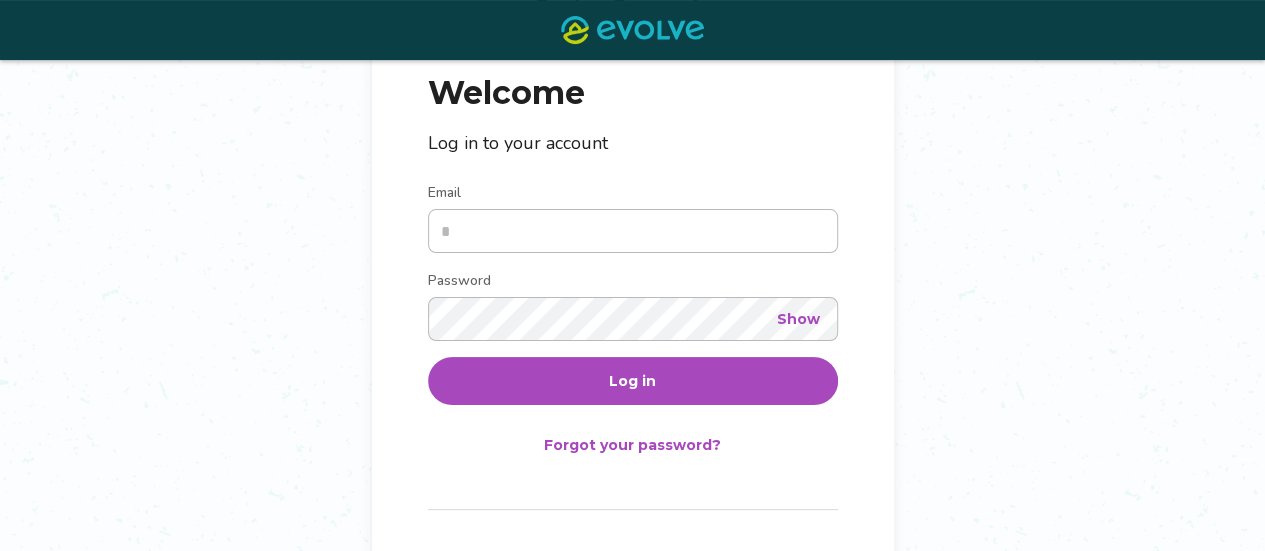 click on "Email" at bounding box center [633, 231] 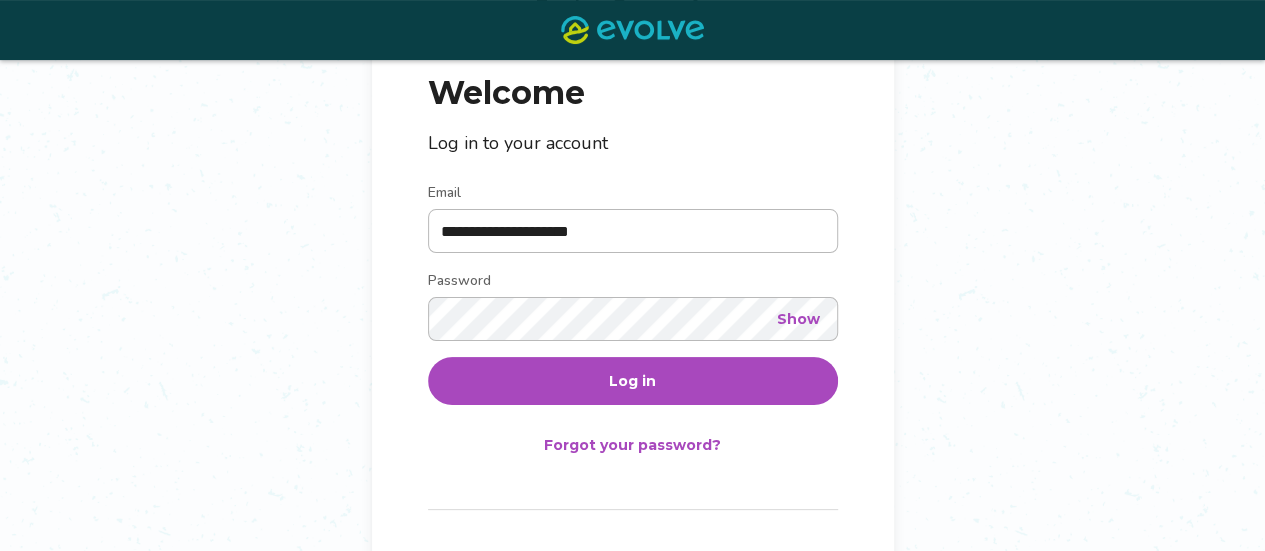 click on "Show" at bounding box center [798, 319] 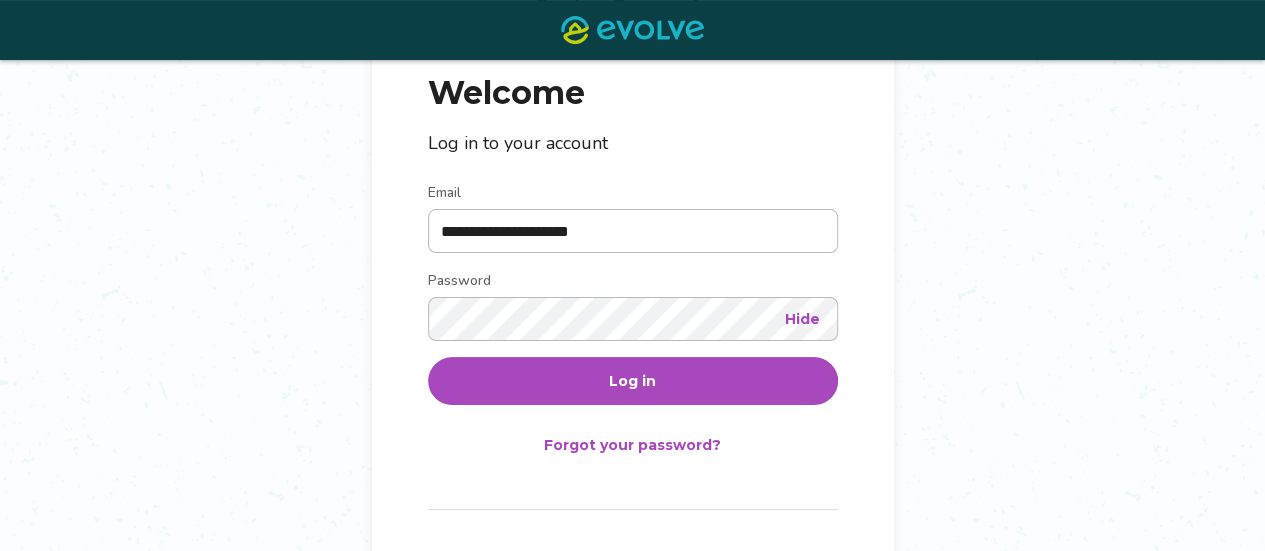 click on "**********" at bounding box center [632, 248] 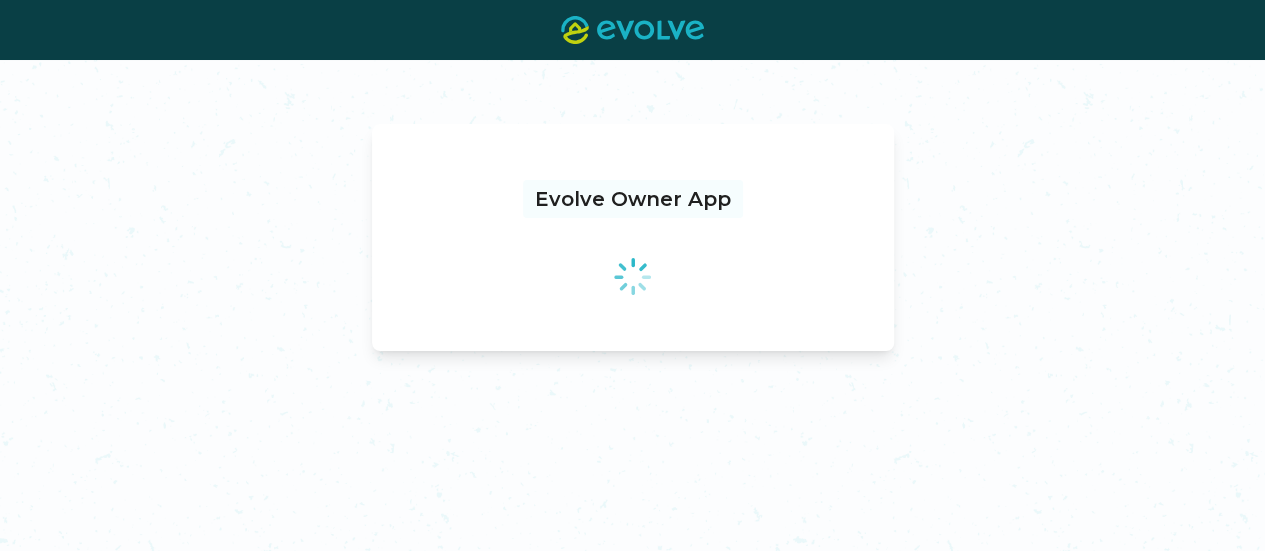 scroll, scrollTop: 0, scrollLeft: 0, axis: both 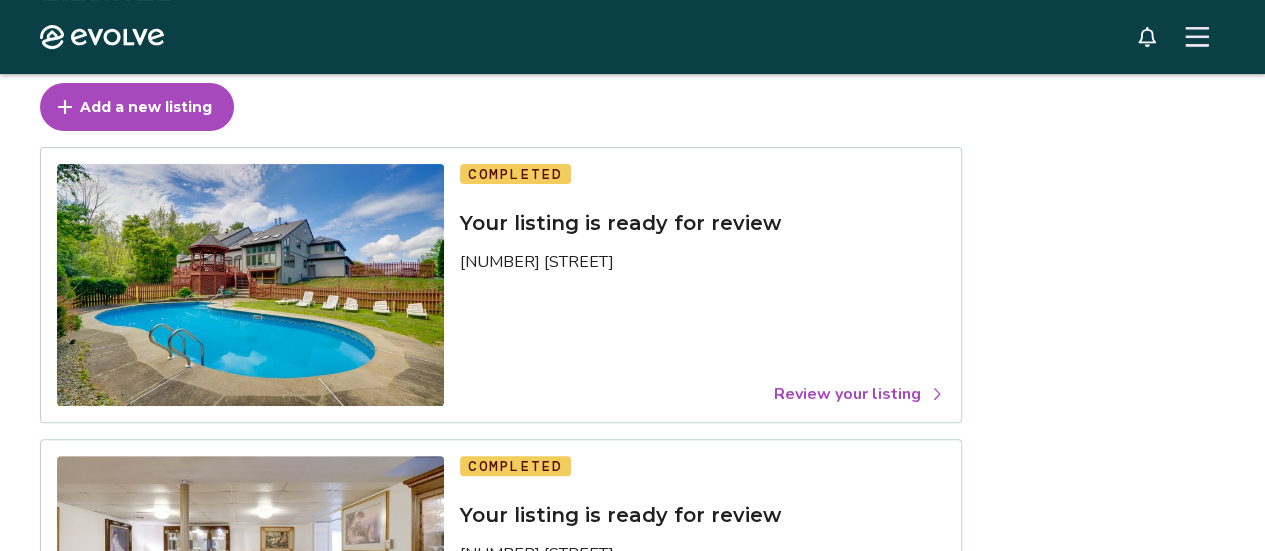 click on "Review your listing" at bounding box center (859, 394) 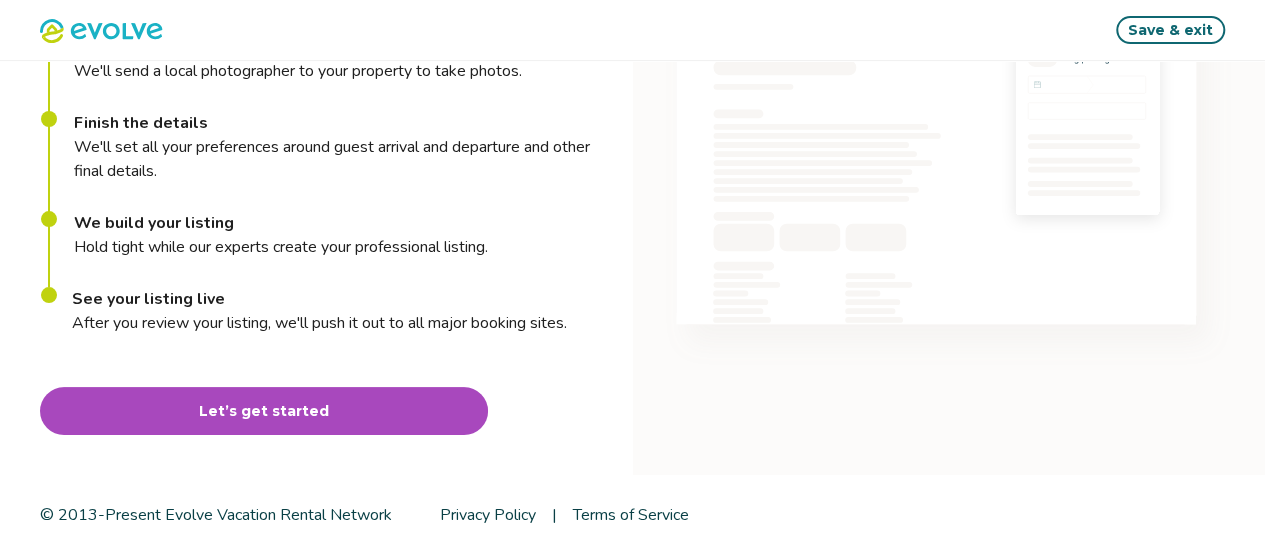 scroll, scrollTop: 353, scrollLeft: 0, axis: vertical 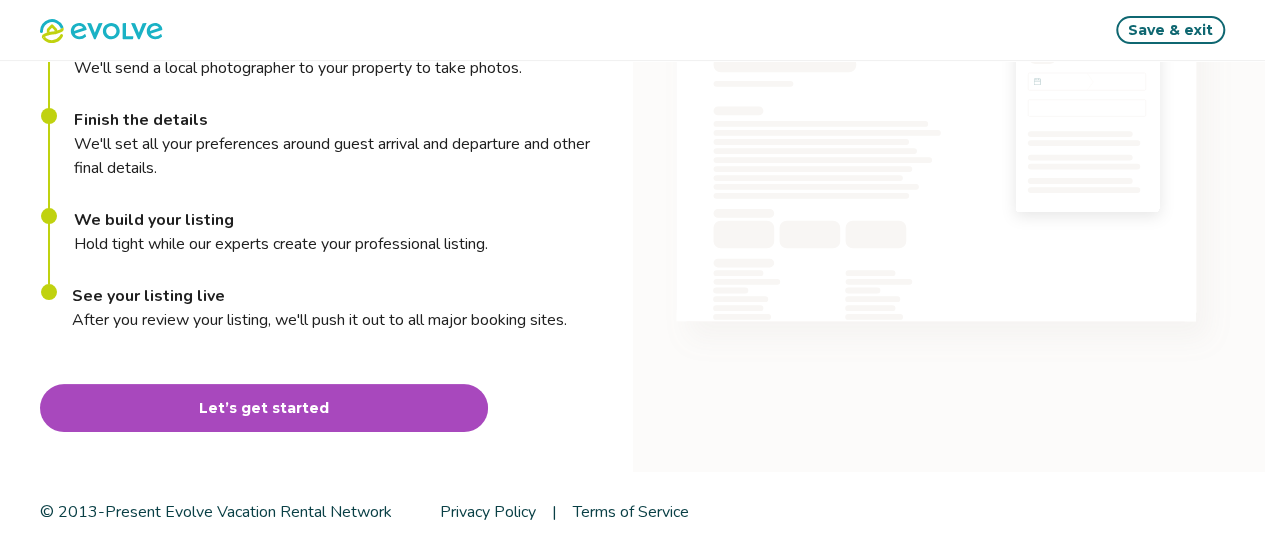 click on "Let’s get started" at bounding box center (264, 408) 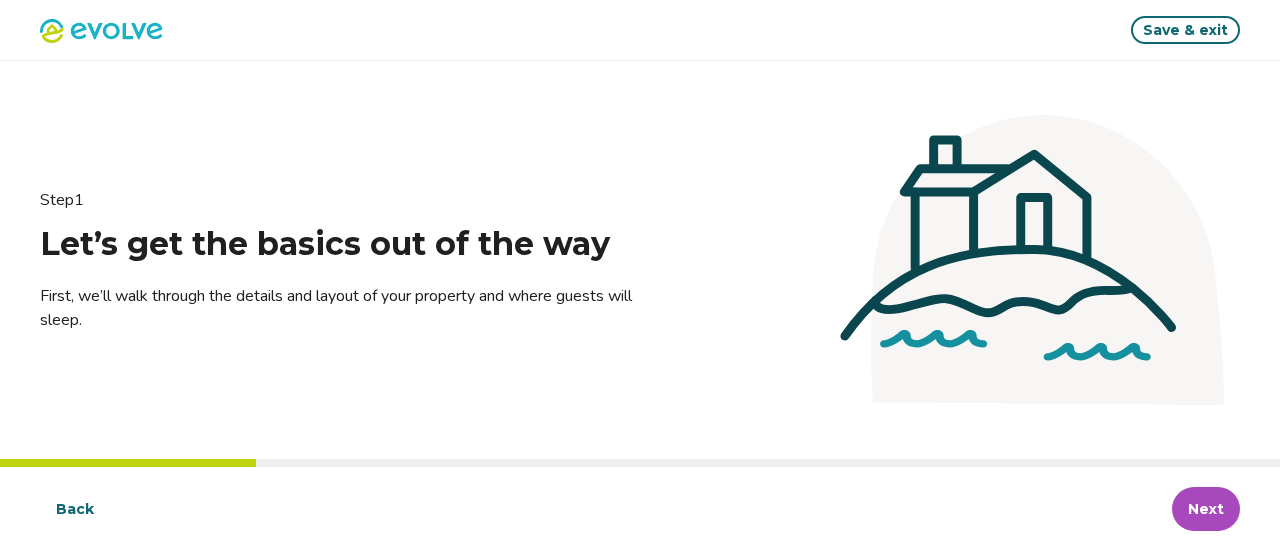 click on "Step  1 Let’s get the basics out of the way First, we’ll walk through the details and layout of your property and where guests will sleep." at bounding box center (340, 260) 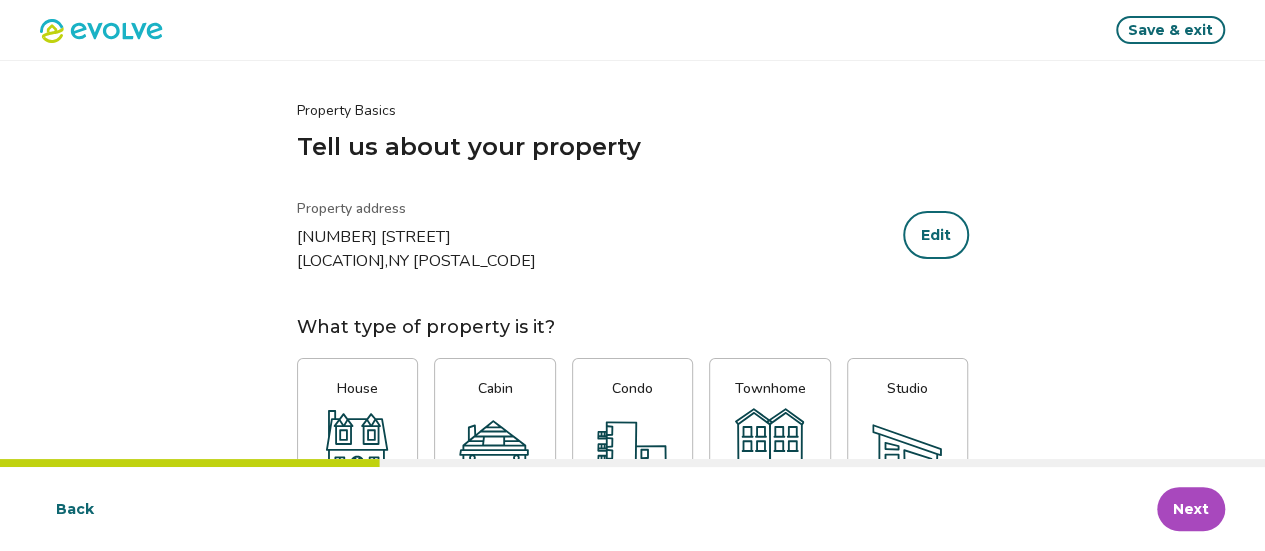 scroll, scrollTop: 80, scrollLeft: 0, axis: vertical 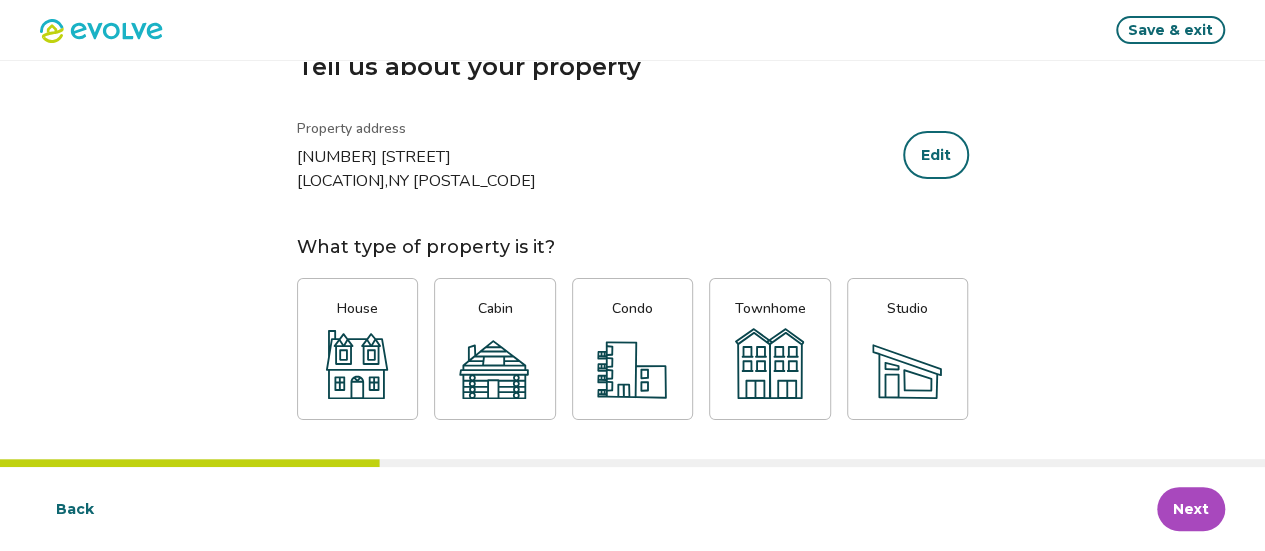 click 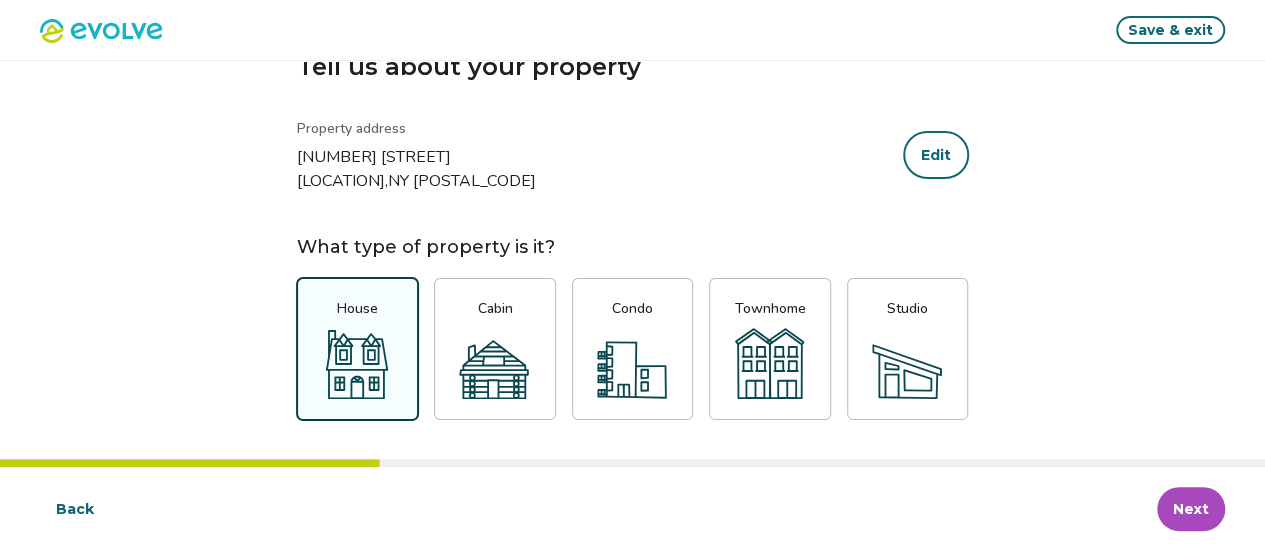 click on "Next" at bounding box center [1191, 509] 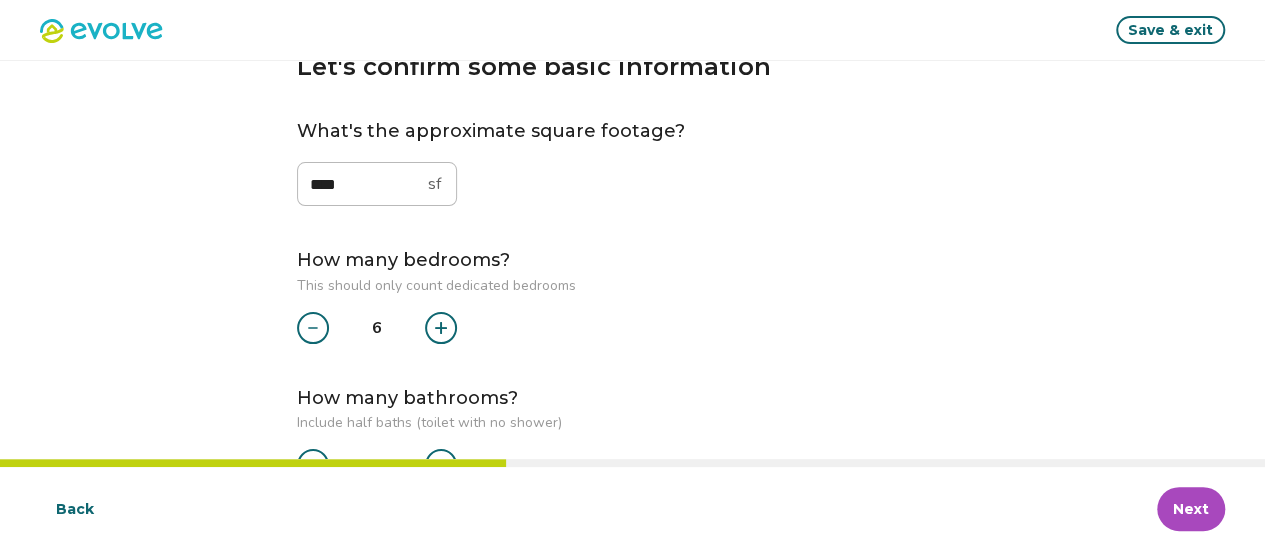 scroll, scrollTop: 141, scrollLeft: 0, axis: vertical 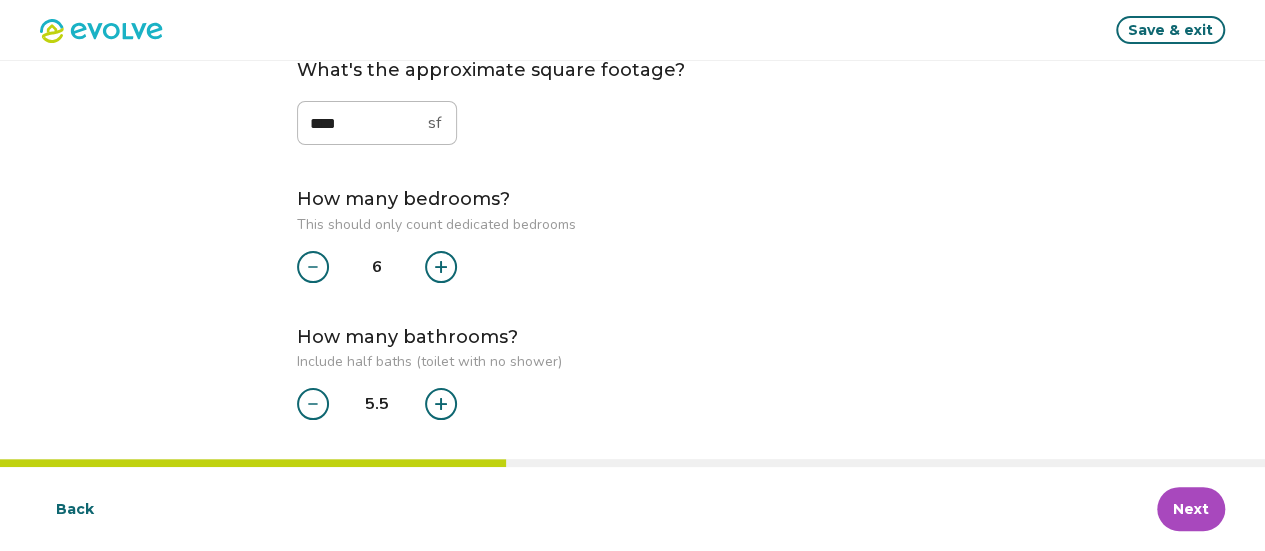 click on "Next" at bounding box center (1191, 509) 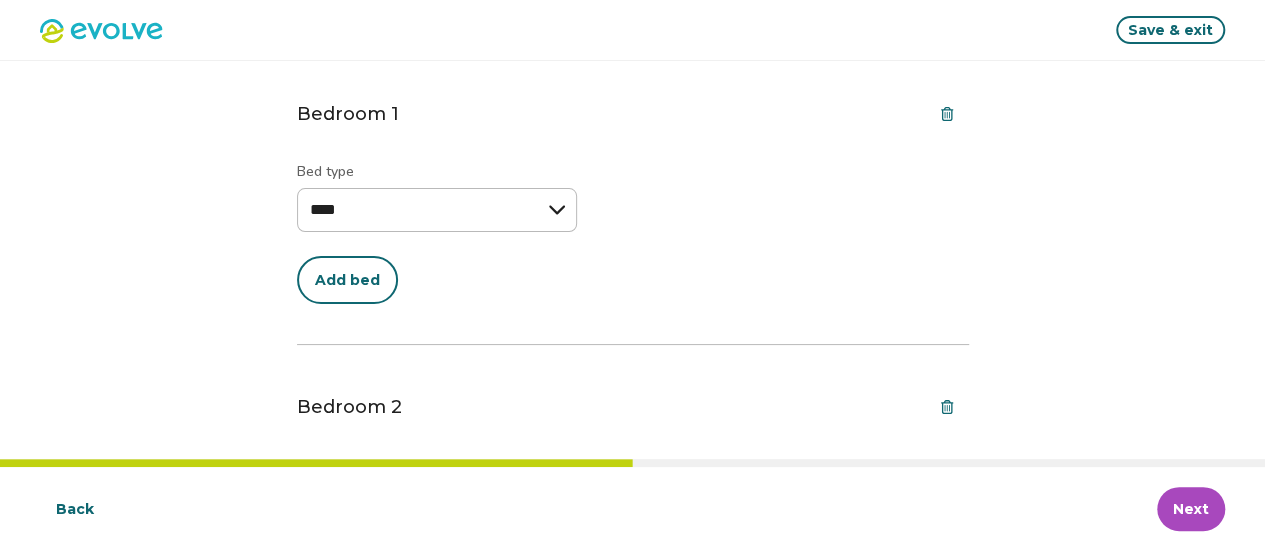 scroll, scrollTop: 0, scrollLeft: 0, axis: both 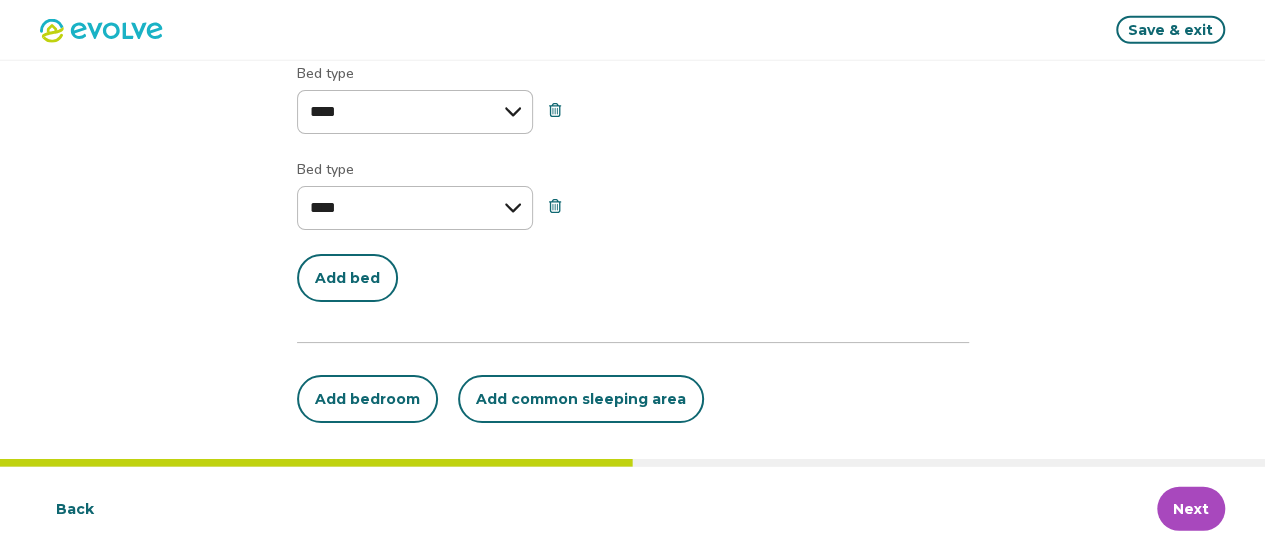 click on "Next" at bounding box center (1191, 509) 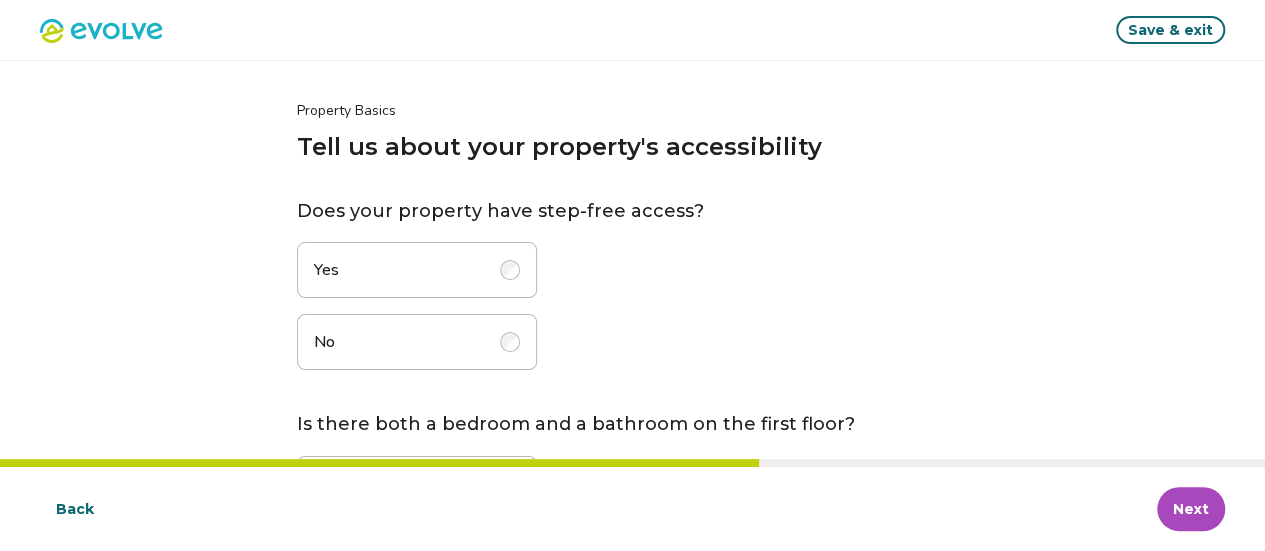 click at bounding box center [510, 270] 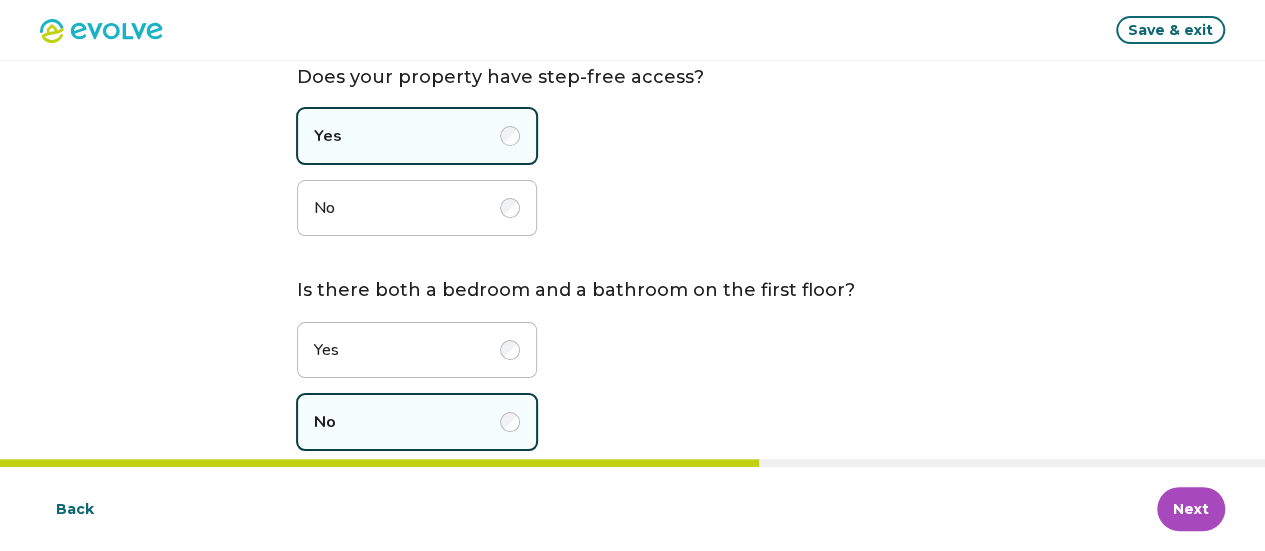 scroll, scrollTop: 164, scrollLeft: 0, axis: vertical 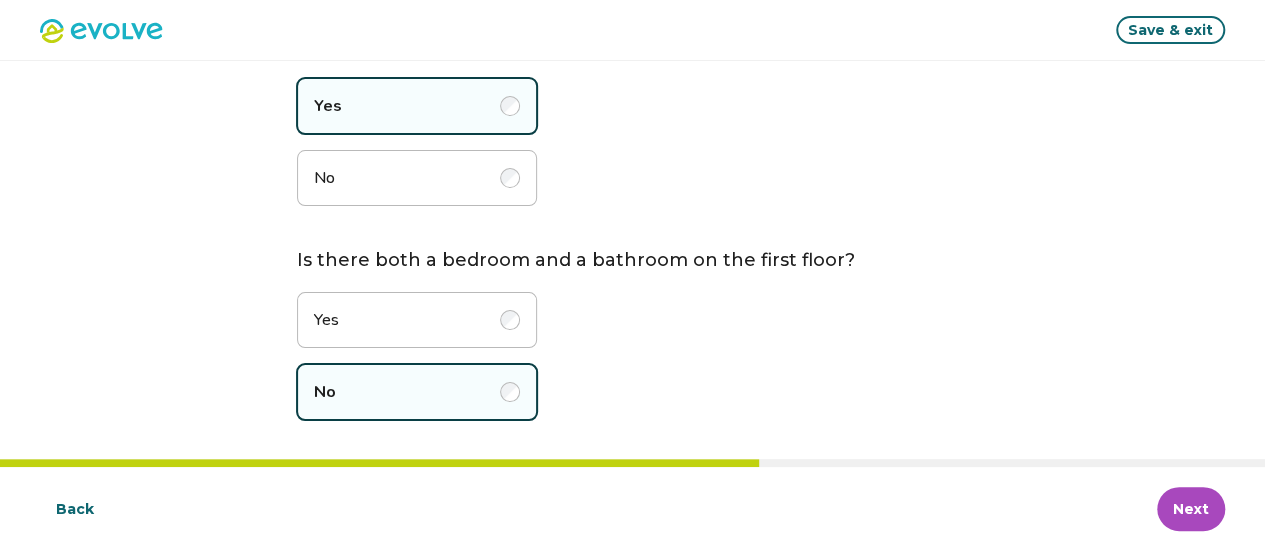 click at bounding box center (510, 320) 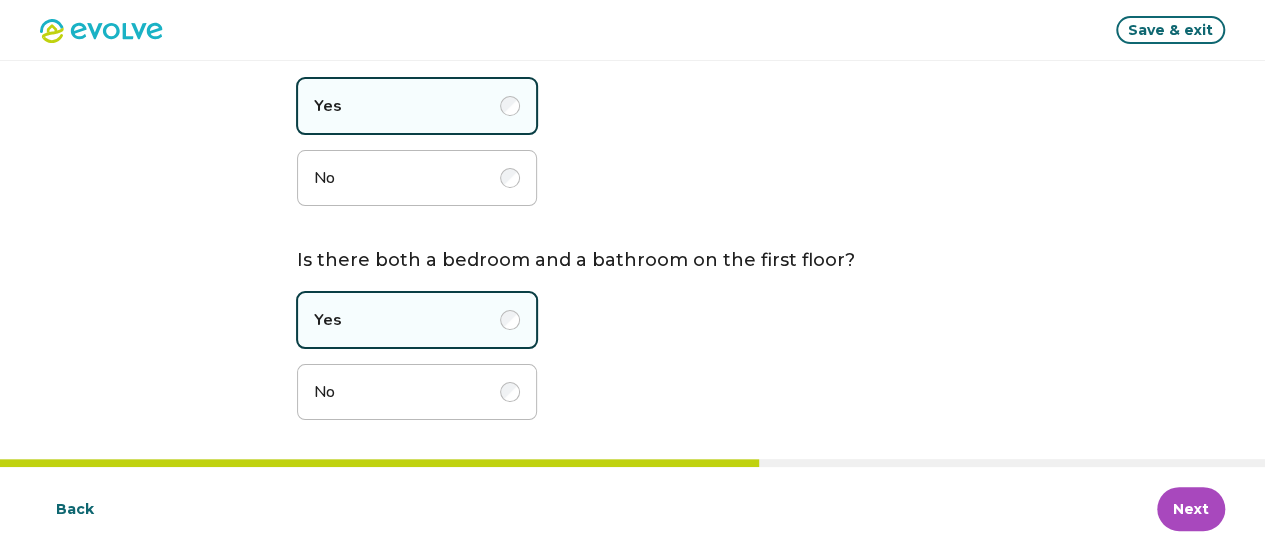 click on "Next" at bounding box center [1191, 509] 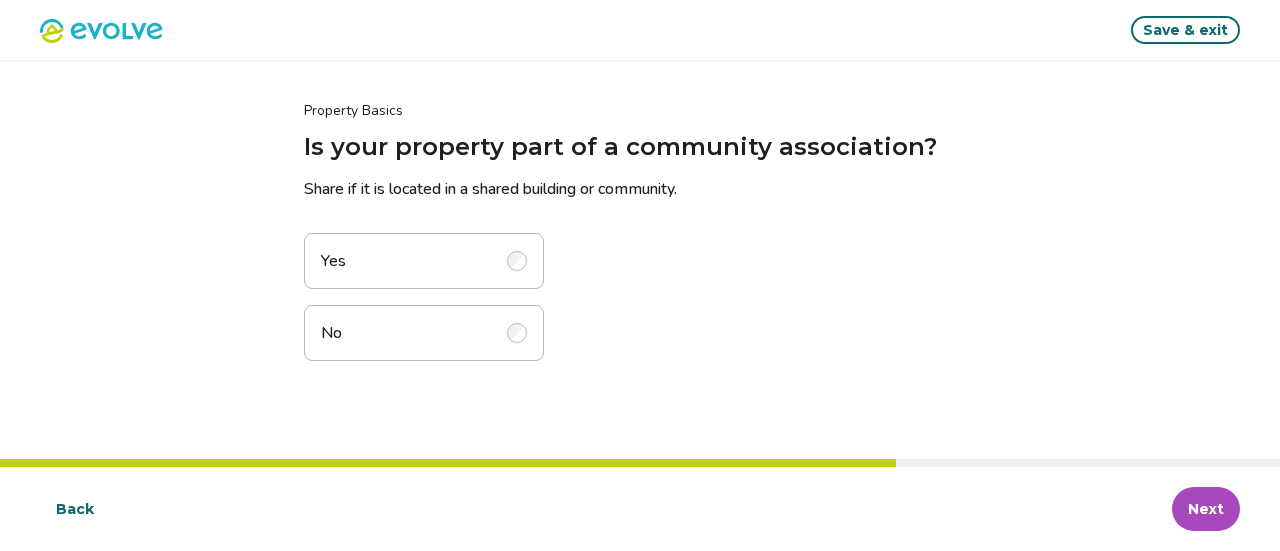 click at bounding box center (517, 333) 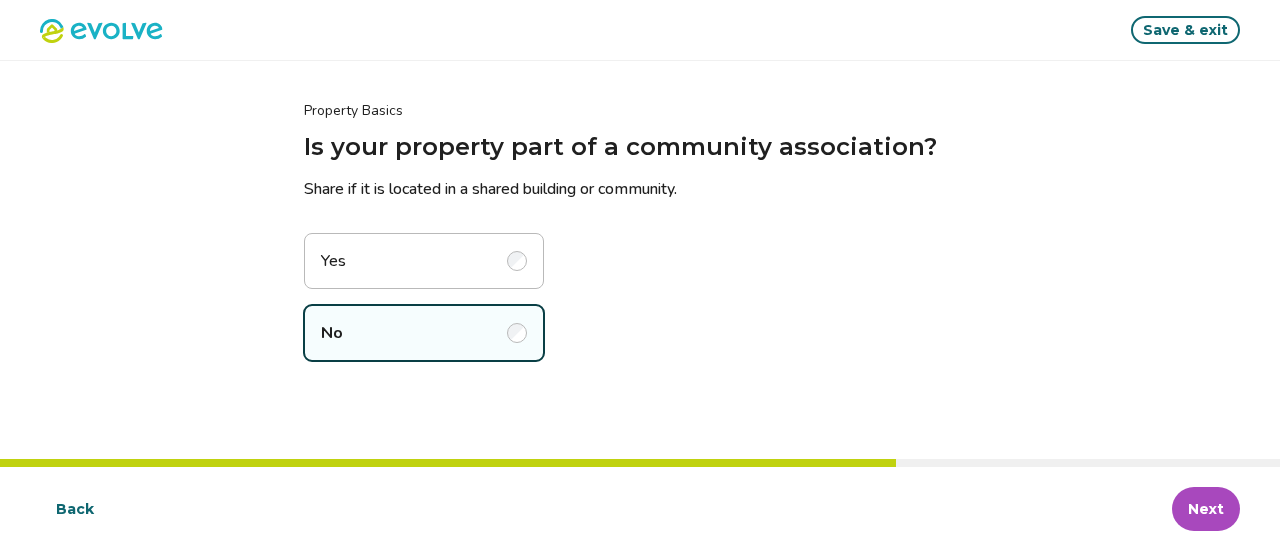 click on "Next" at bounding box center [1206, 509] 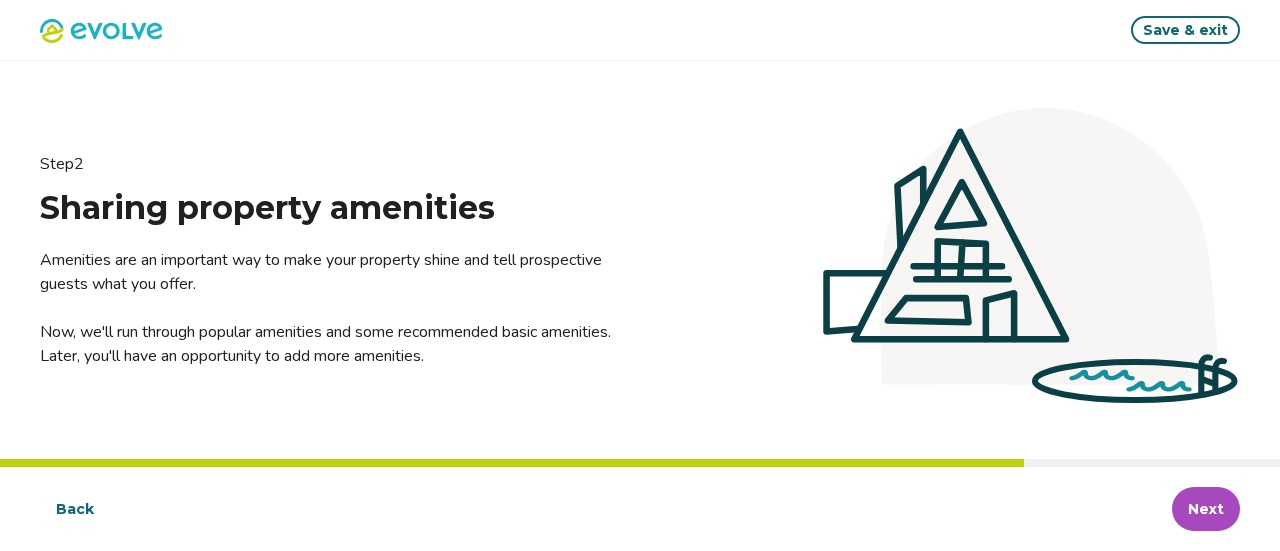 click on "Next" at bounding box center (1206, 509) 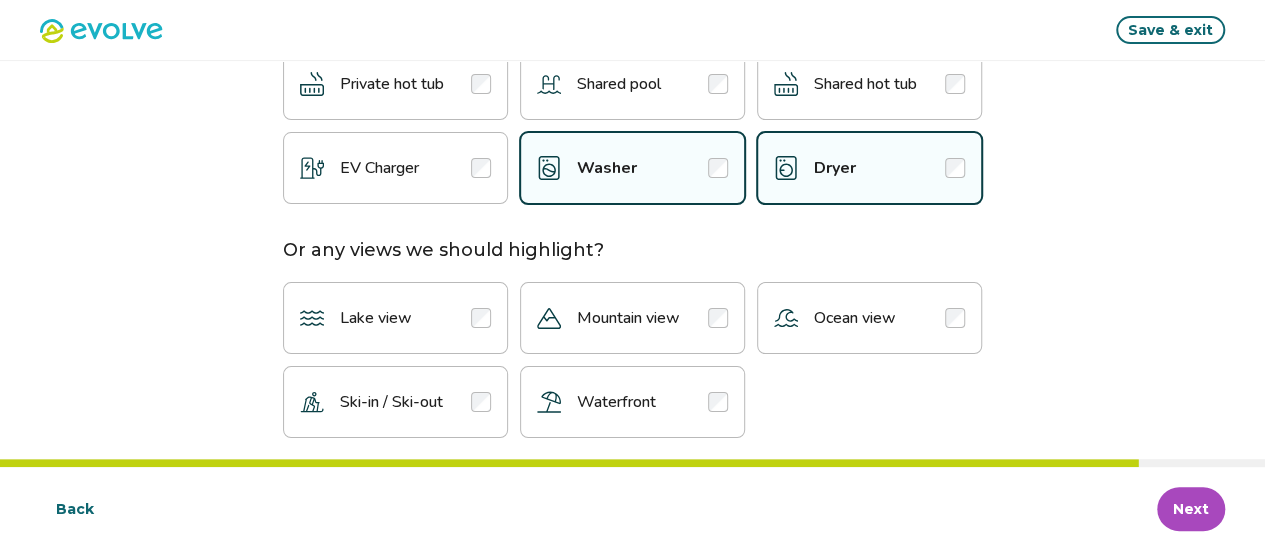 scroll, scrollTop: 332, scrollLeft: 0, axis: vertical 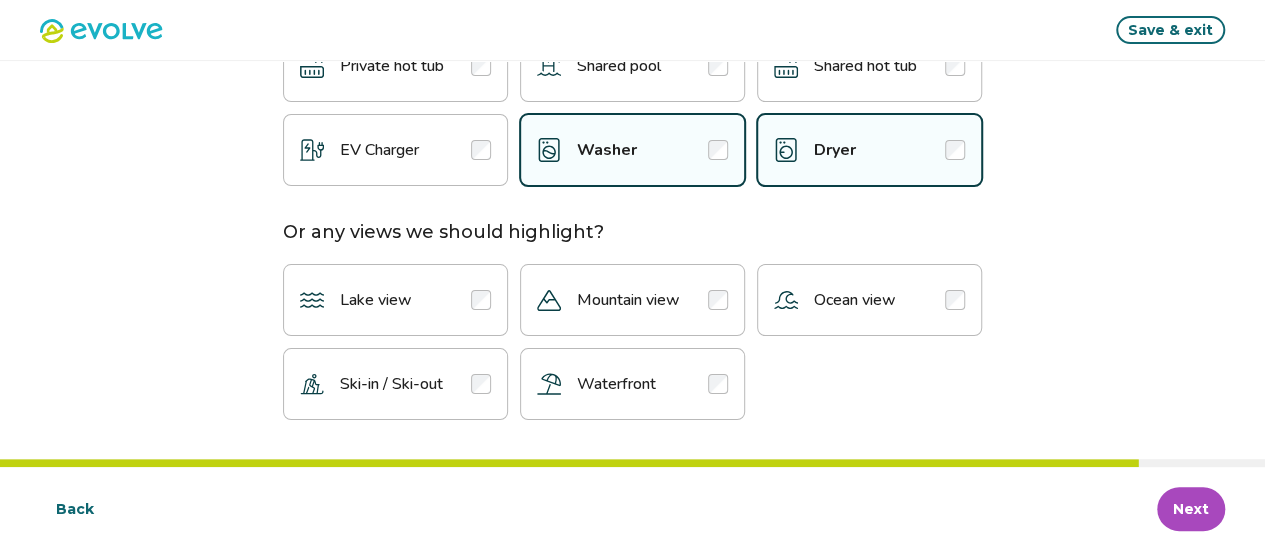 click on "Next" at bounding box center [1191, 509] 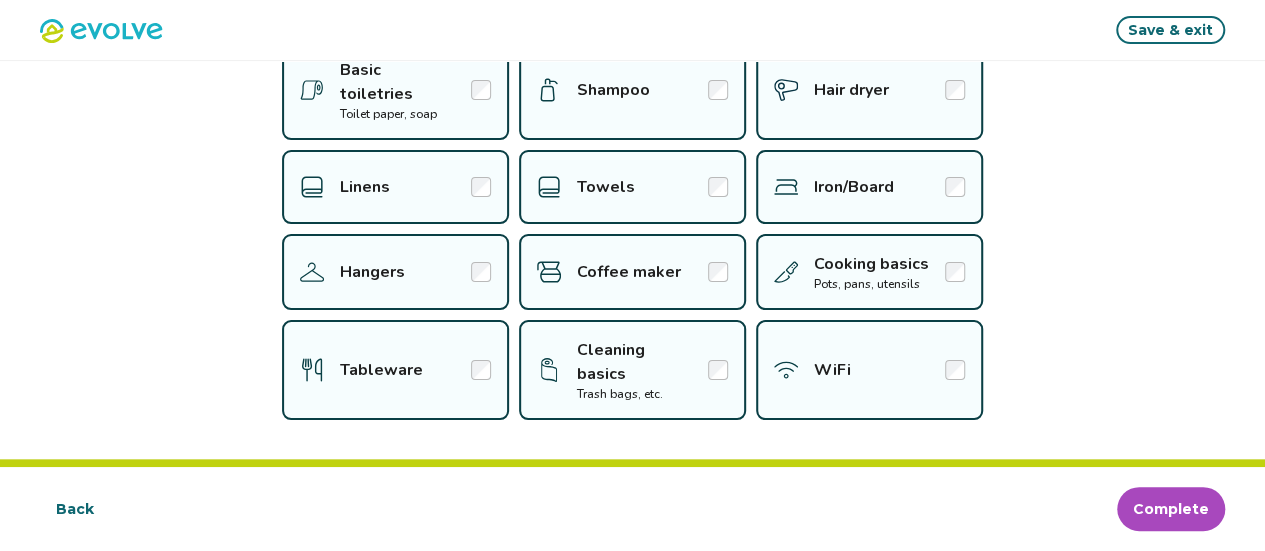 scroll, scrollTop: 0, scrollLeft: 0, axis: both 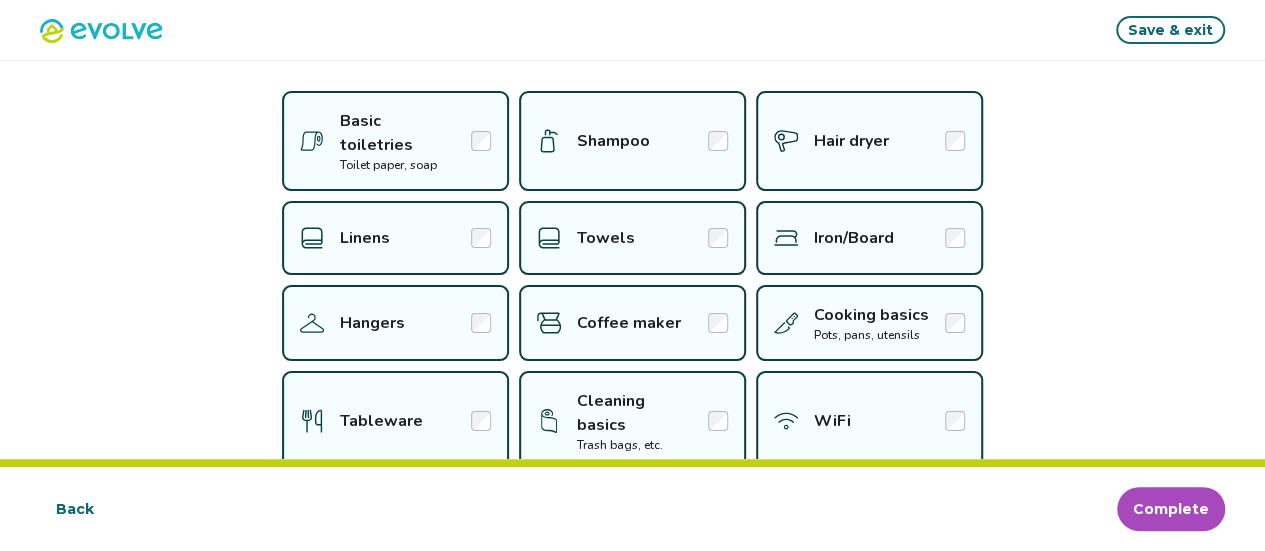 click on "Complete" at bounding box center (1171, 509) 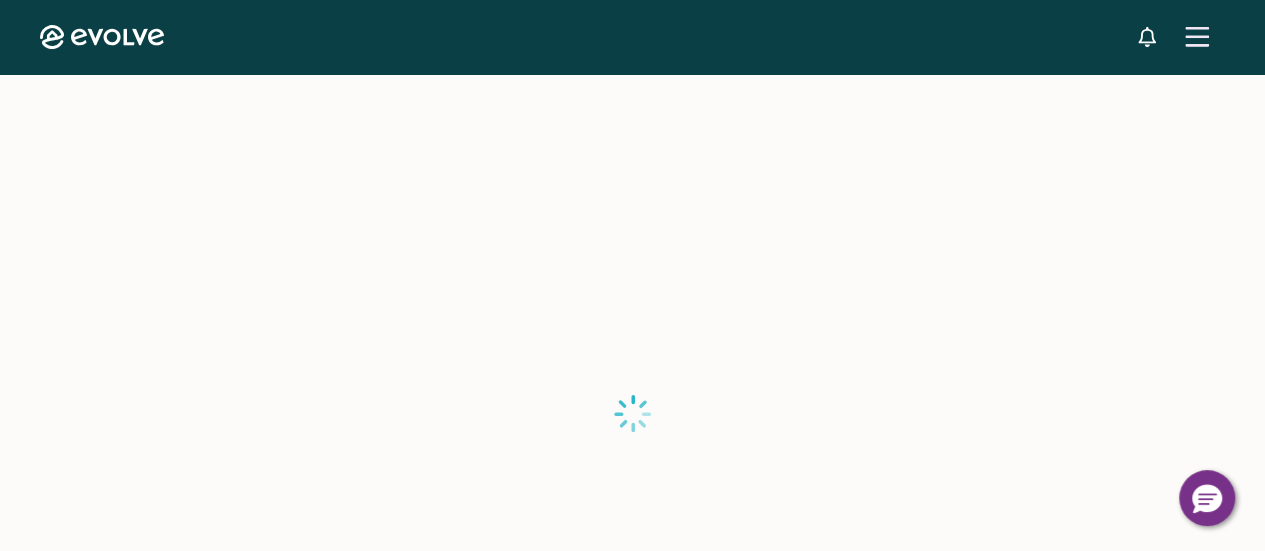 scroll, scrollTop: 0, scrollLeft: 0, axis: both 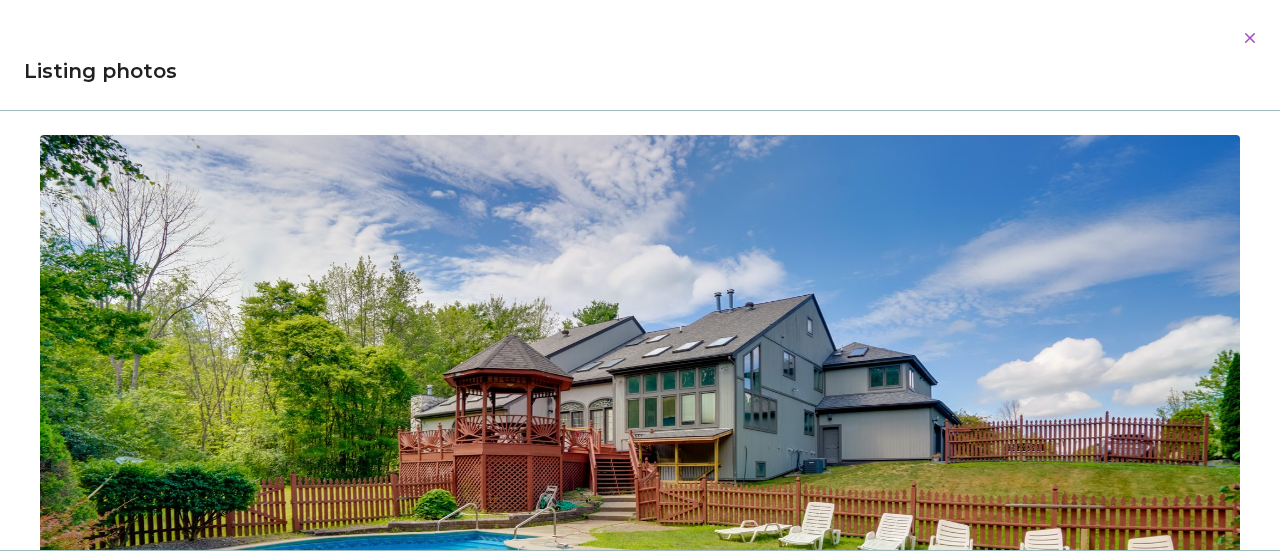 click on "Evolve Listings [NUMBER] [STREET] [LOCATION], [STATE], [POSTAL_CODE], [COUNTRY] Review your listing Take a moment to double-check the information for accuracy. As soon as you confirm everything looks good, we'll start the process of publishing it across all our booking platforms. Check all sections and approve or report any errors. Approve listing Report an error Photos View all photos Report an error Occupancy Guest pre-arrival information Listing details Amenities Rates, fees, and taxes Check all sections and approve or report any errors. Approve listing Report an error © 2013-Present Evolve Vacation Rental Network Privacy Policy | Terms of Service
Dialog Listing photos 01/44 02/44 03/44 04/44 05/44 06/44 07/44 08/44 09/44 10/44 11/44 12/44 13/44 14/44 15/44 16/44 17/44 18/44 19/44 20/44 21/44 22/44 23/44 24/44 25/44 26/44 27/44 28/44 29/44 30/44 31/44 32/44 33/44 34/44 35/44 36/44 37/44 38/44 39/44 40/44 41/44 42/44 43/44 44/44" at bounding box center (632, 386) 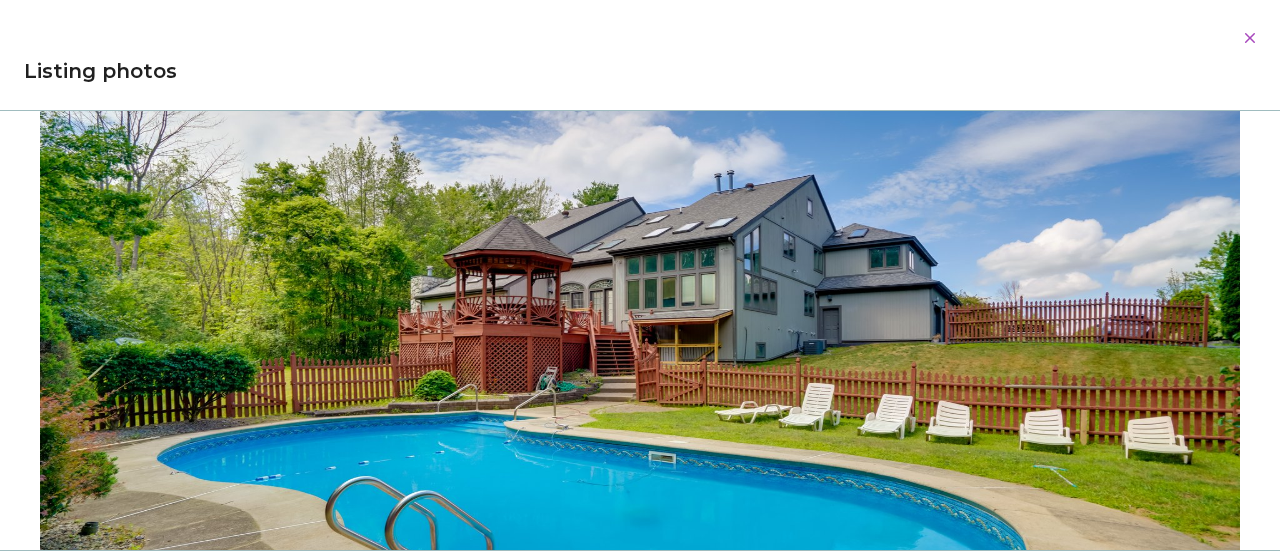 scroll, scrollTop: 120, scrollLeft: 0, axis: vertical 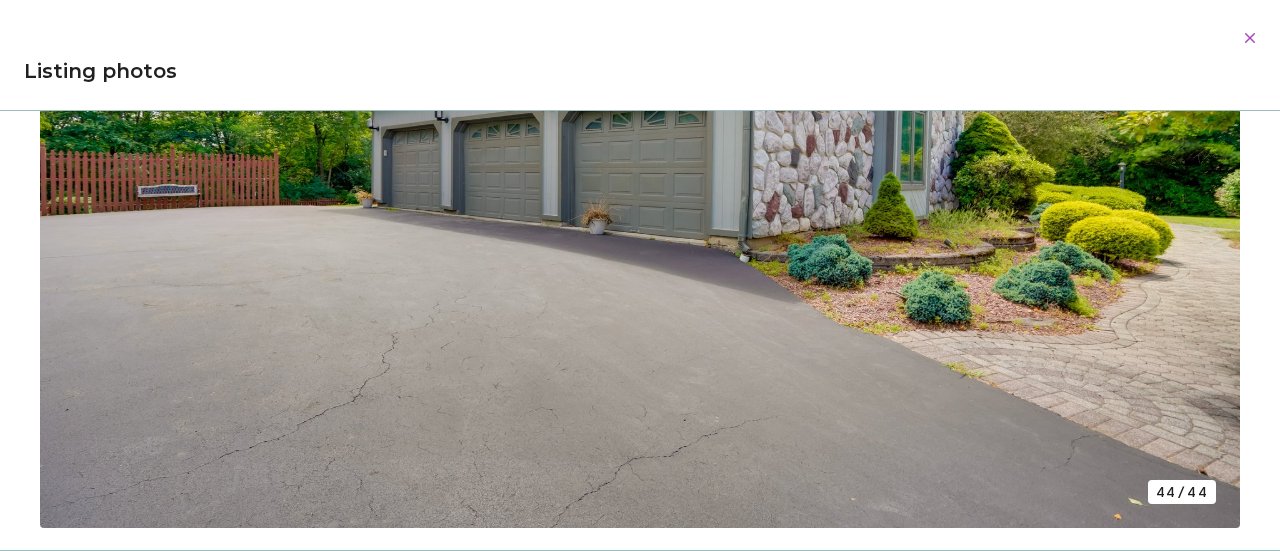 click at bounding box center (640, 179) 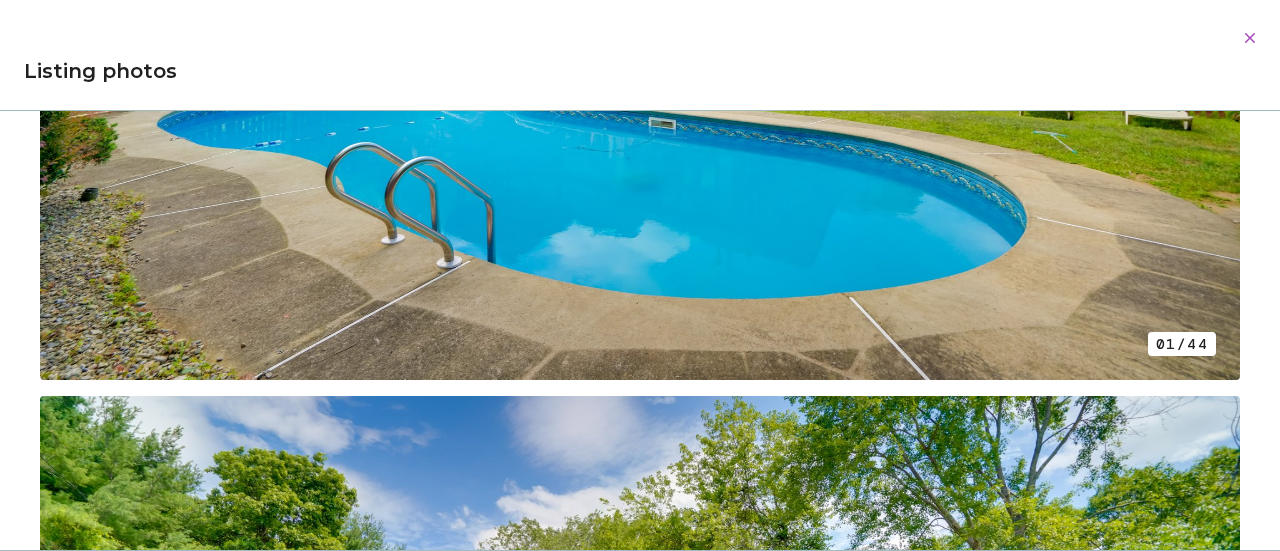 scroll, scrollTop: 0, scrollLeft: 0, axis: both 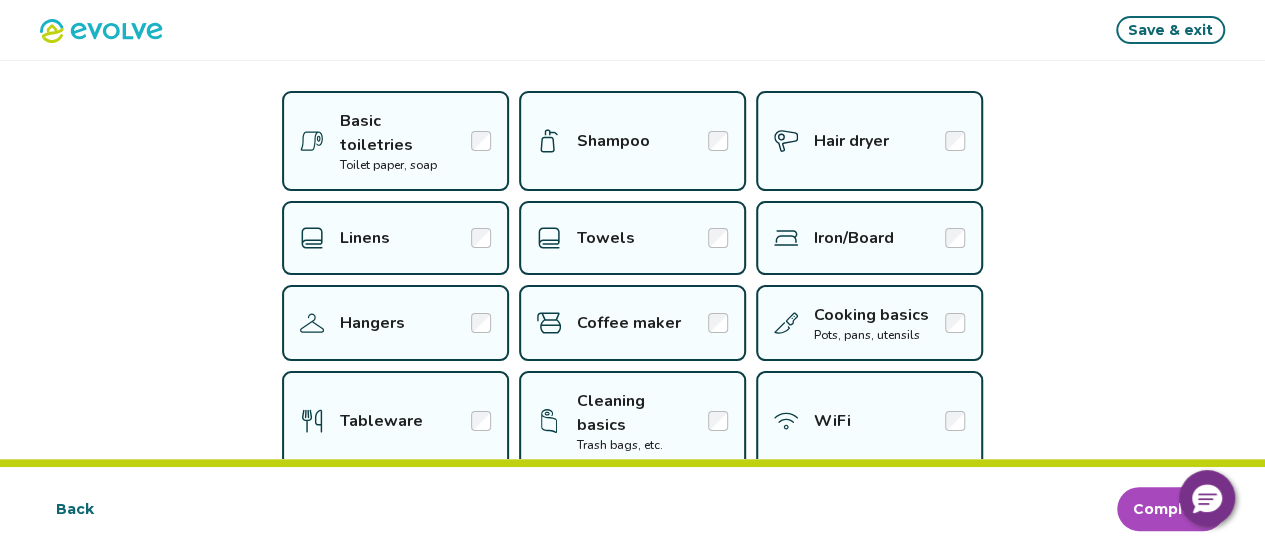 click on "Complete" at bounding box center (1171, 509) 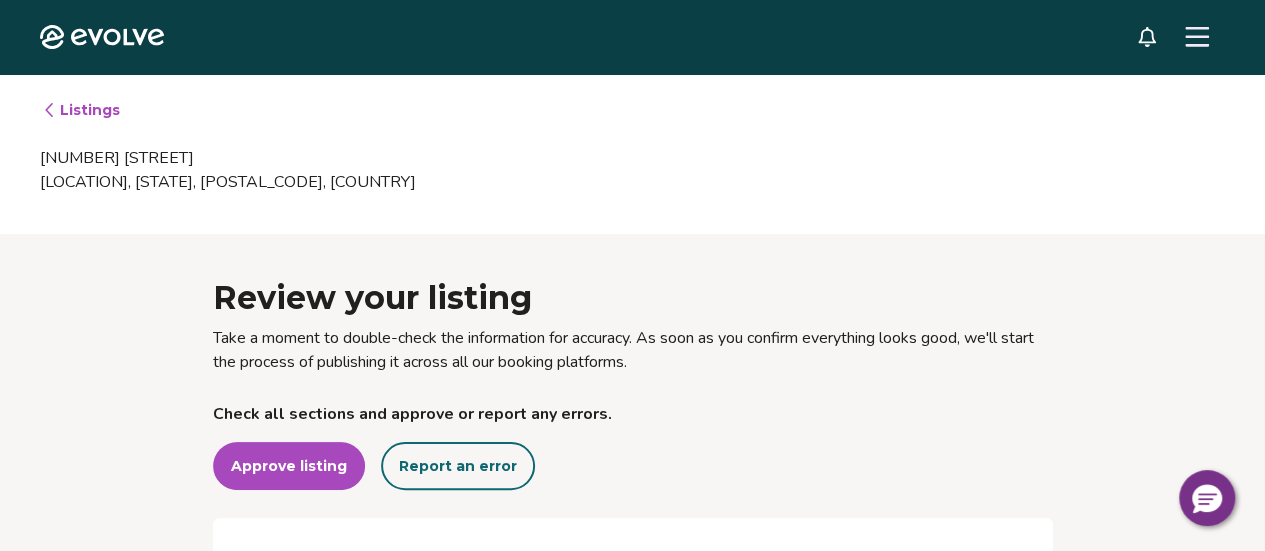 click on "Approve listing" at bounding box center (289, 466) 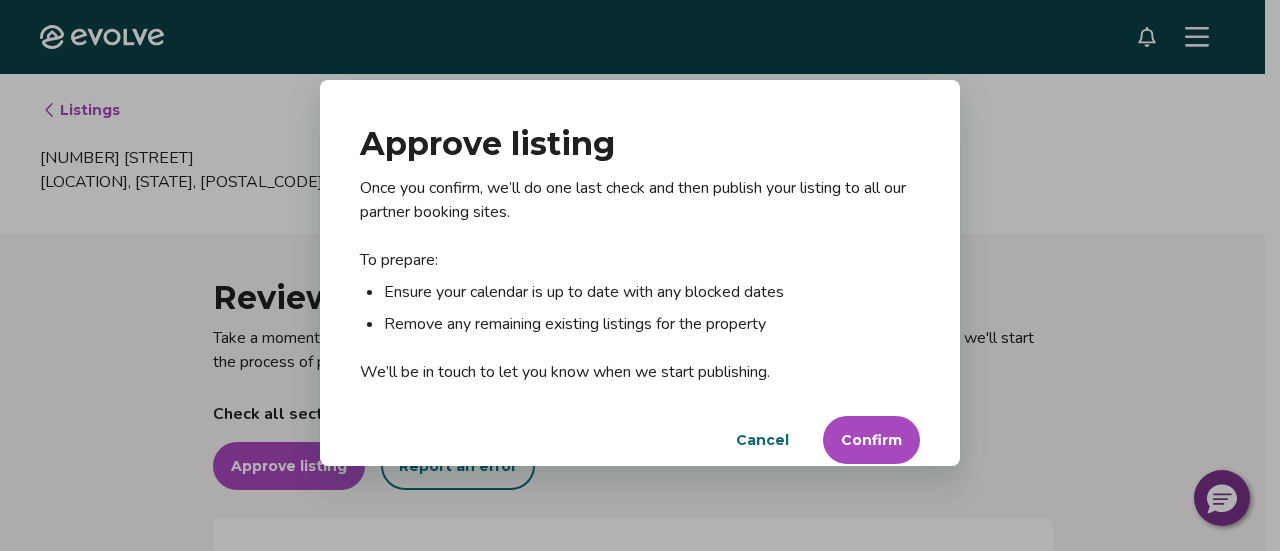 click on "Confirm" at bounding box center (871, 440) 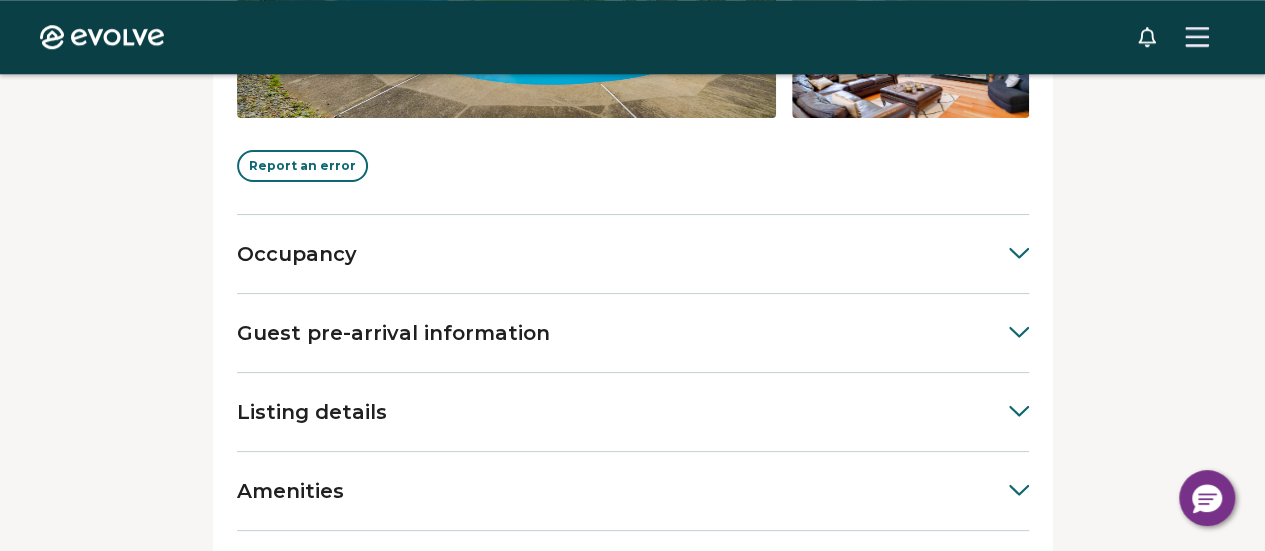 scroll, scrollTop: 772, scrollLeft: 0, axis: vertical 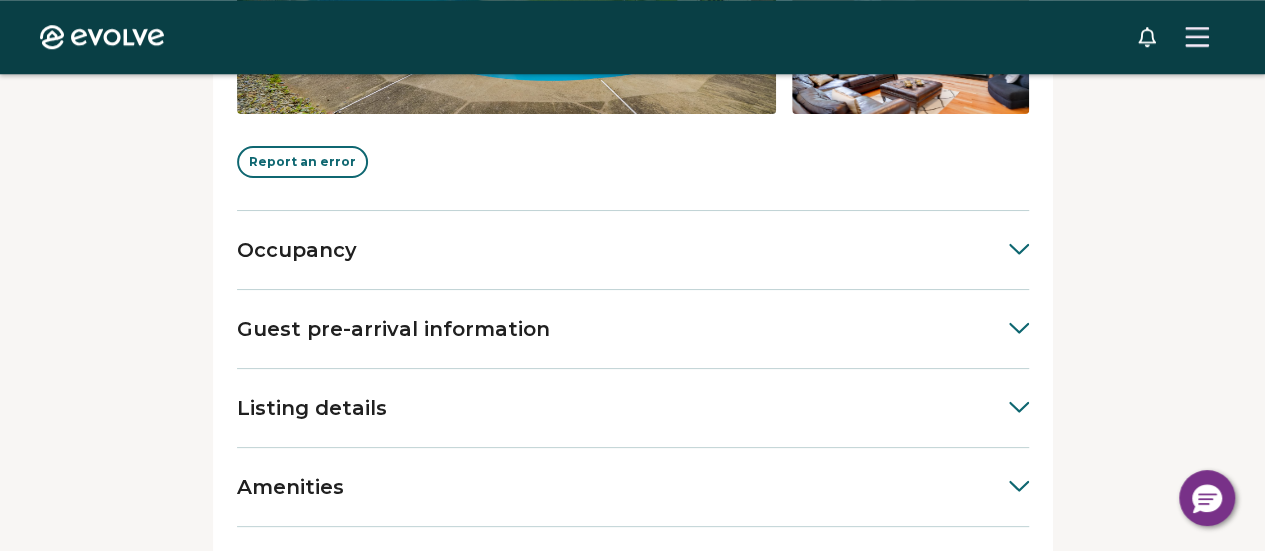 click 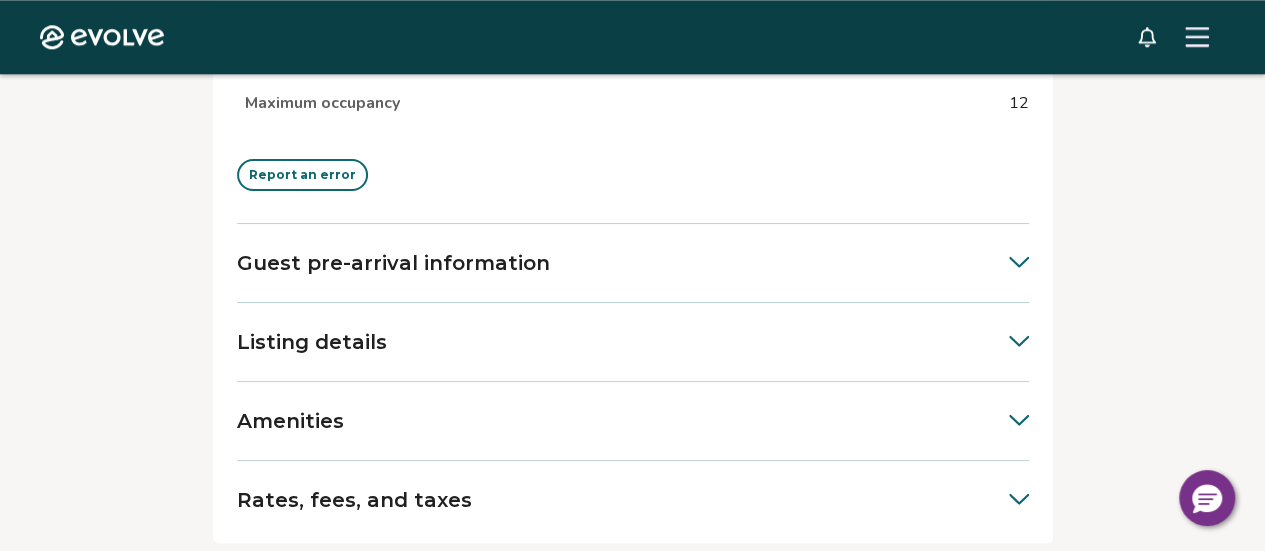 scroll, scrollTop: 1118, scrollLeft: 0, axis: vertical 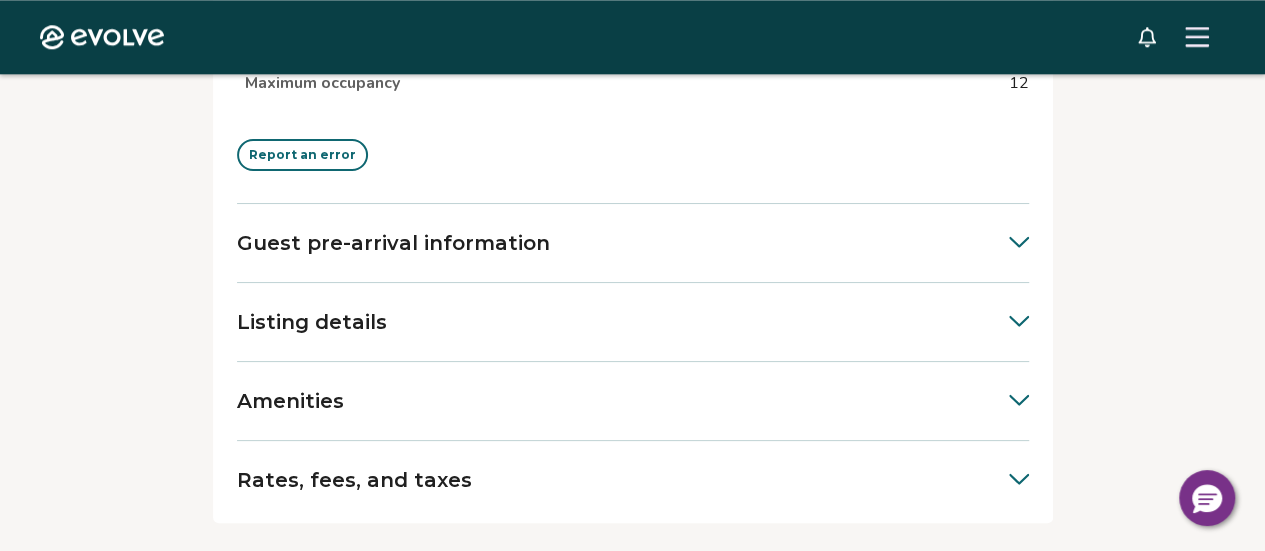 click 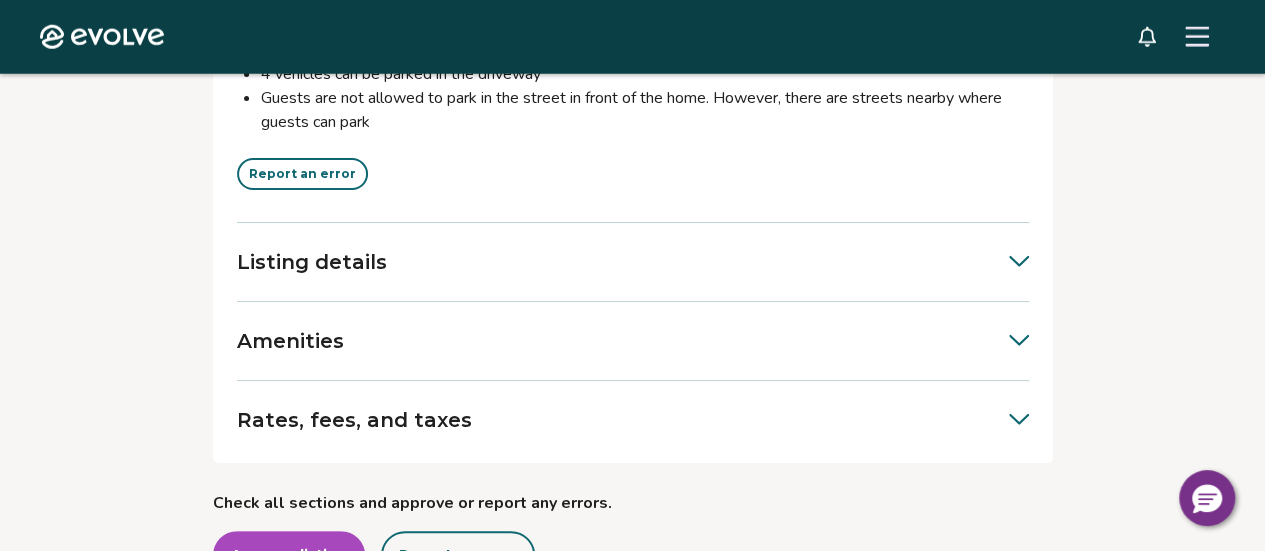scroll, scrollTop: 2748, scrollLeft: 0, axis: vertical 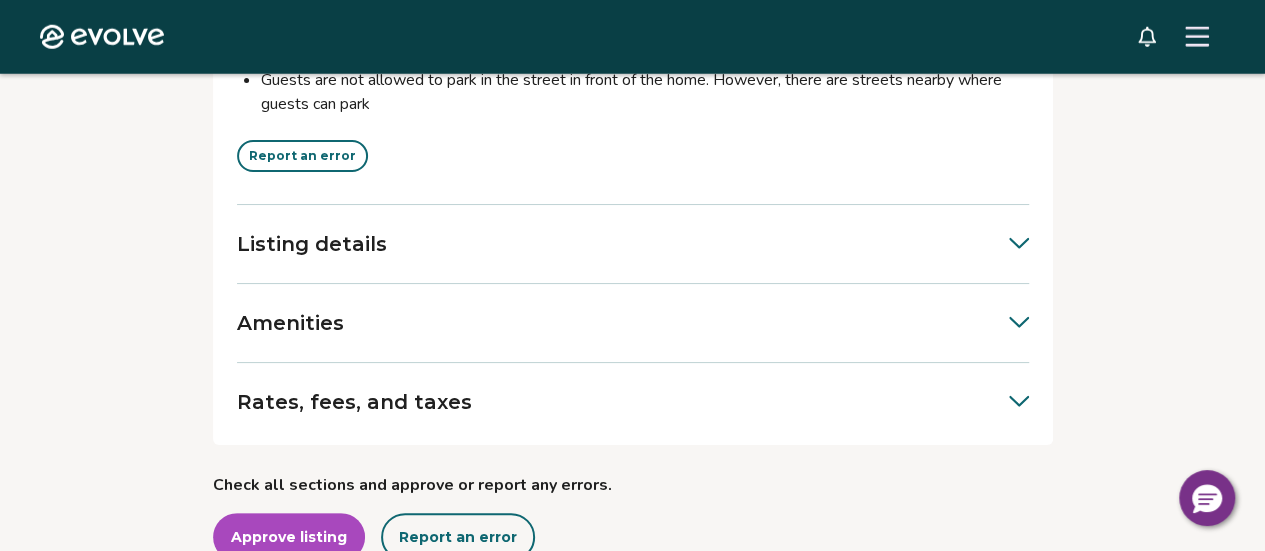 click 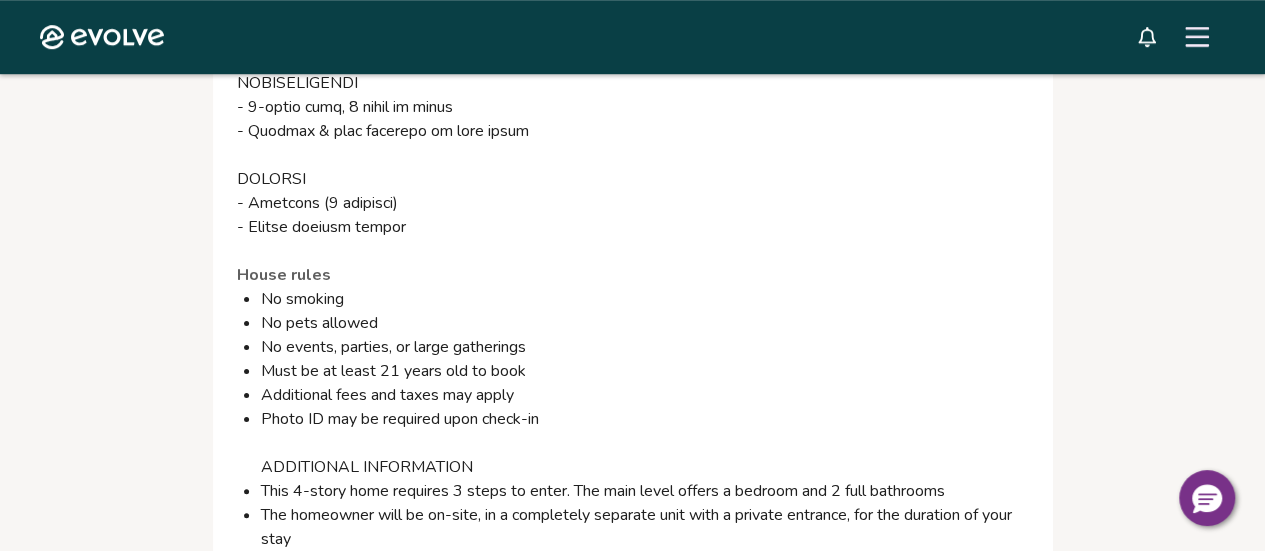 scroll, scrollTop: 4335, scrollLeft: 0, axis: vertical 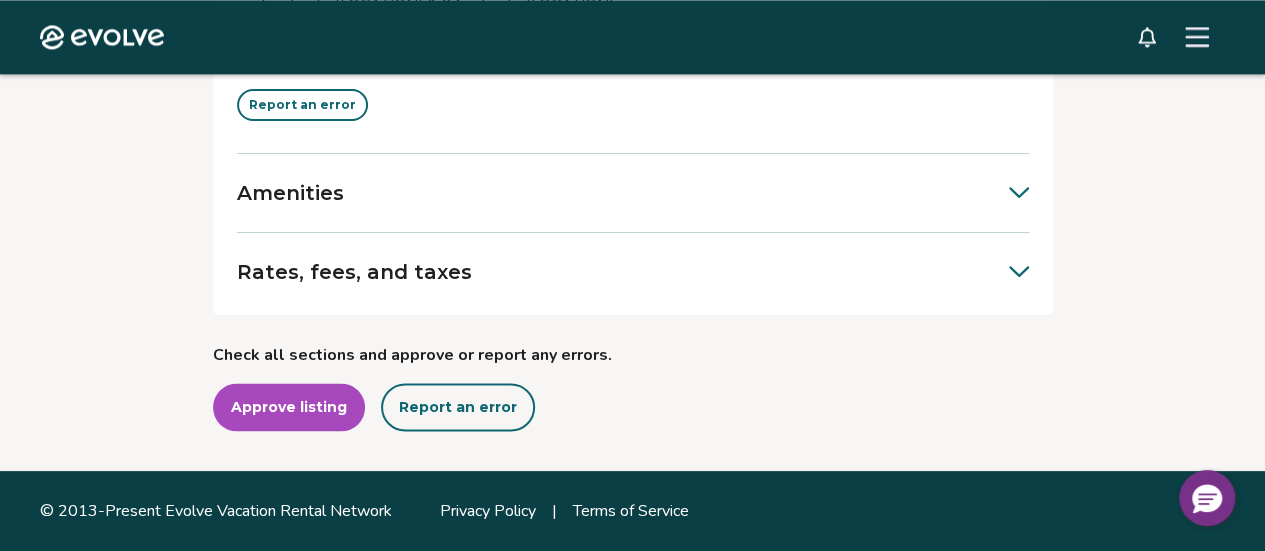 click 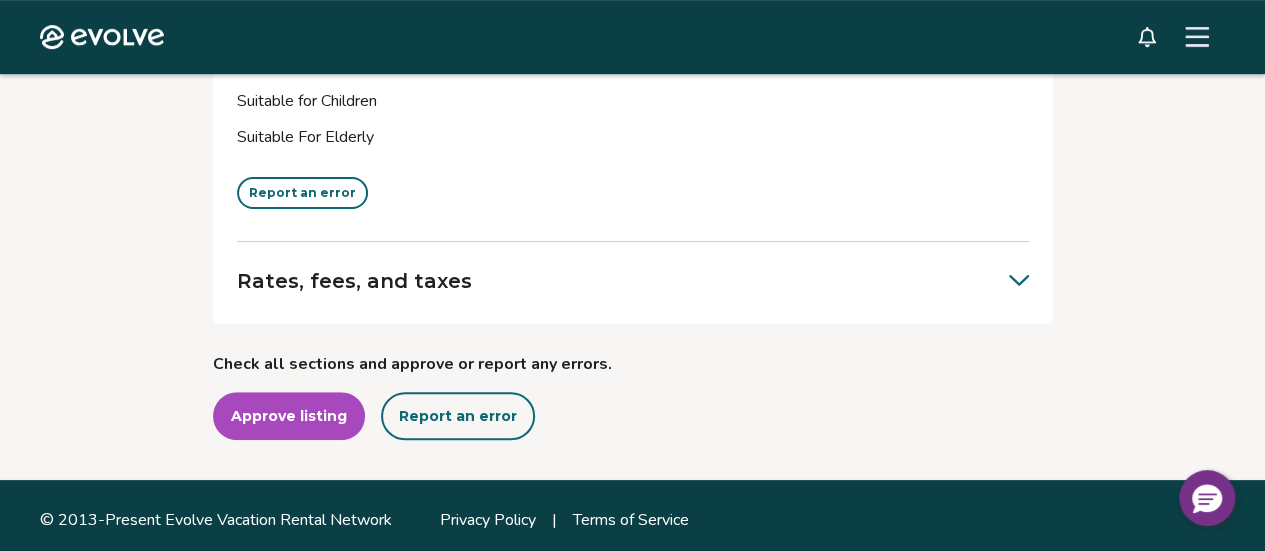 scroll, scrollTop: 8080, scrollLeft: 0, axis: vertical 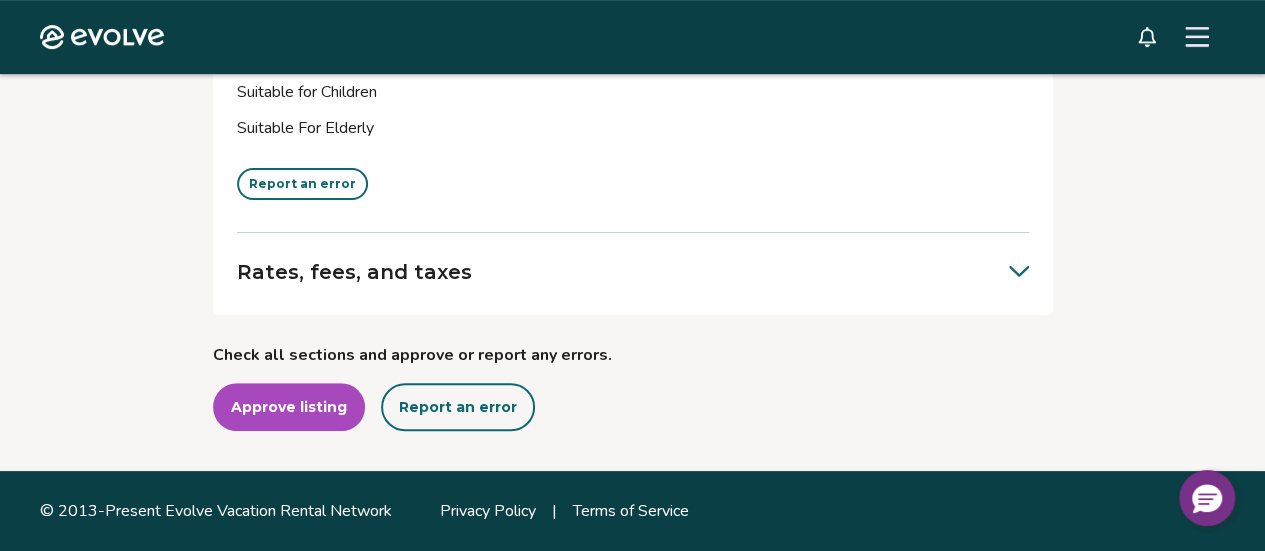 click 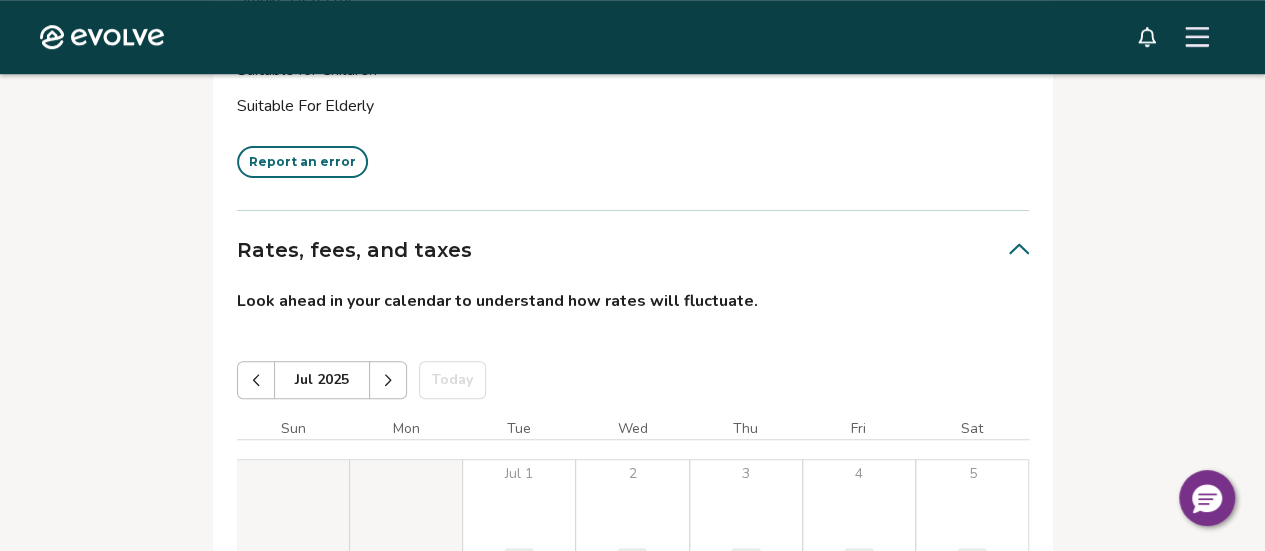 click 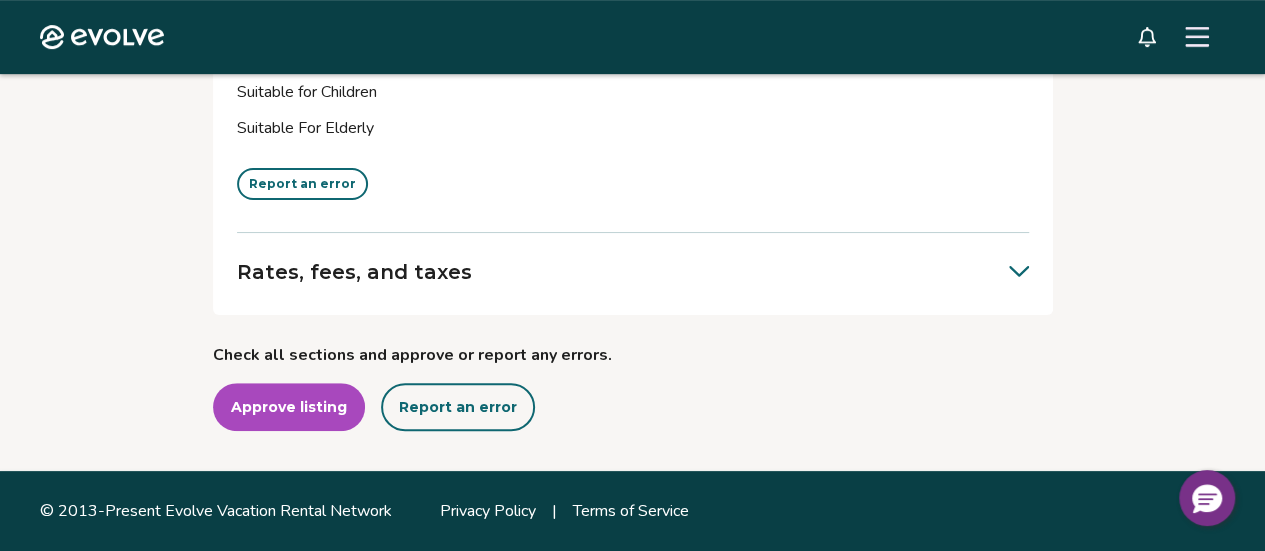 click on "Photos View all photos Report an error Occupancy Bedrooms 6 Bathrooms 5.5 Maximum occupancy 12 Report an error Guest pre-arrival information This information will be sent to the guest to prepare for arrival. Access instructions, guest contact information and parking details are especially important to verify. Property address [NUMBER] [STREET], [LOCATION], [STATE], [POSTAL_CODE], [COUNTRY] Guest contact [FIRST], ([PHONE]), [EMAIL])- Calls and texts are preferred Please contact your guest contact(s) with any questions or concerns you may have before or during your stay Check-in instructions Check in after 3:00 PM The keys to the home are accessible via lockbox. The Guest Contact will reach out with the code and instructions  Please inform the Guest Contact of any problems or concerns upon arrival, so we can work to address these immediately Check-out instructions Check out before 12:00 PM Return keys to the lockbox Prior to your departure, please tidy up the property by doing the following:" at bounding box center [633, -3613] 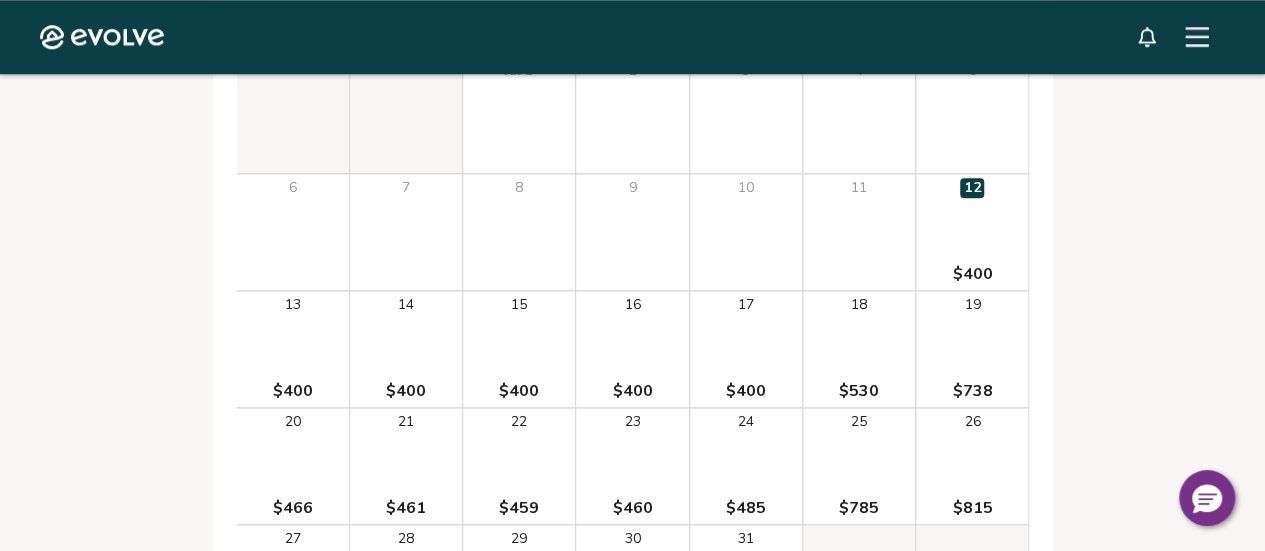 scroll, scrollTop: 8470, scrollLeft: 0, axis: vertical 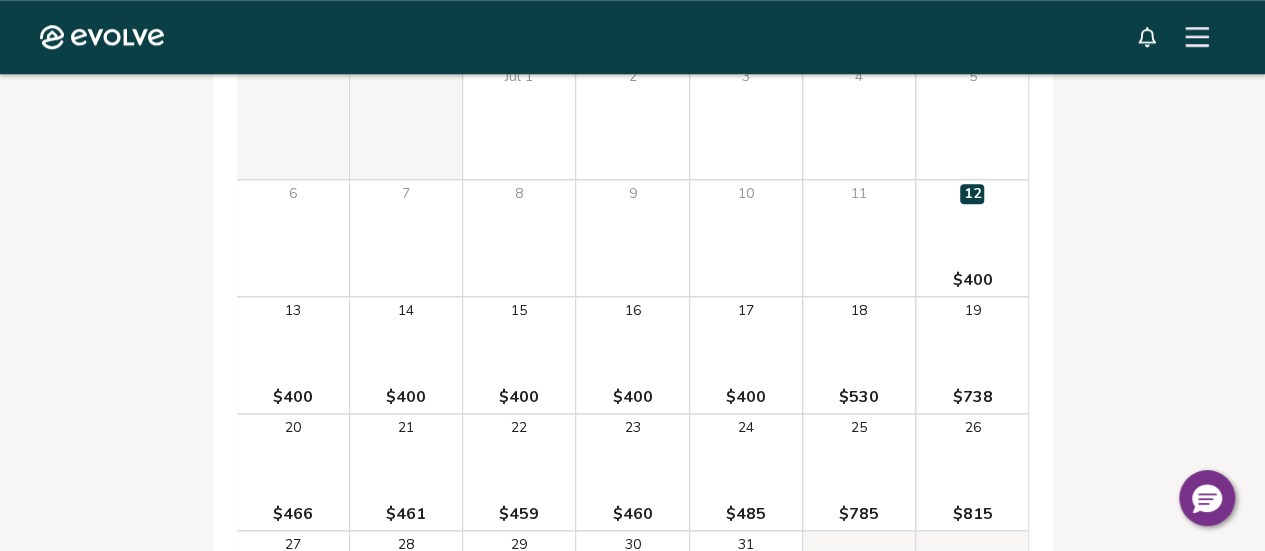 click on "$400" at bounding box center [972, 280] 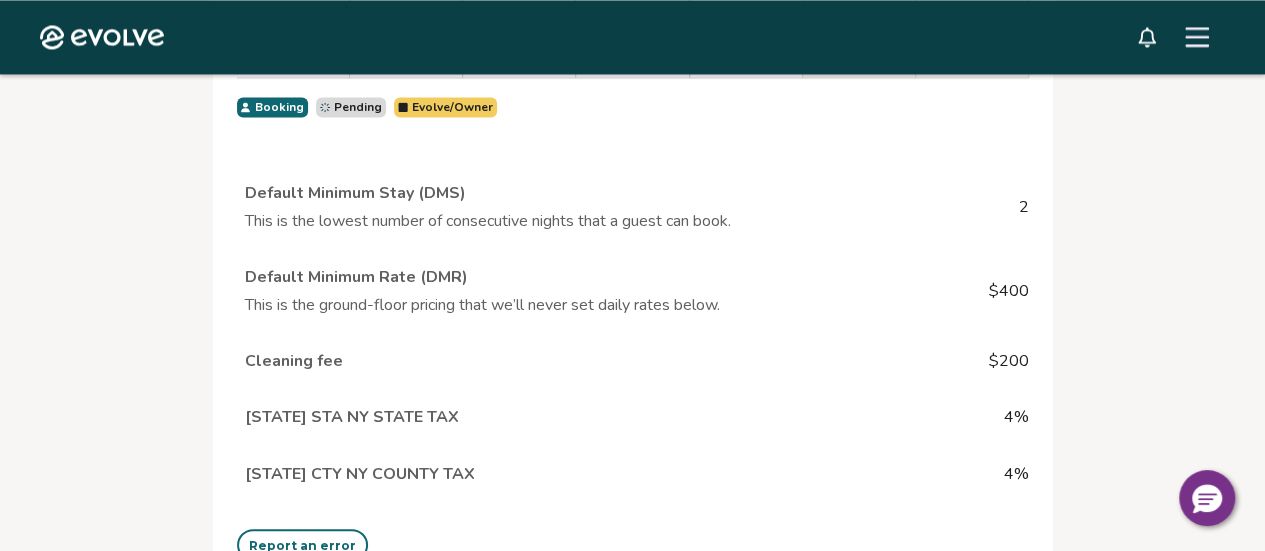 scroll, scrollTop: 9034, scrollLeft: 0, axis: vertical 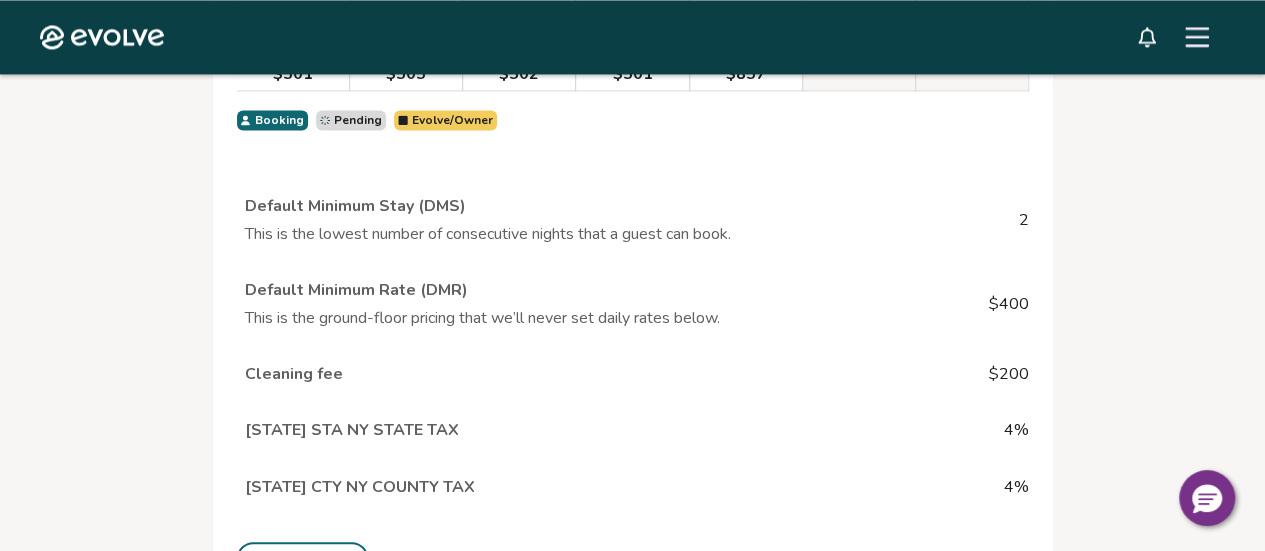 click on "$400" at bounding box center [1009, 304] 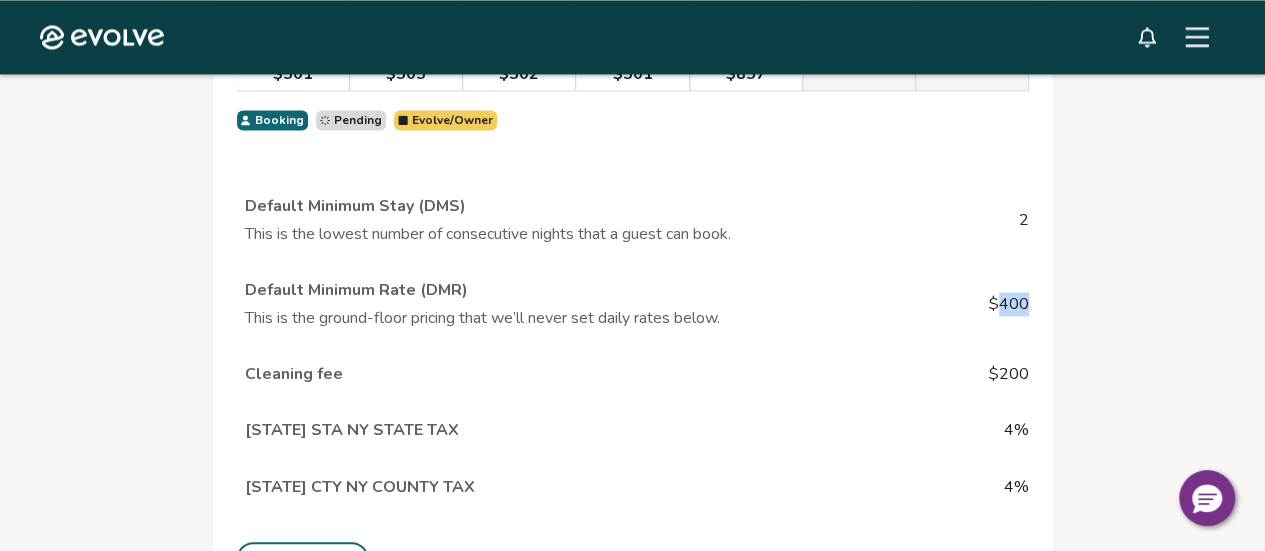 click on "$400" at bounding box center (1009, 304) 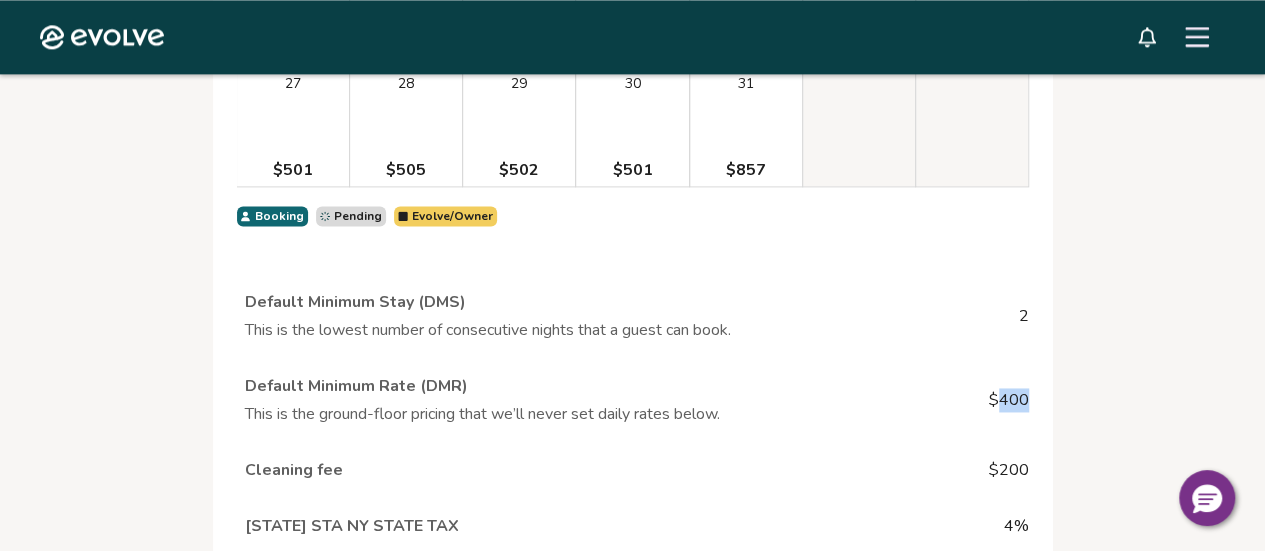 scroll, scrollTop: 8989, scrollLeft: 0, axis: vertical 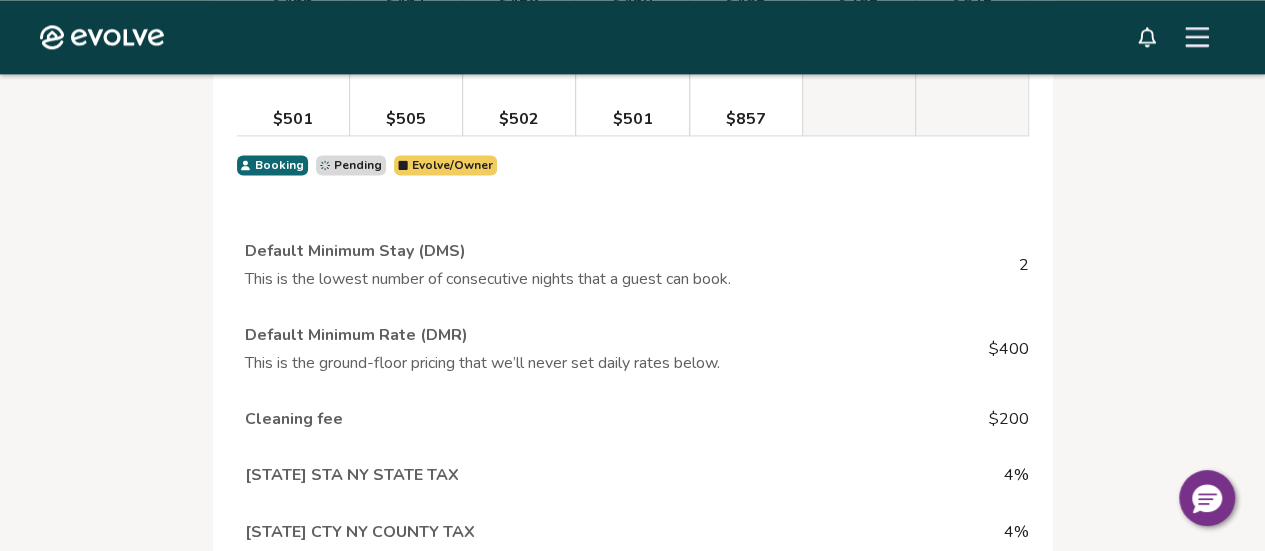 click on "2" at bounding box center (1024, 265) 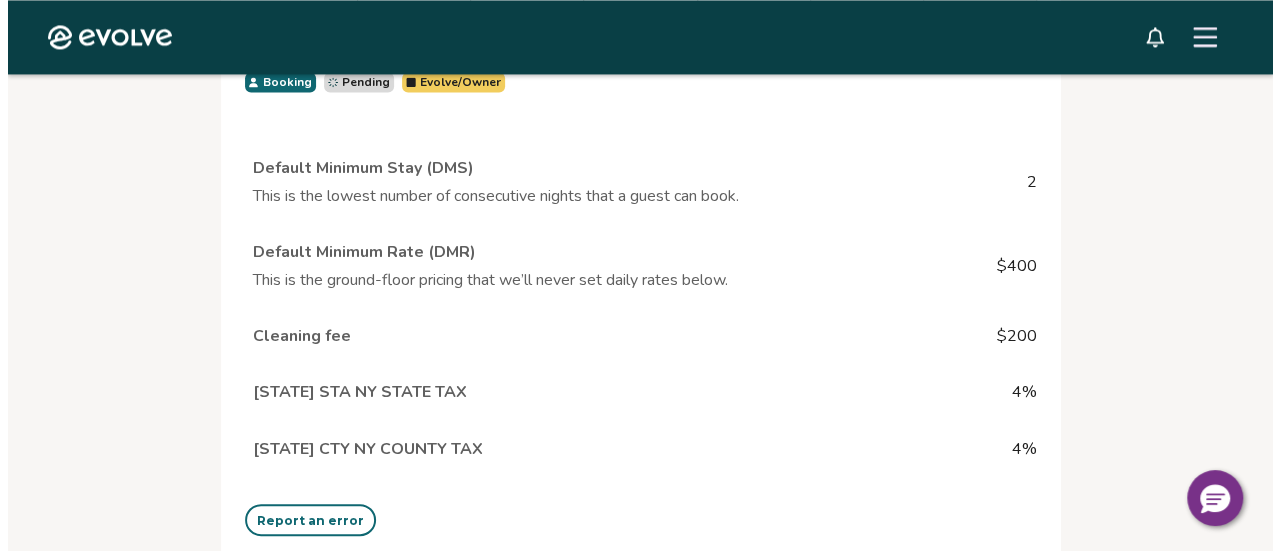 scroll, scrollTop: 9162, scrollLeft: 0, axis: vertical 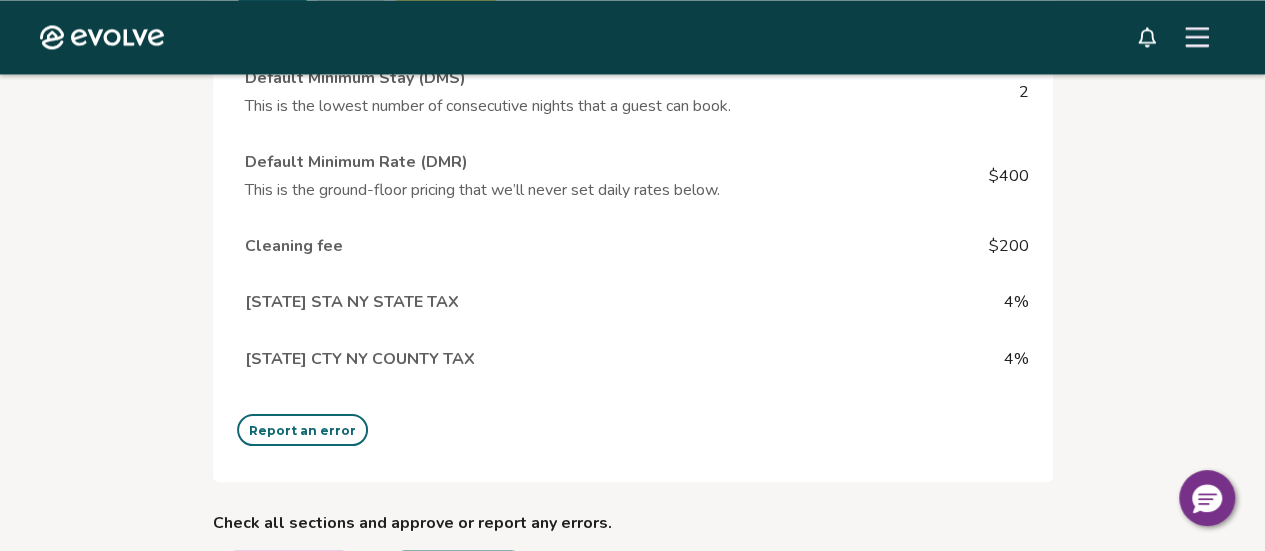 click on "Report an error" at bounding box center [302, 430] 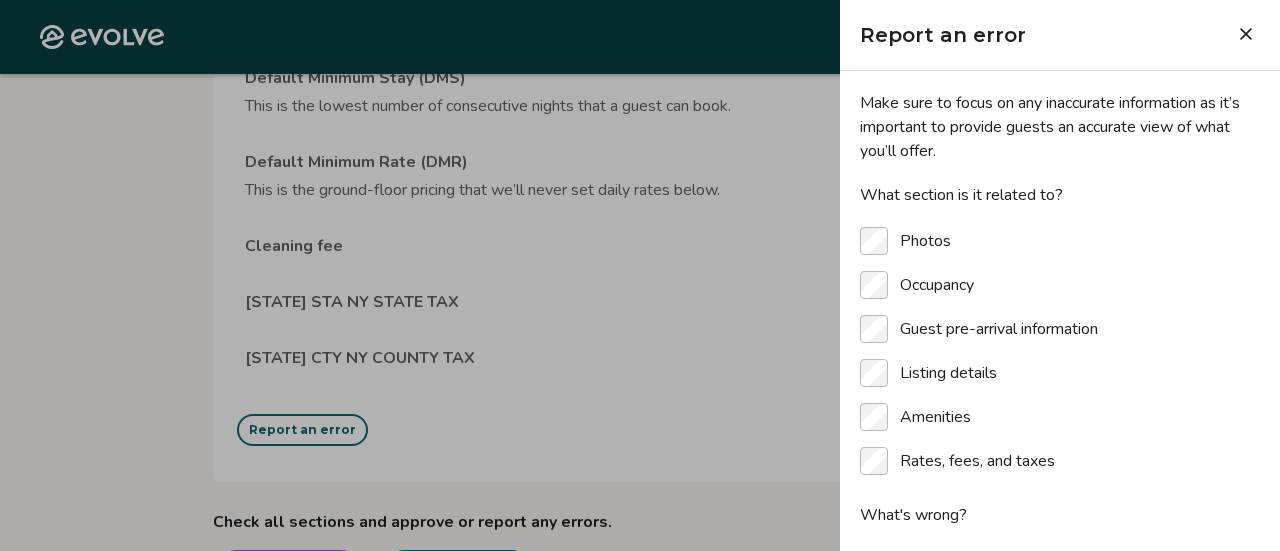 type on "*" 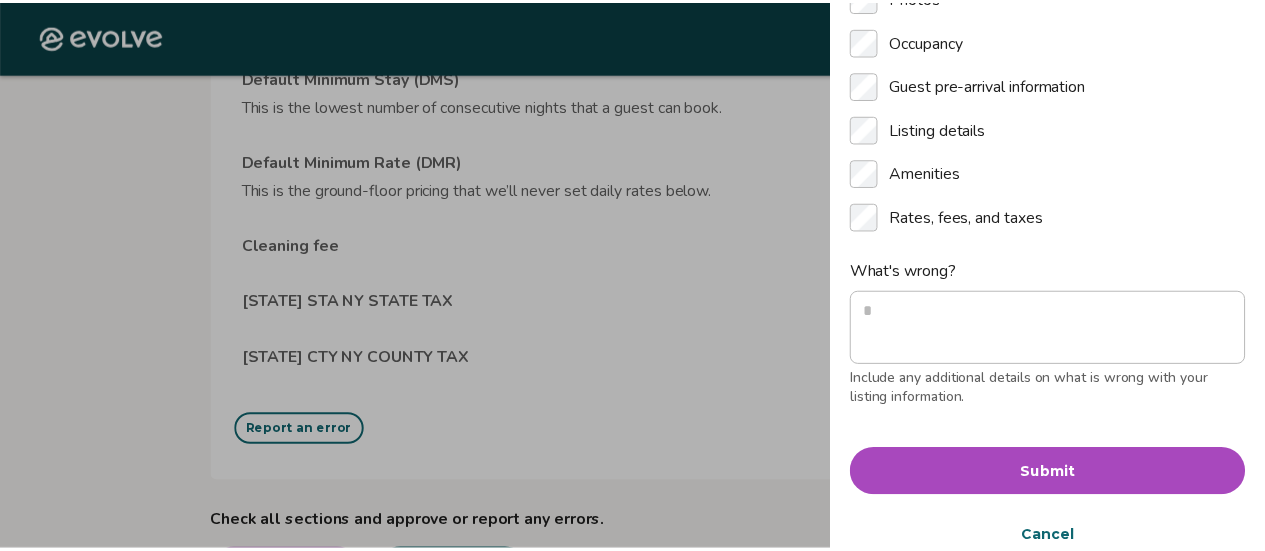 scroll, scrollTop: 249, scrollLeft: 0, axis: vertical 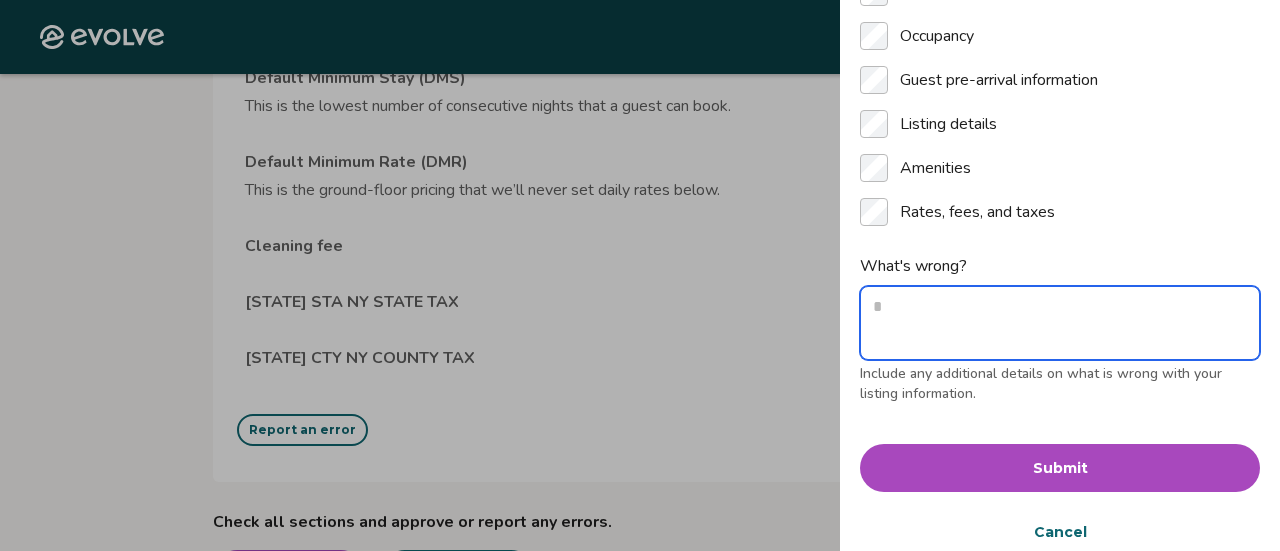 click on "What's wrong?" at bounding box center [1060, 323] 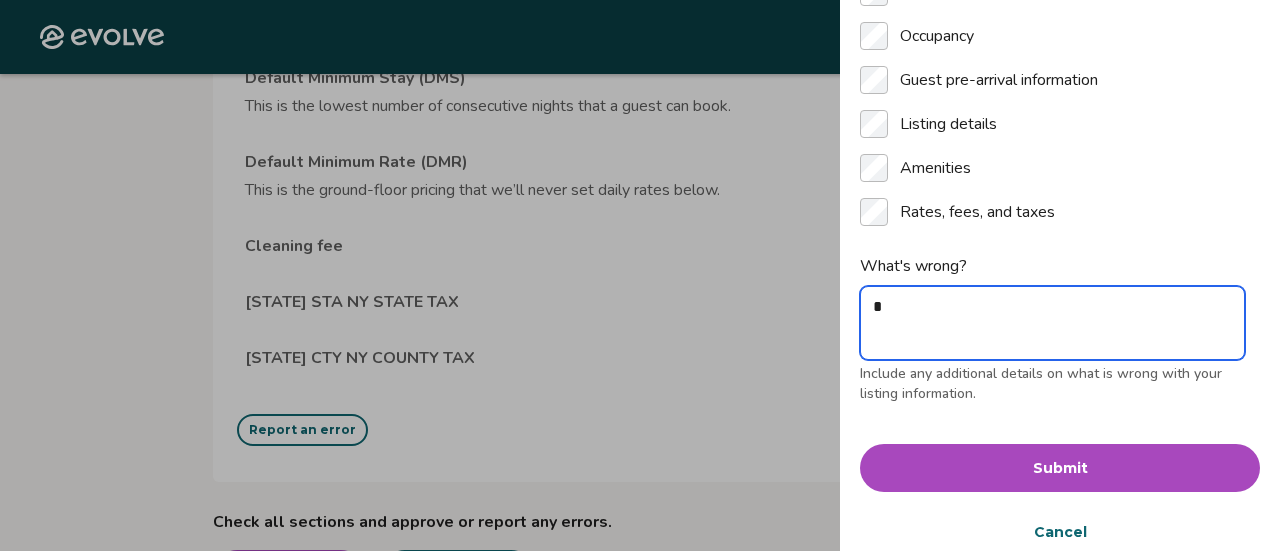 type on "**" 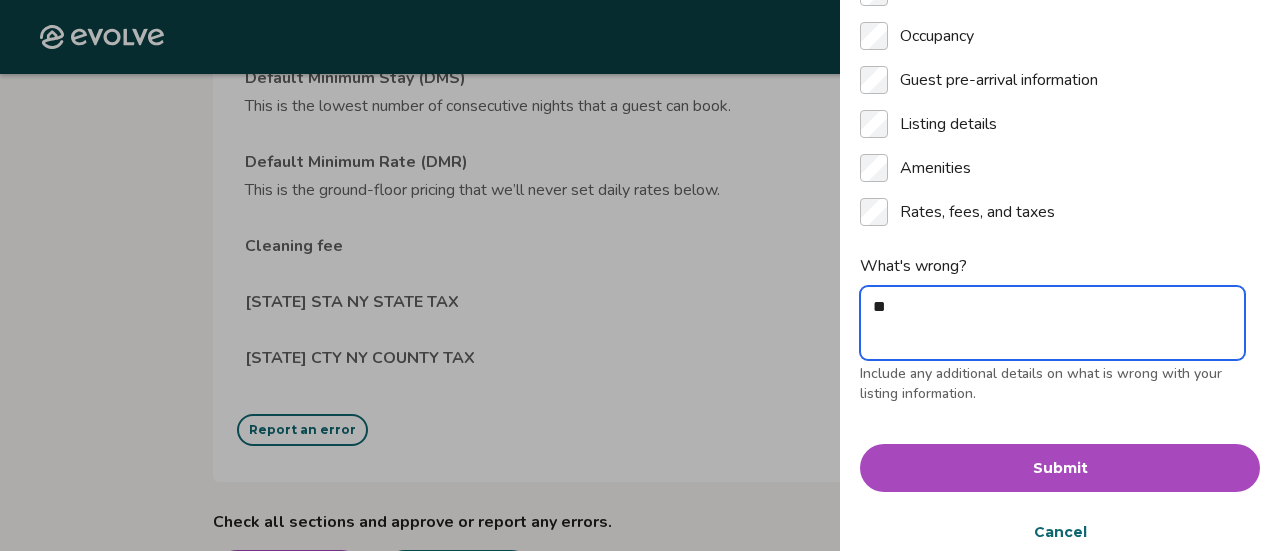 type on "***" 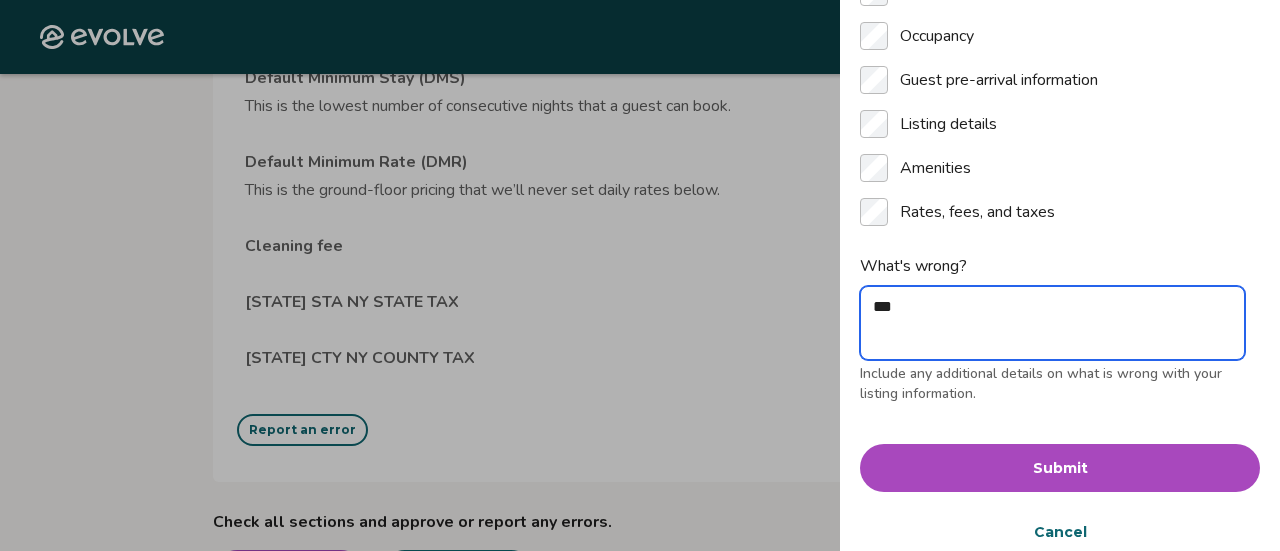 type on "****" 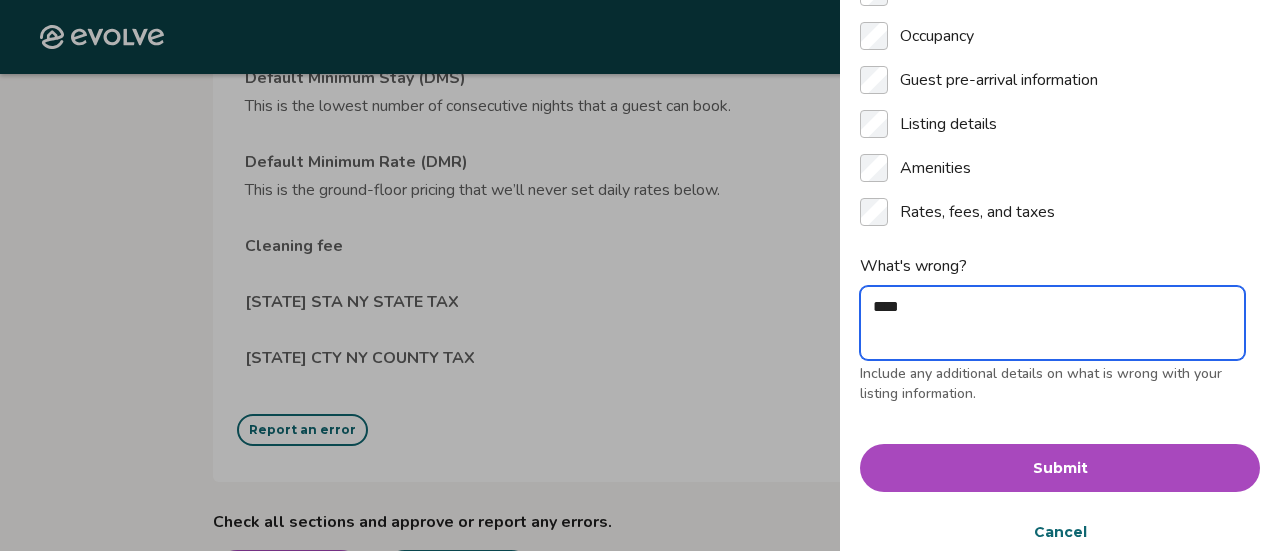 type on "****" 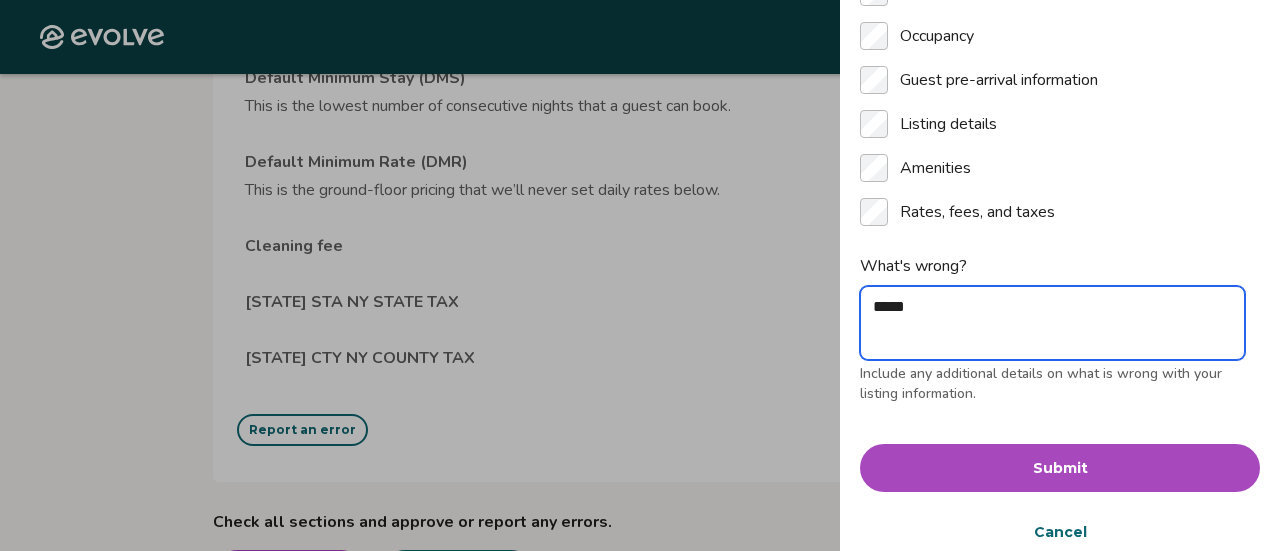 type on "******" 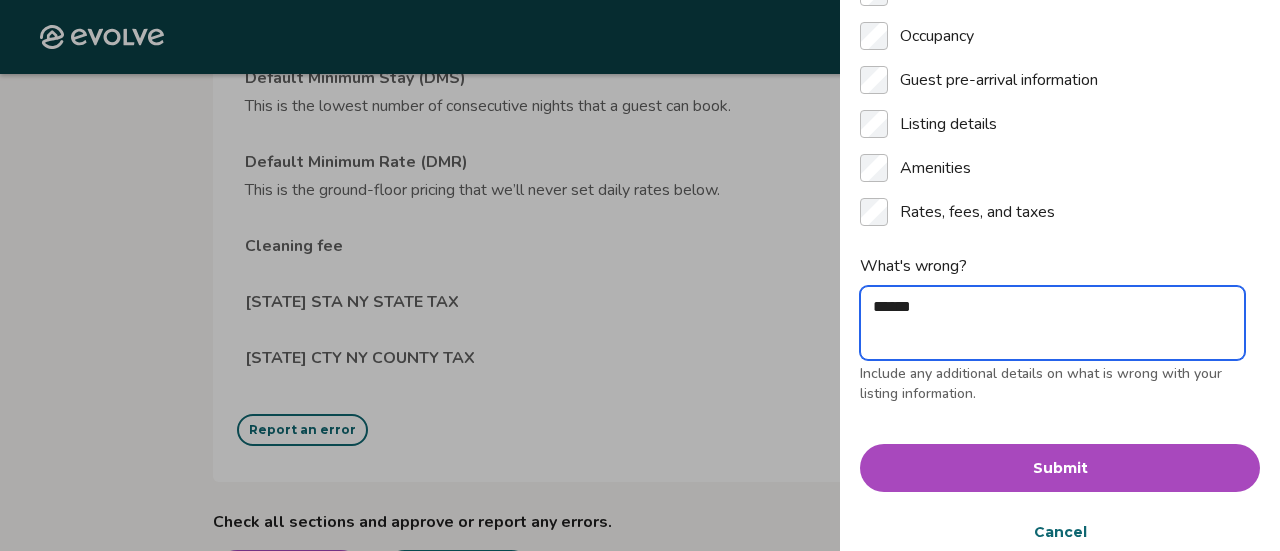type on "*******" 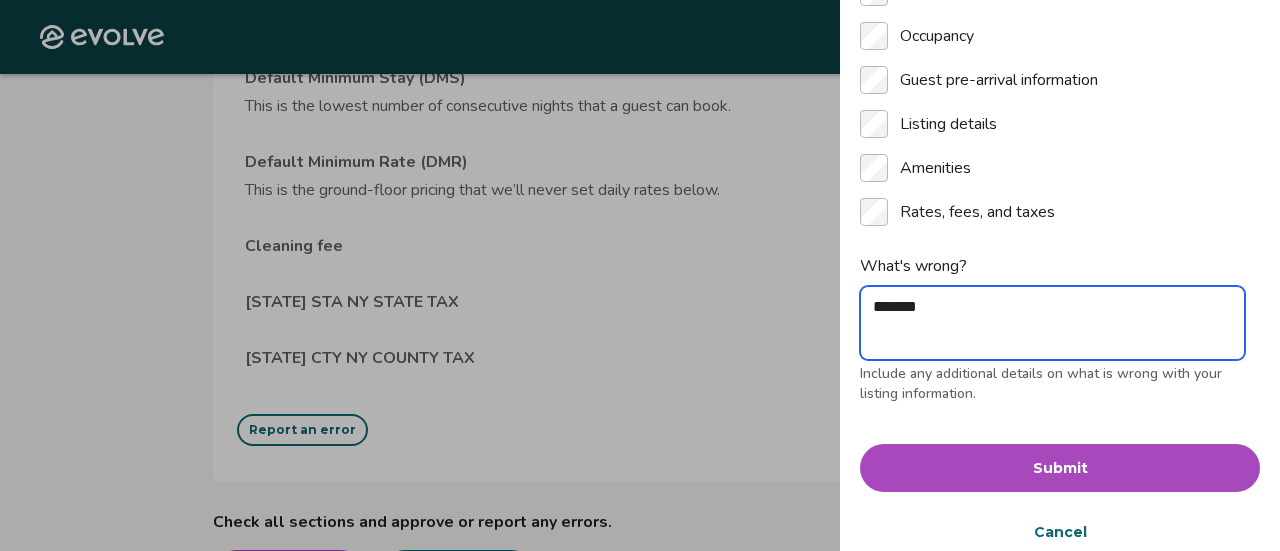 type on "********" 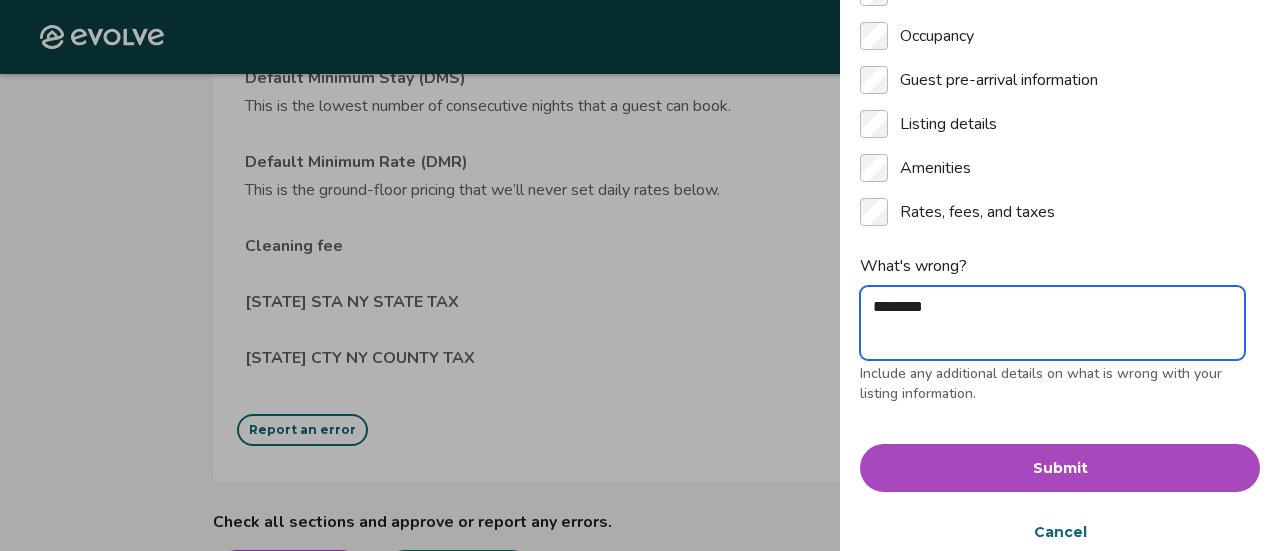 type on "*********" 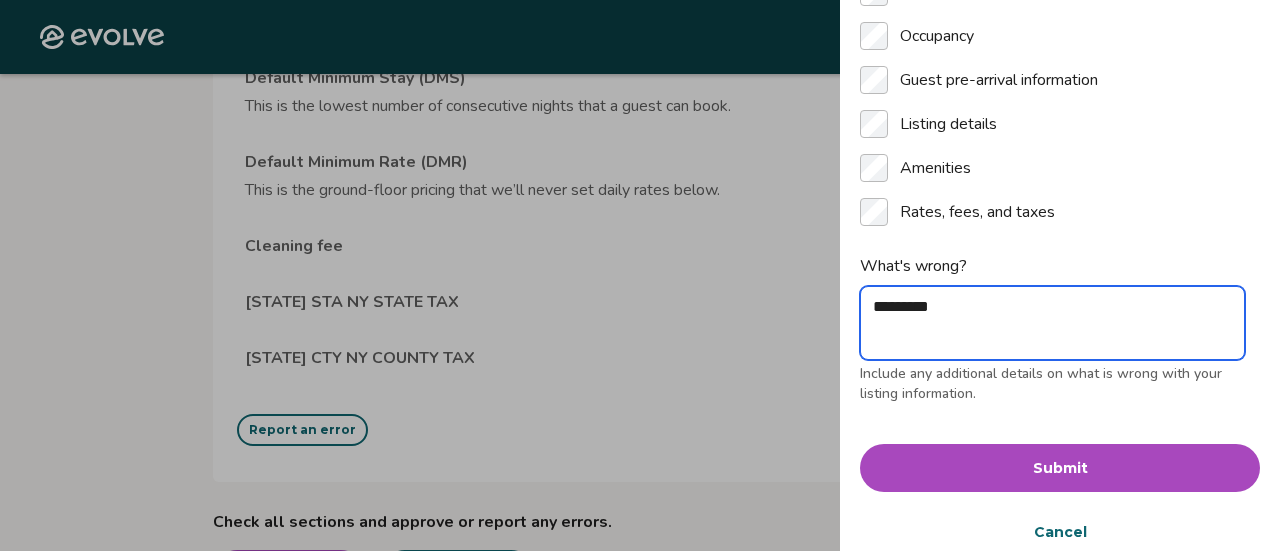 type on "**********" 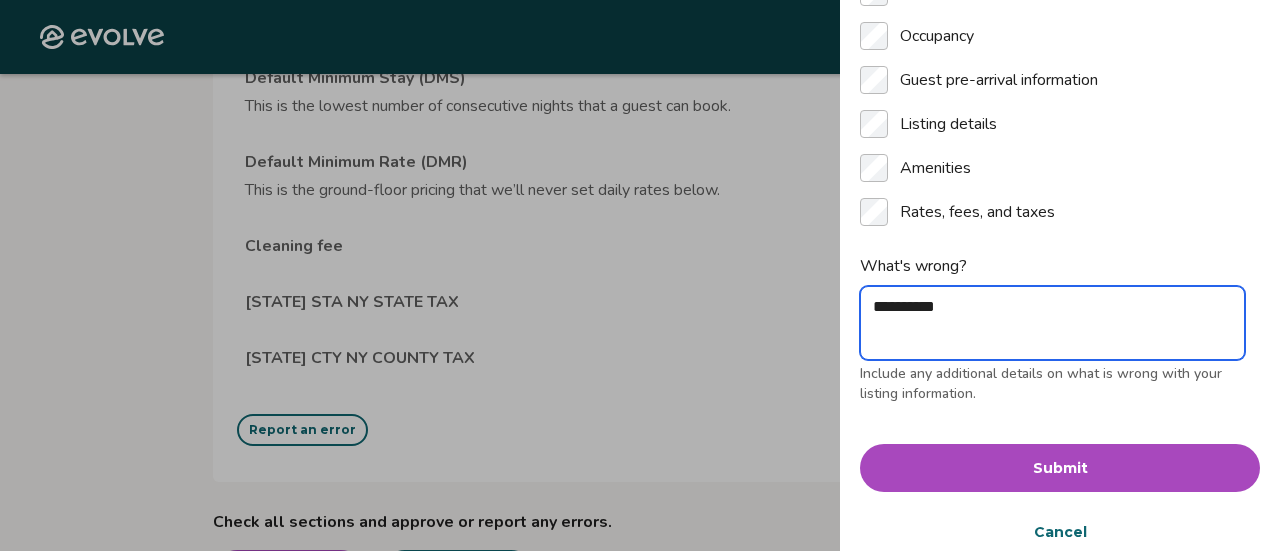 type on "**********" 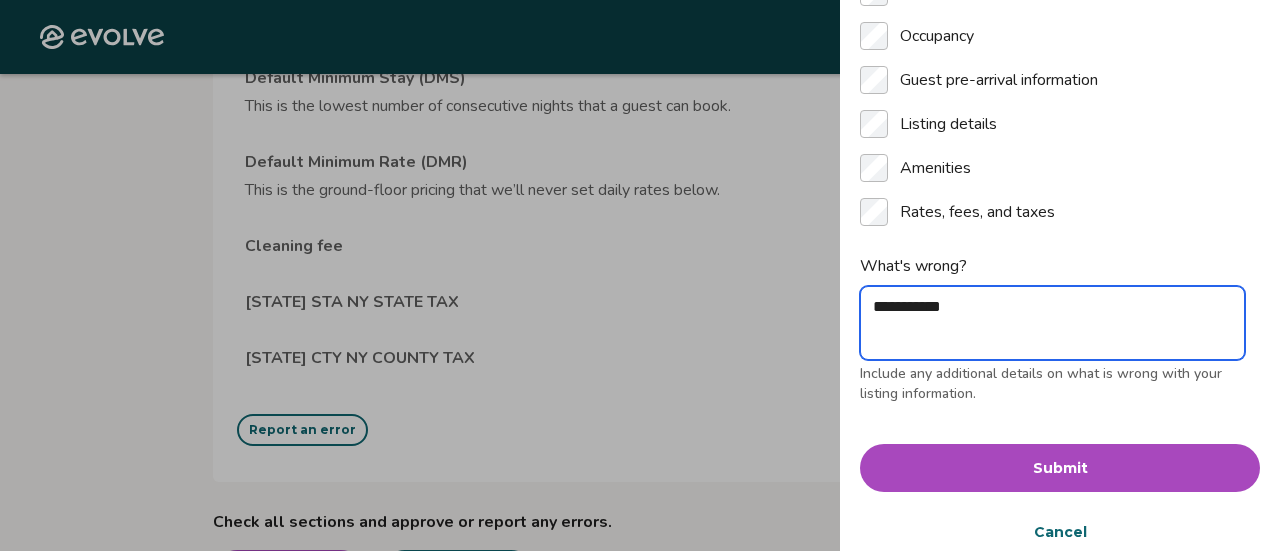 type on "**********" 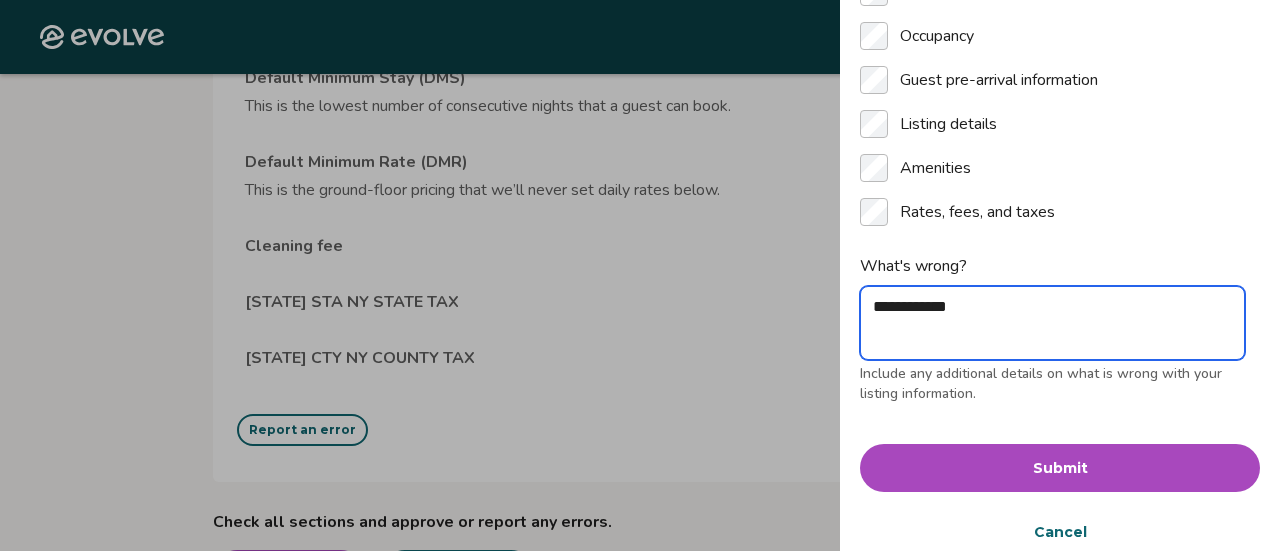 type on "**********" 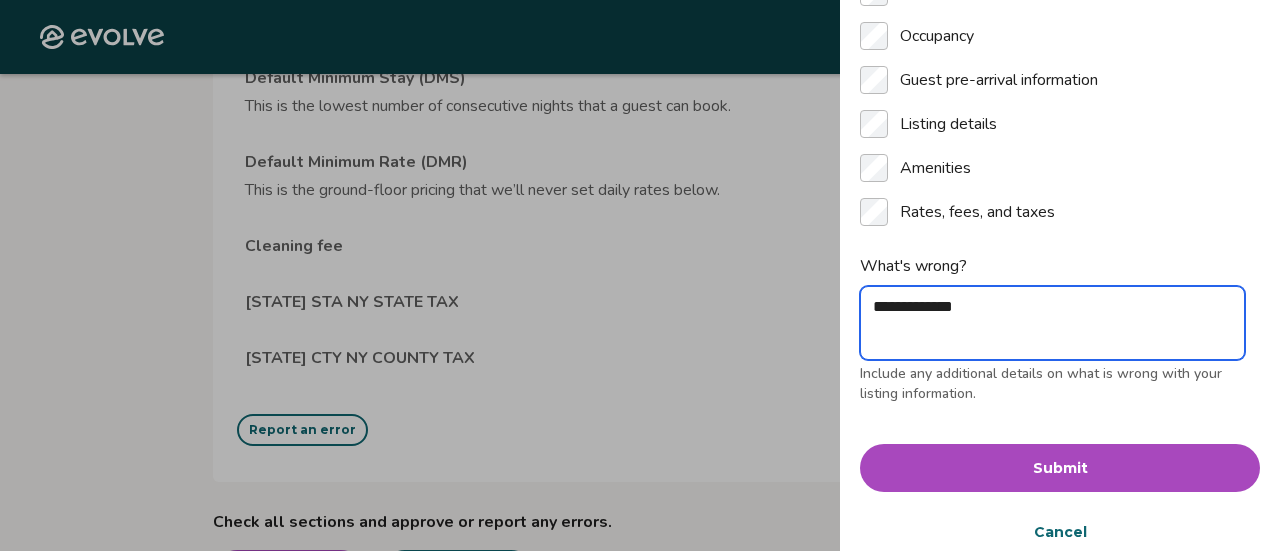 type on "**********" 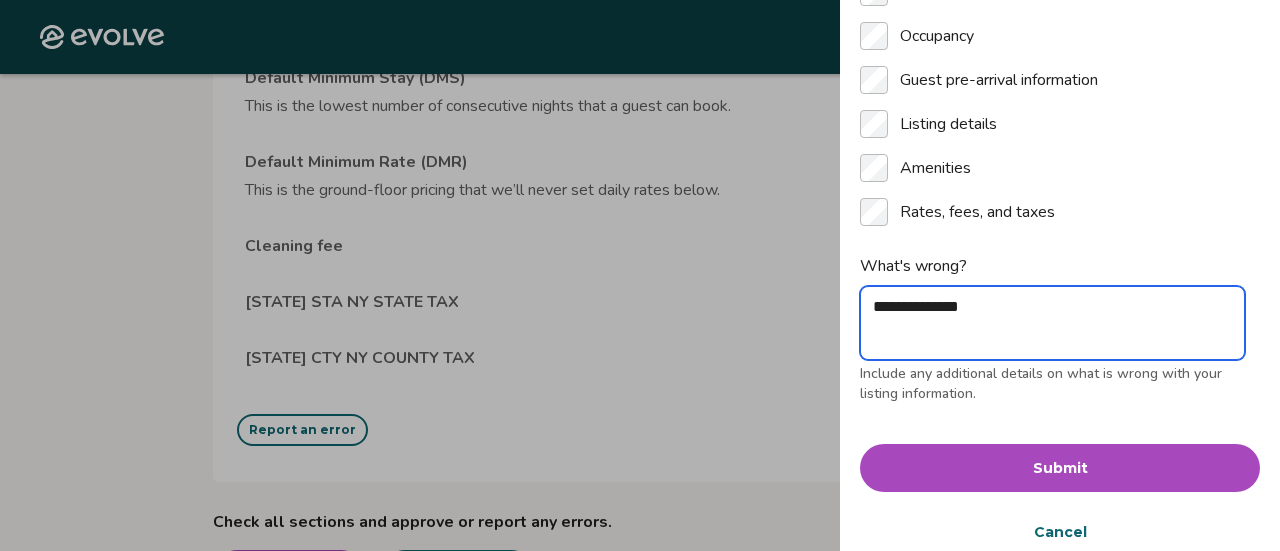 type on "**********" 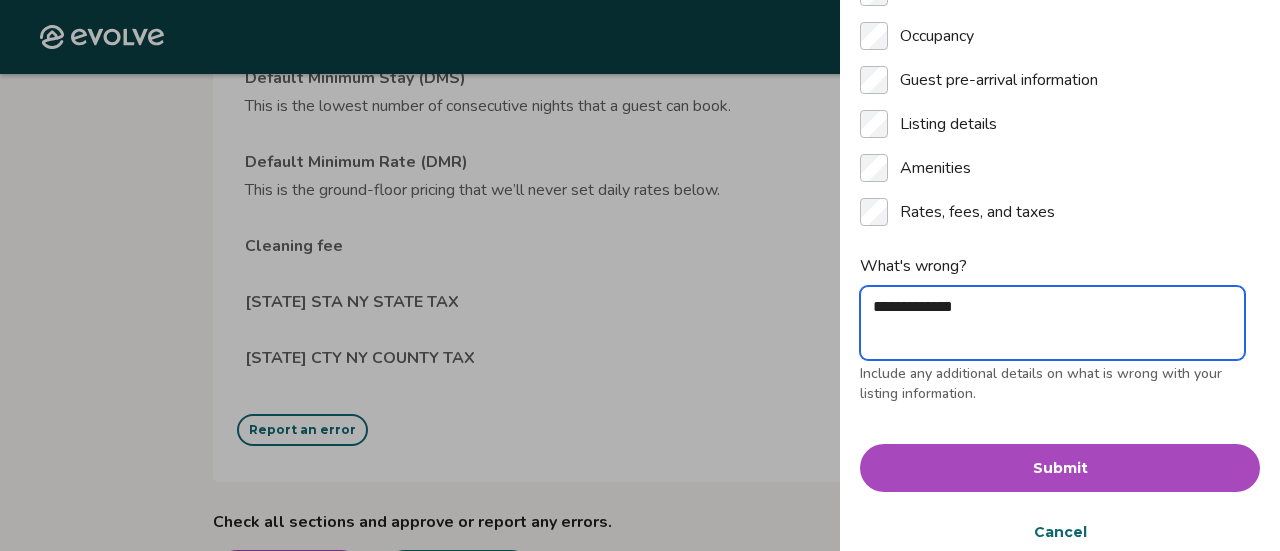 type on "**********" 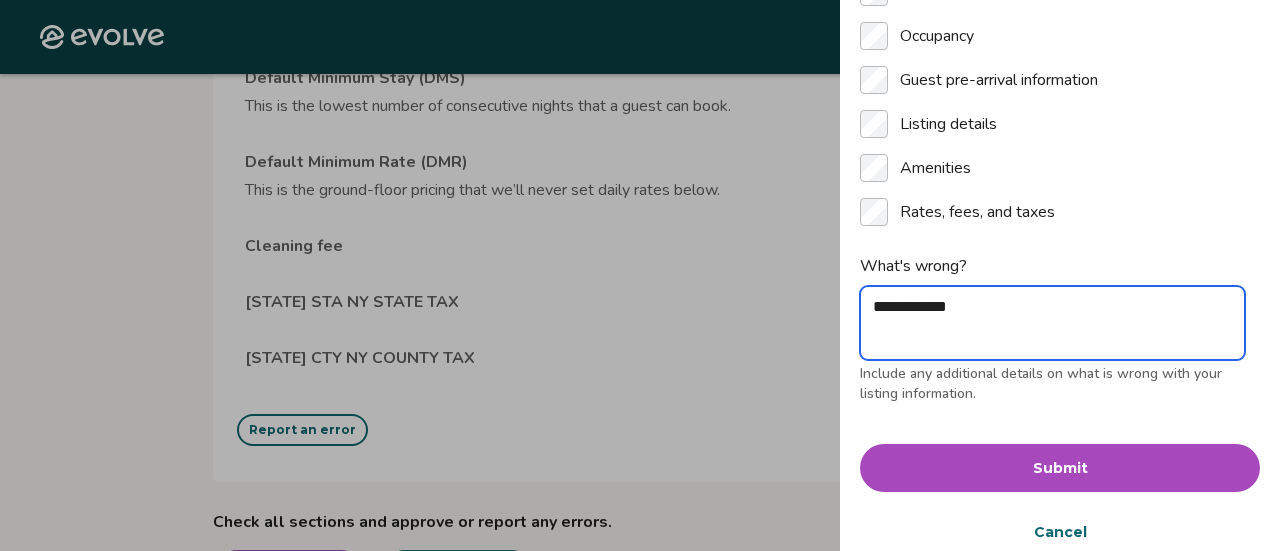 type on "**********" 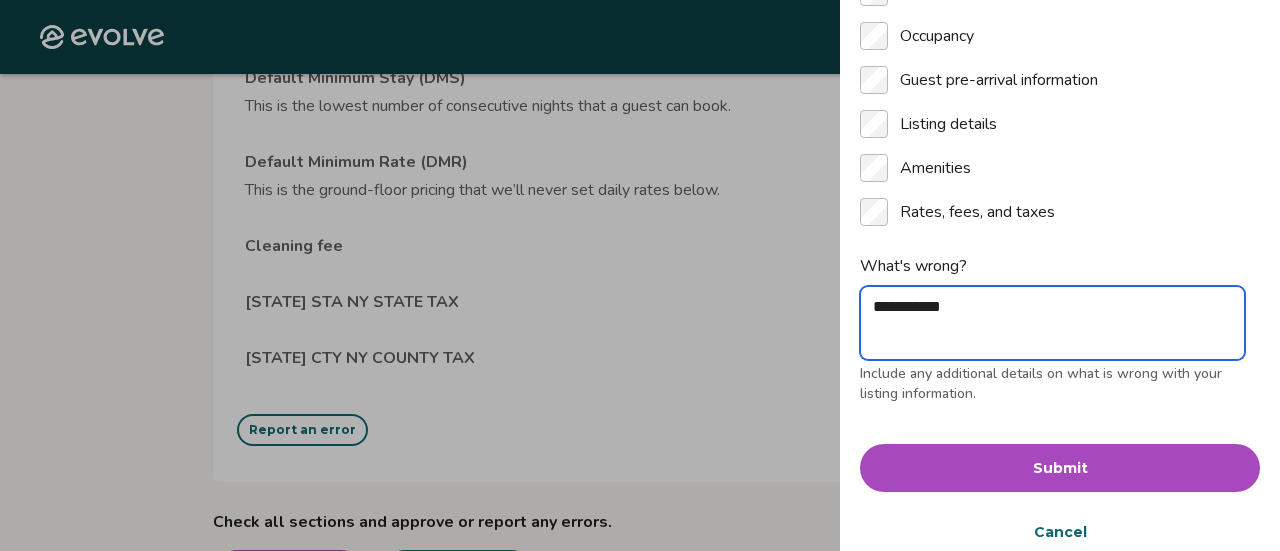 type on "**********" 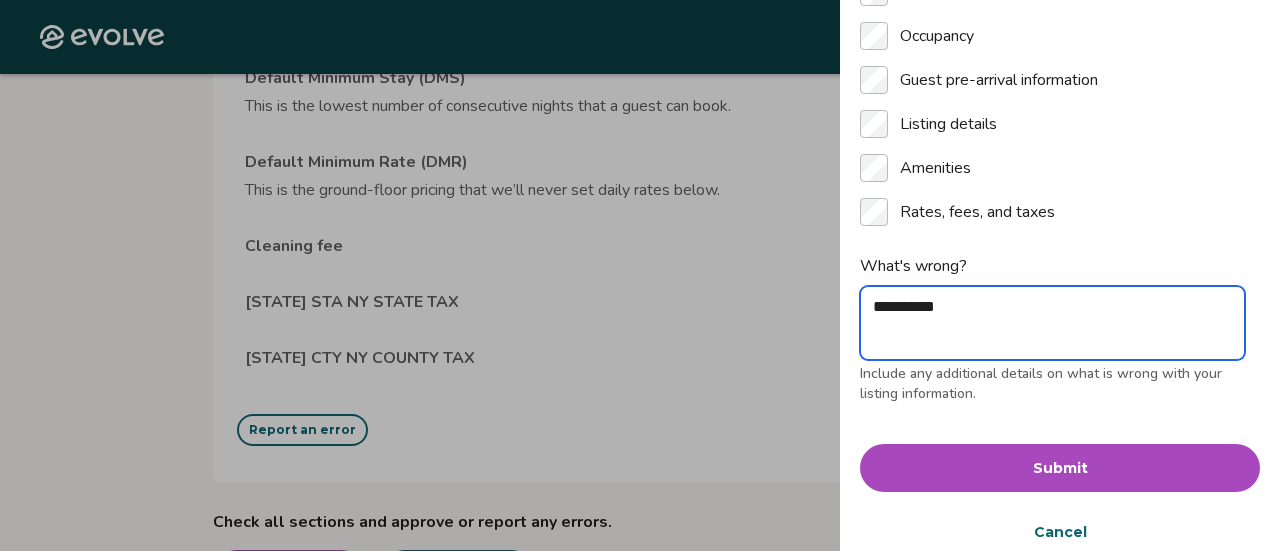 type on "*********" 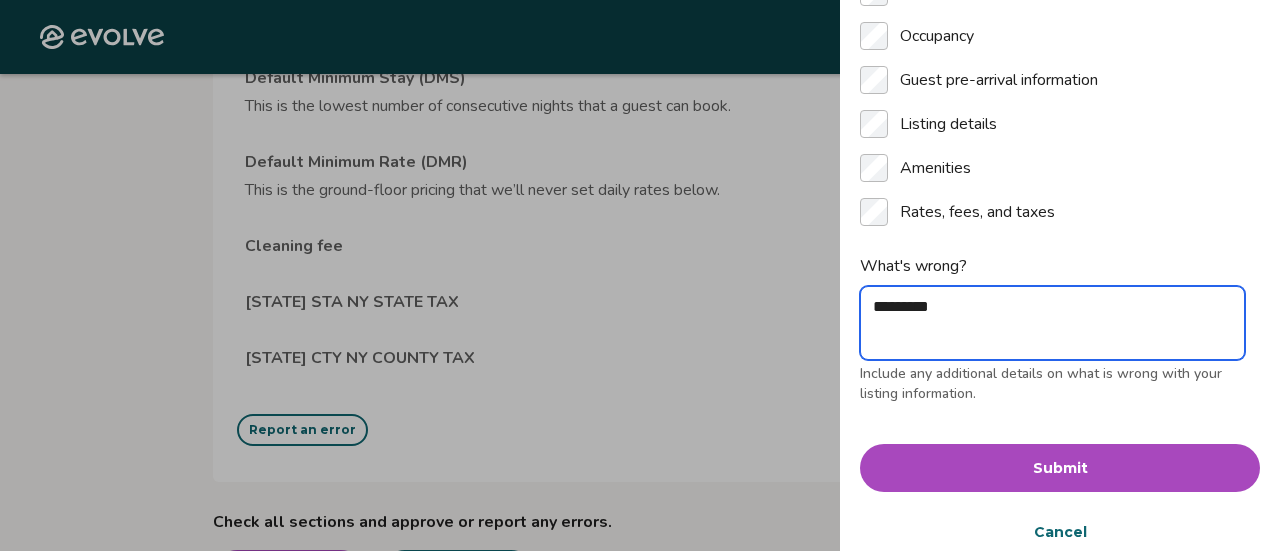 type on "********" 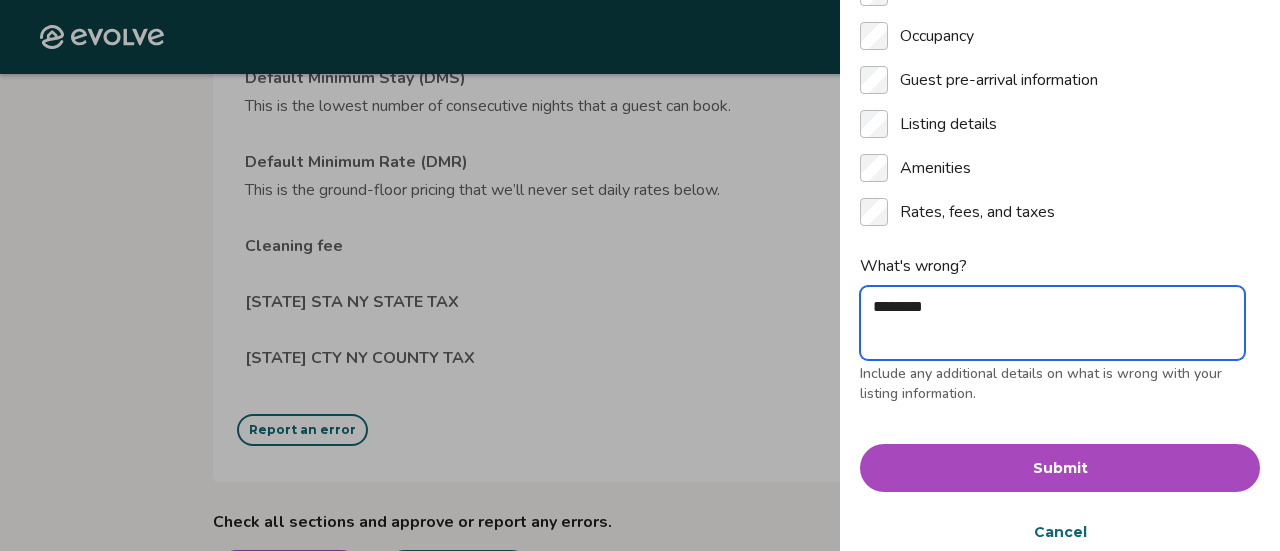 type on "*******" 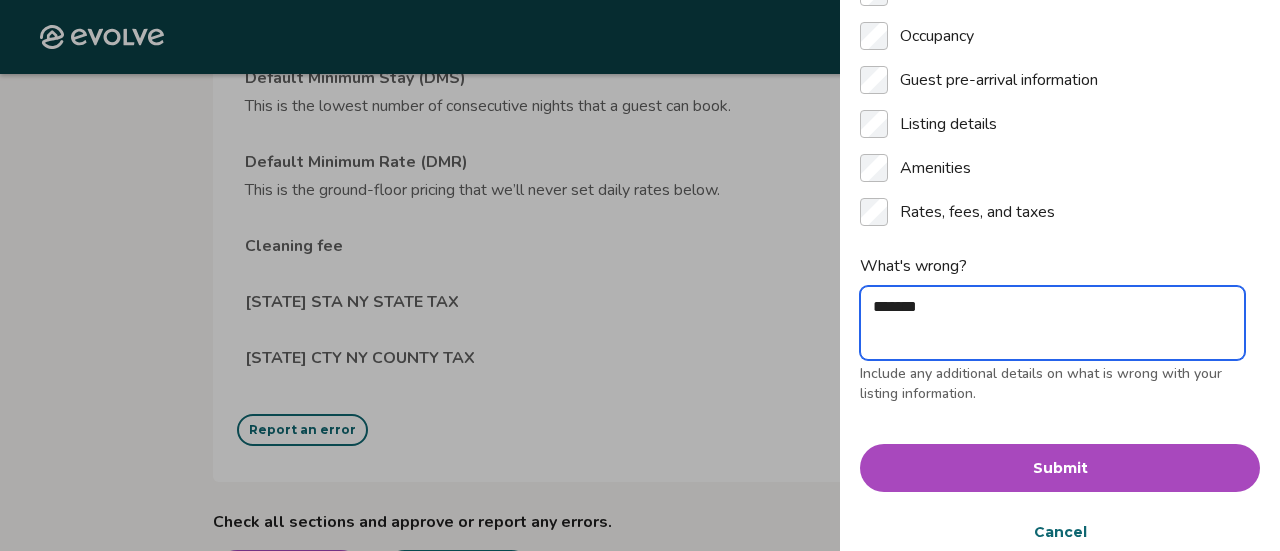 type on "******" 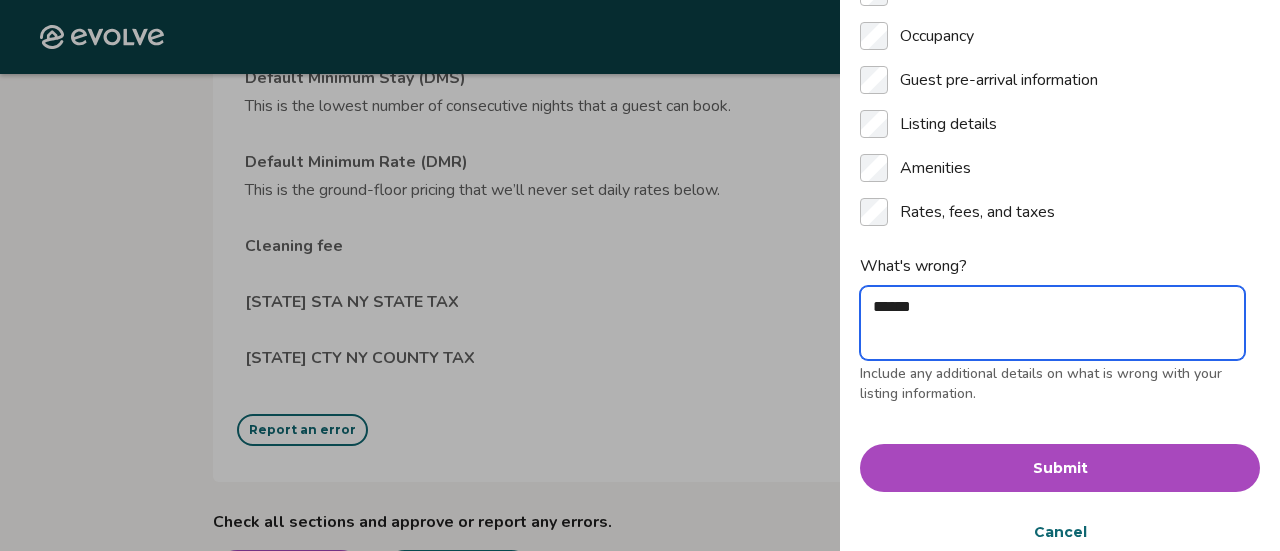 type on "****" 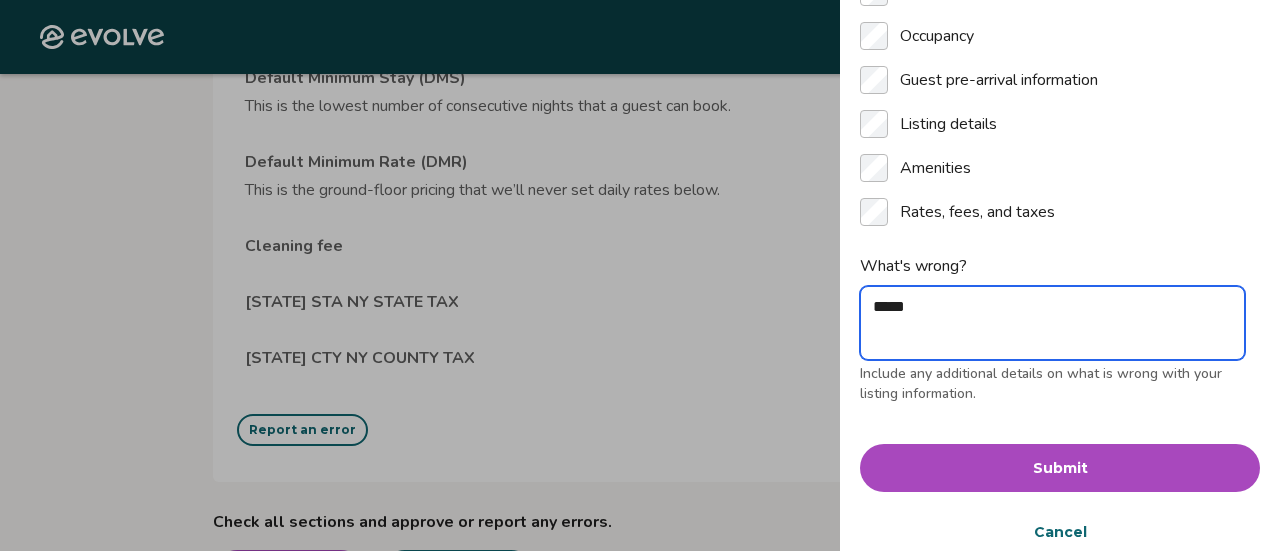 type on "****" 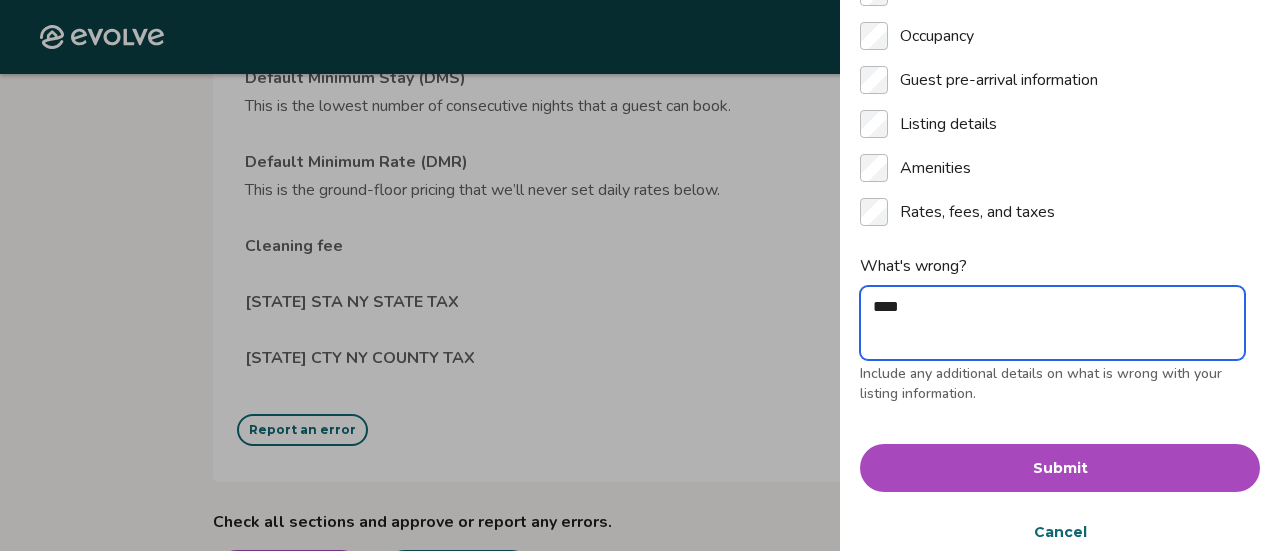 type on "***" 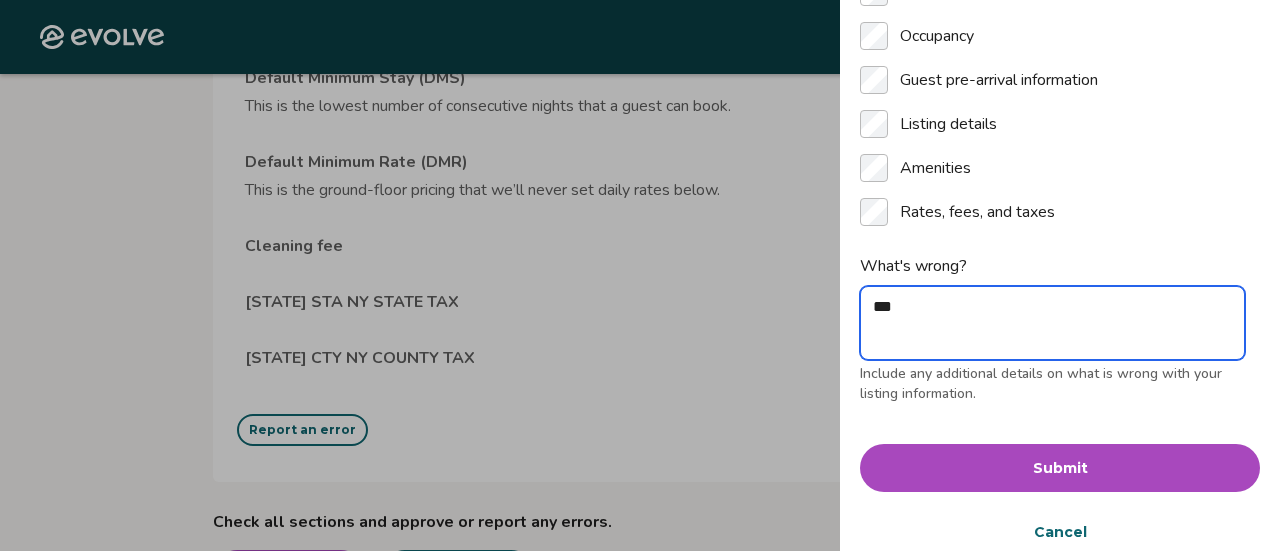 type on "**" 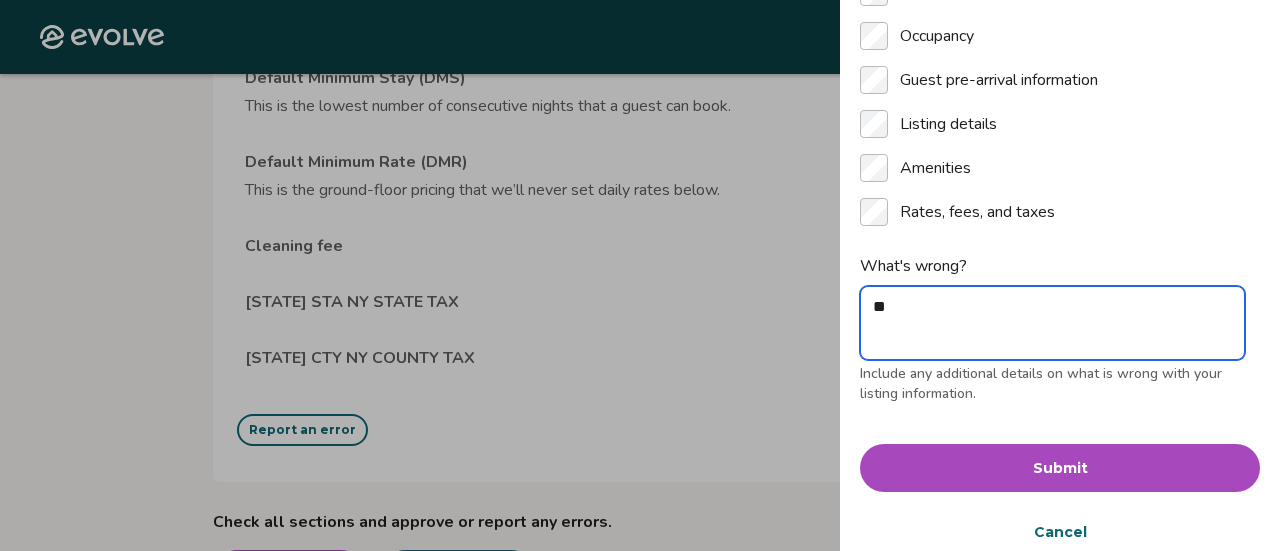 type on "*" 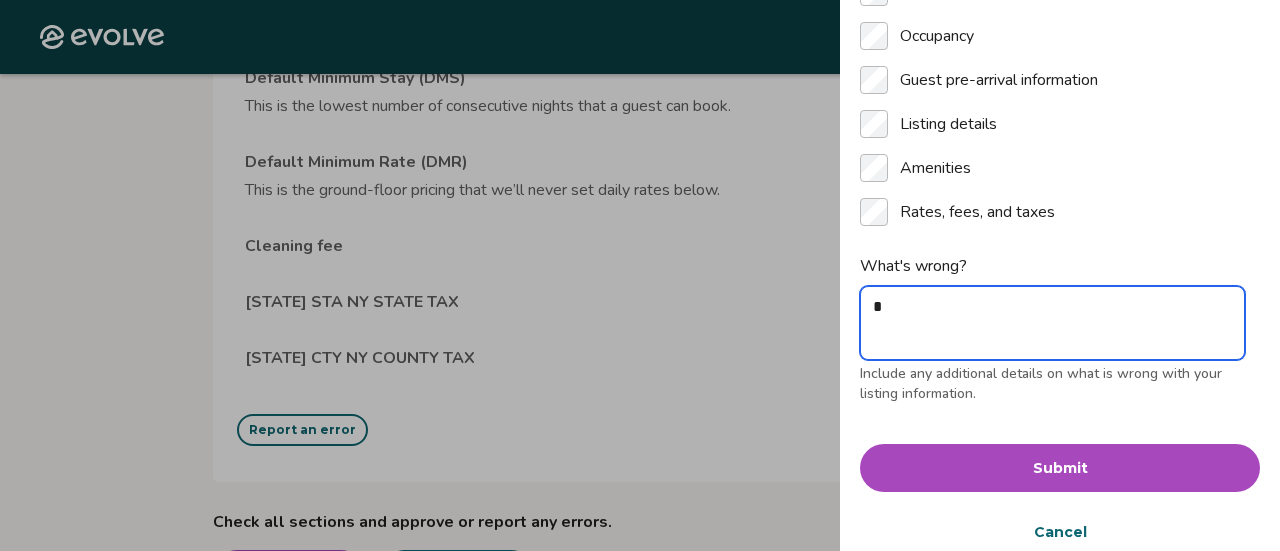 type on "*" 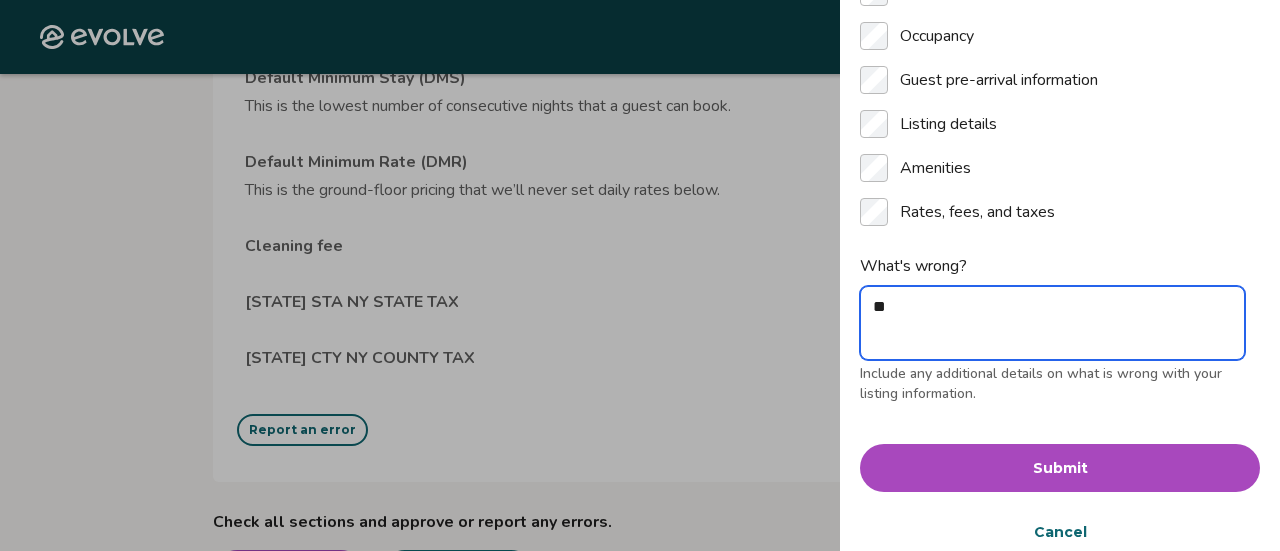 type on "***" 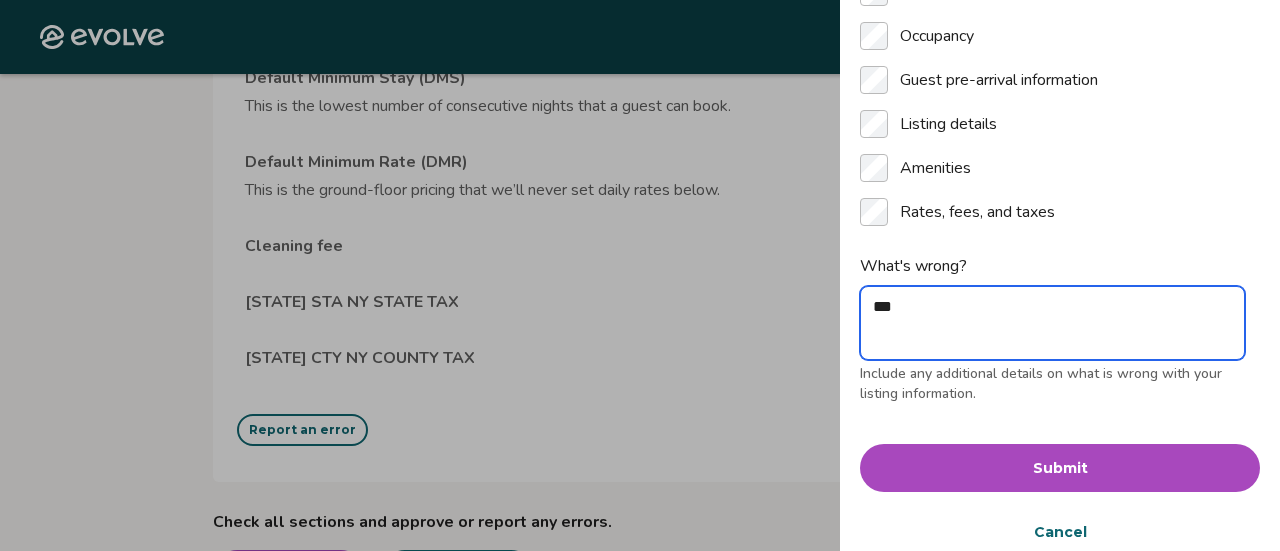 type on "****" 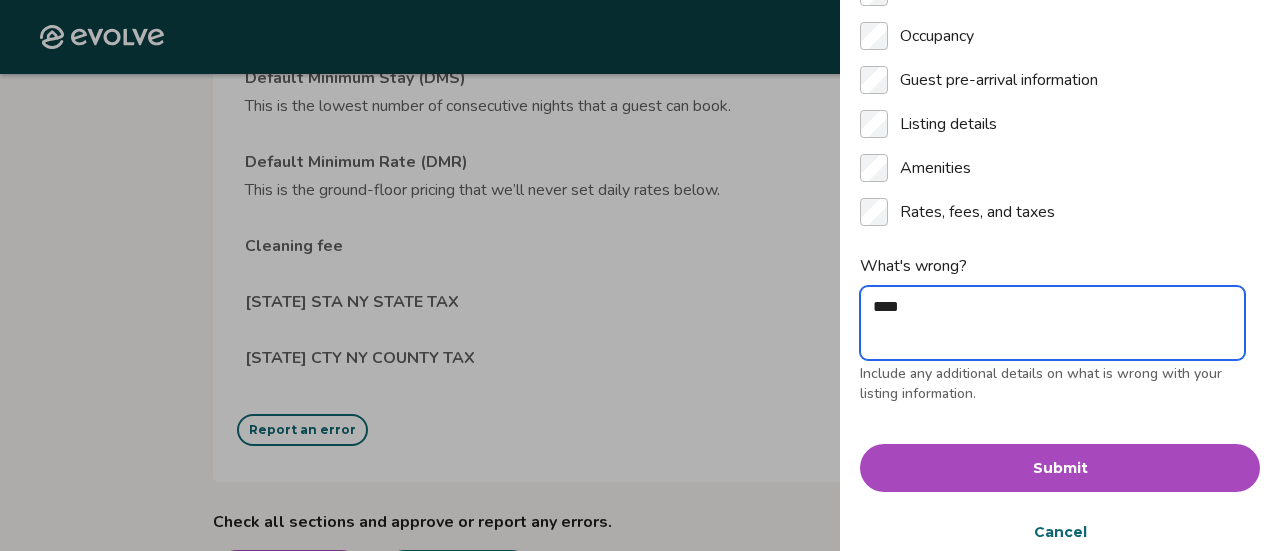 type on "****" 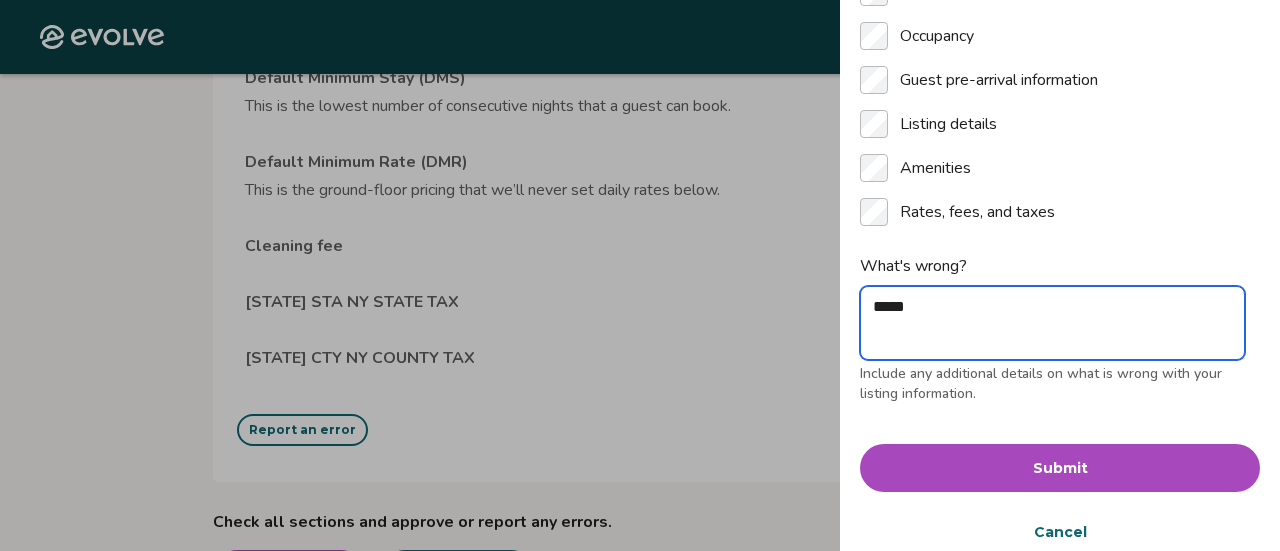 type on "*" 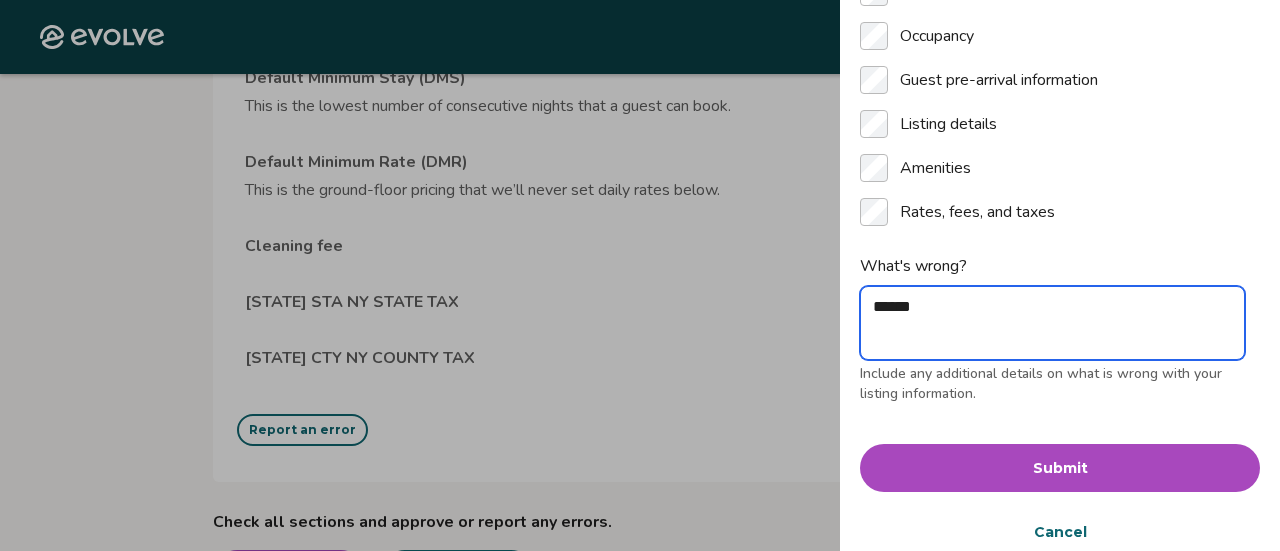 type on "*******" 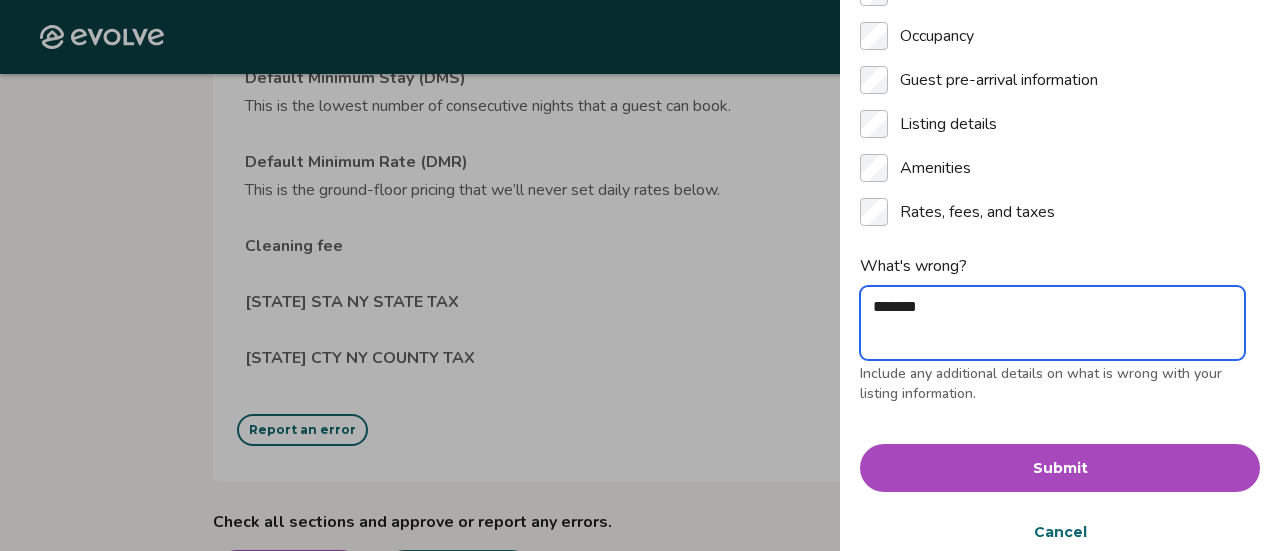 type on "********" 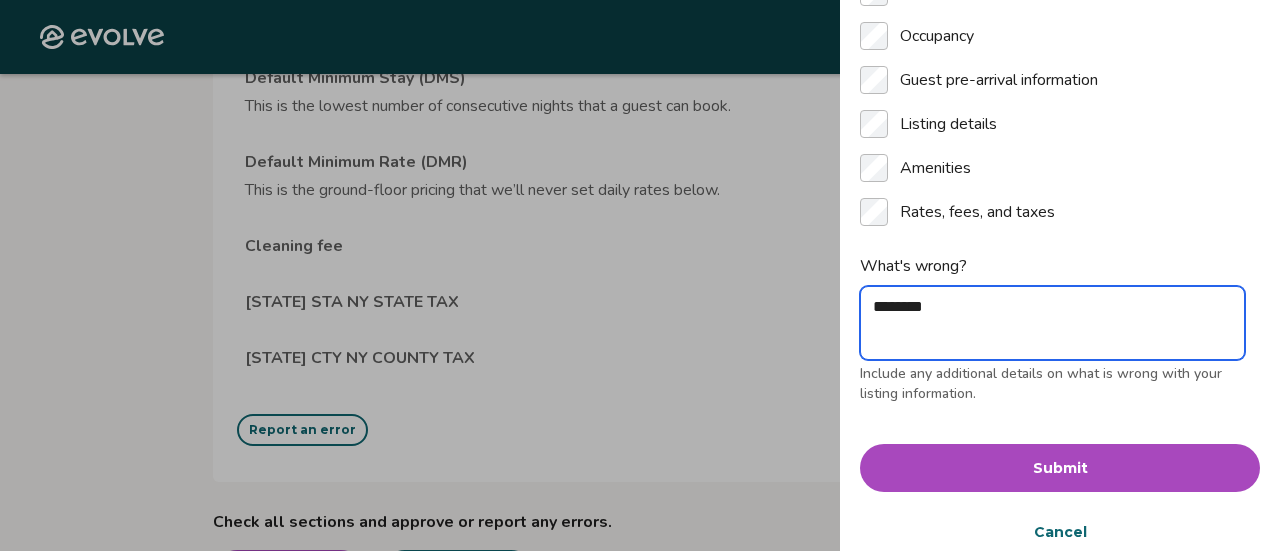 type on "*********" 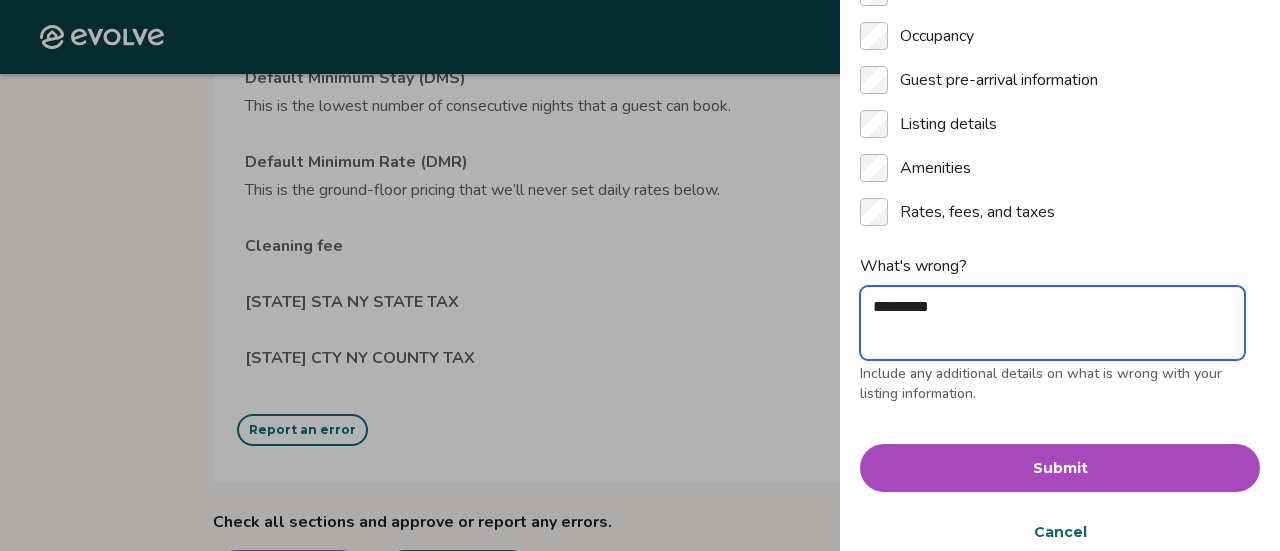 type on "**********" 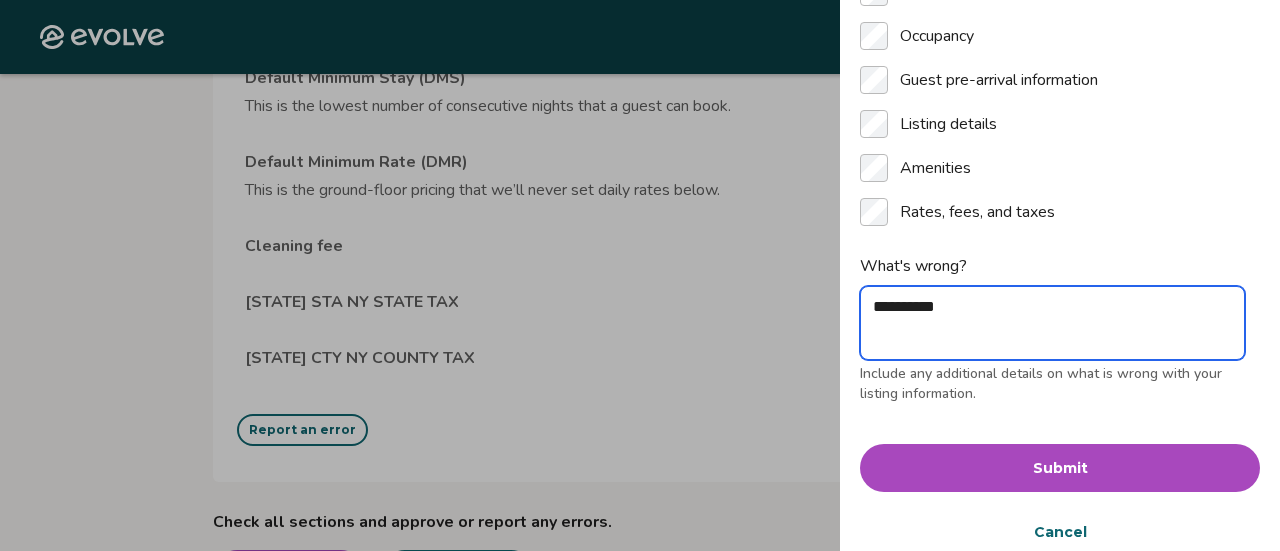 type on "**********" 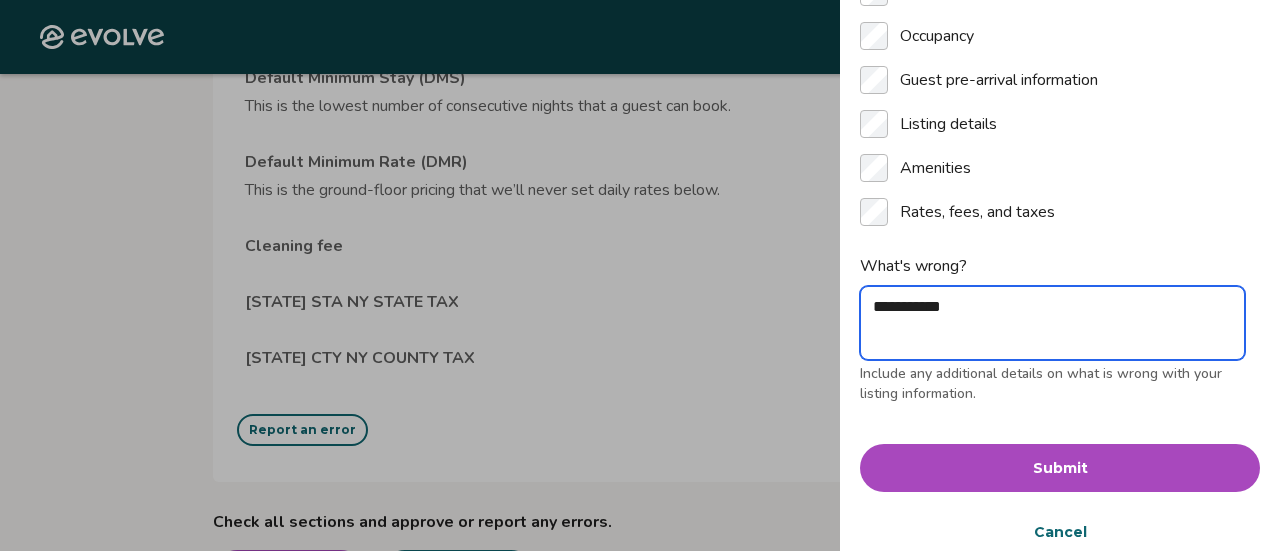 type on "**********" 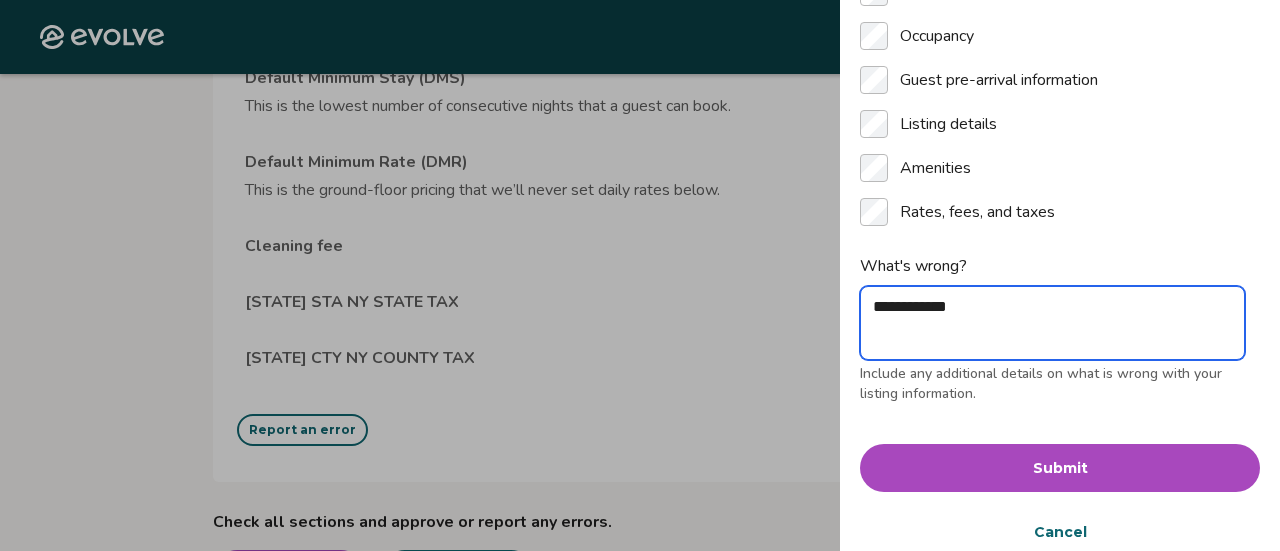 type on "**********" 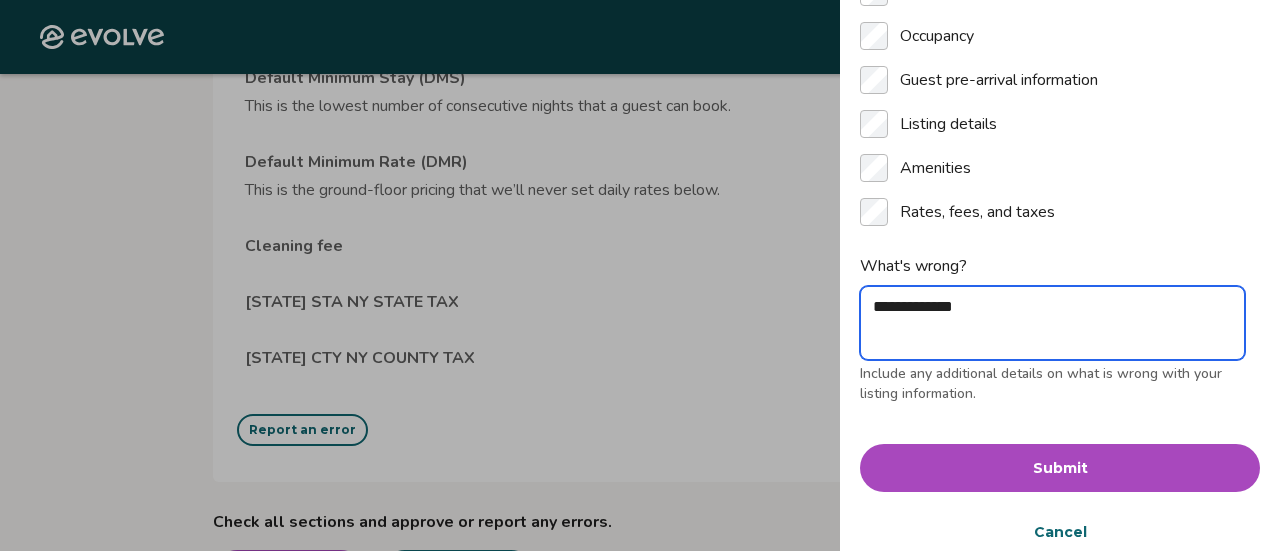 type on "**********" 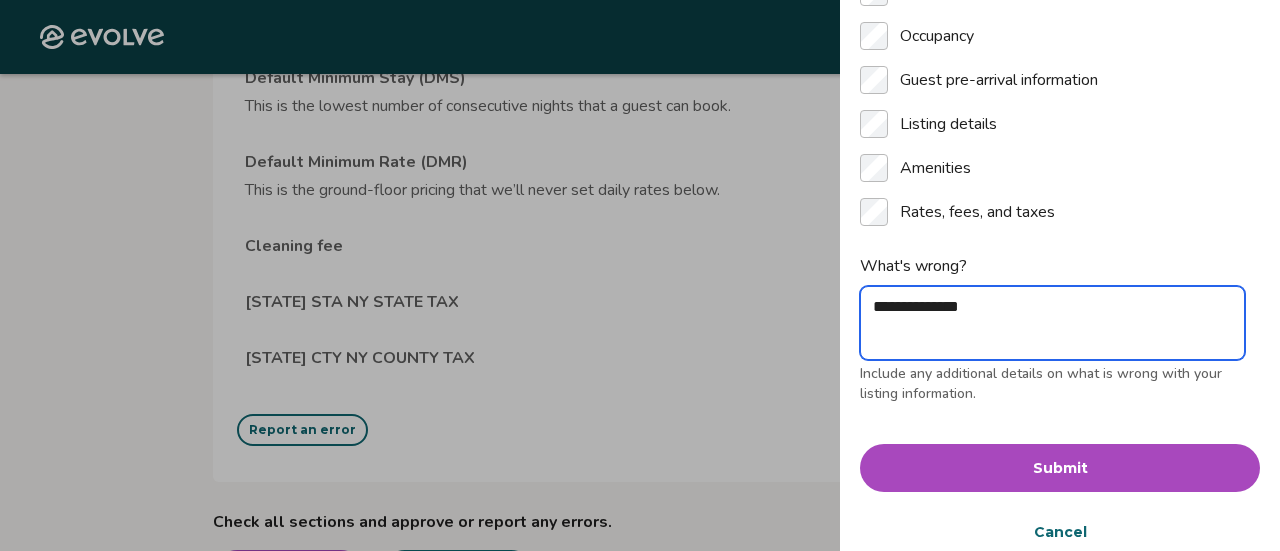 type on "**********" 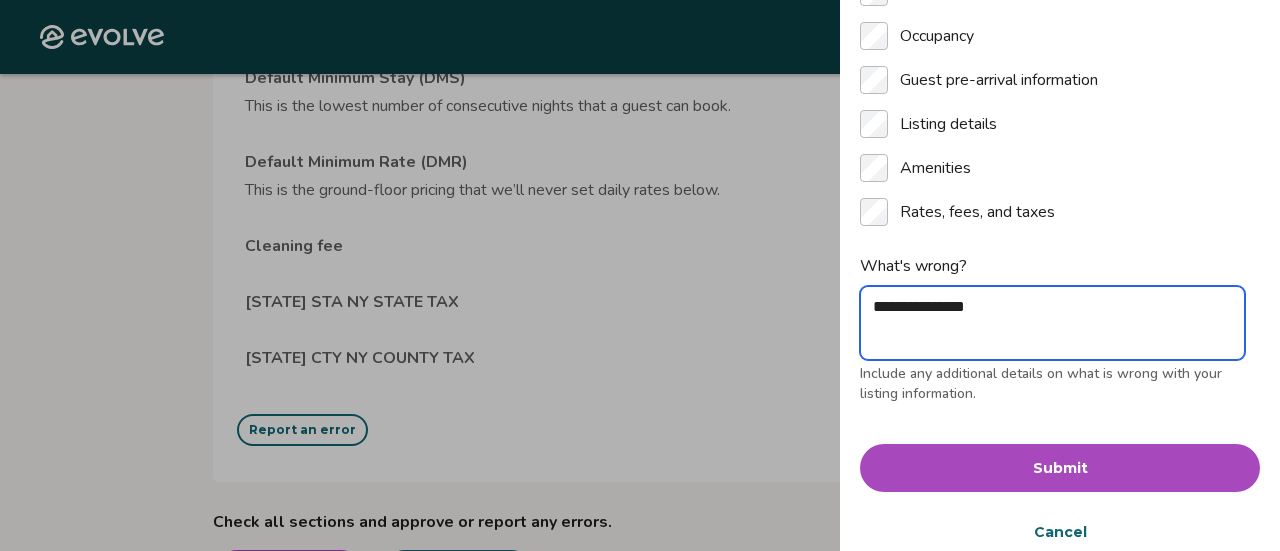 type on "*" 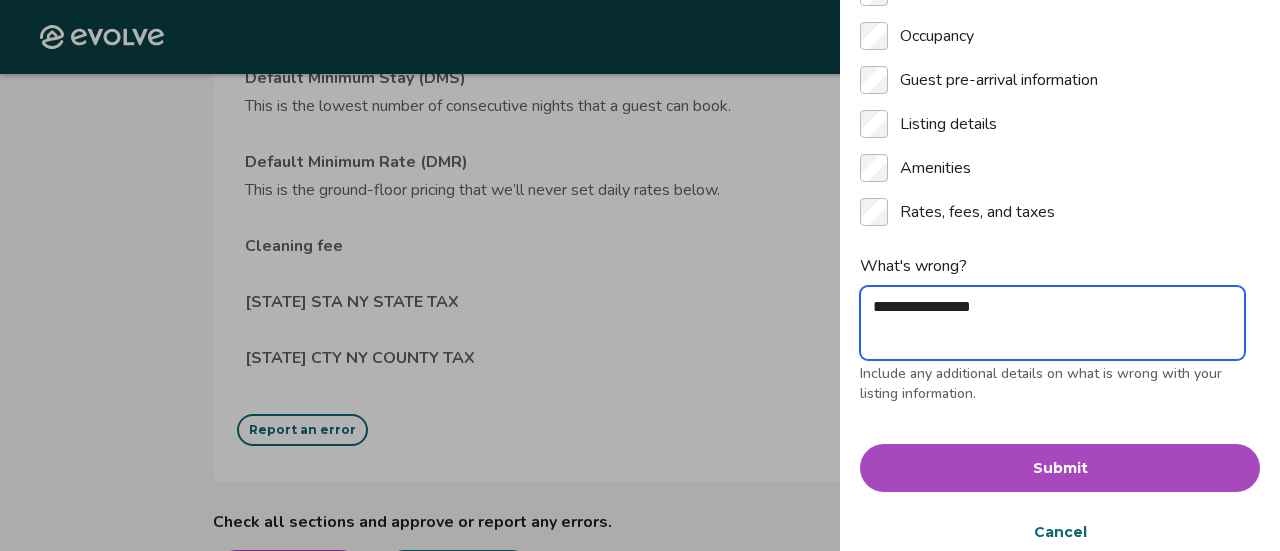 type on "**********" 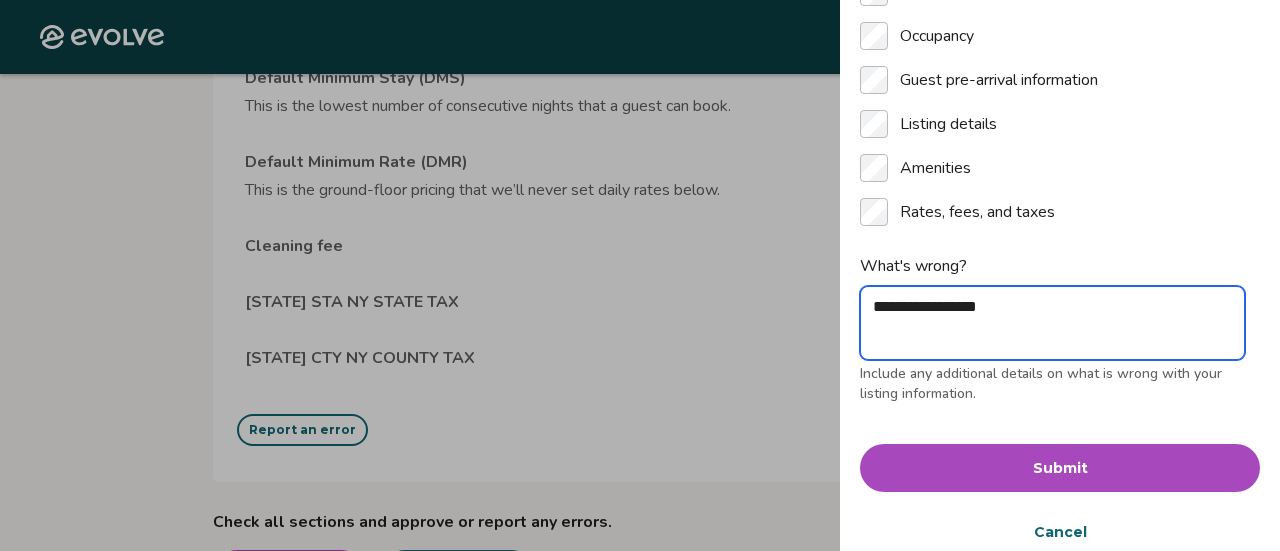 type on "**********" 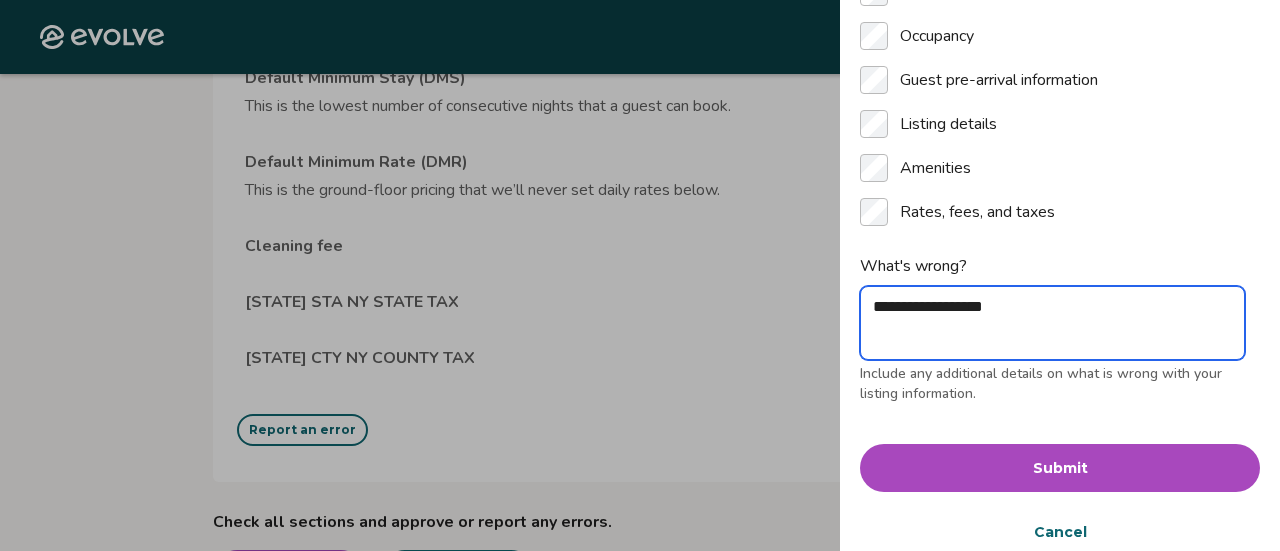 type on "**********" 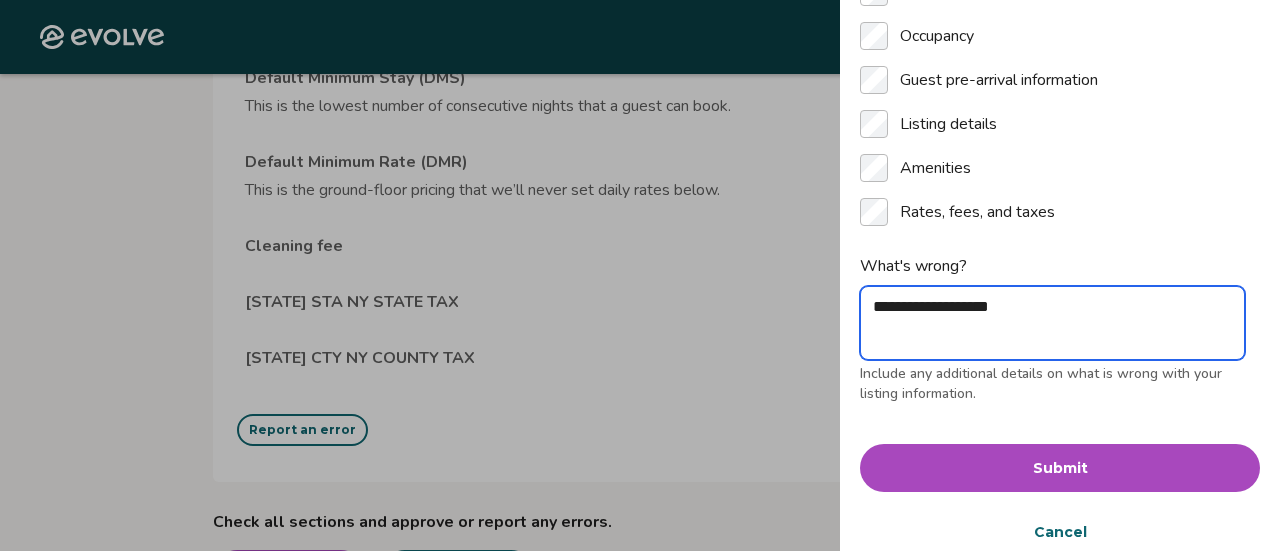 type on "**********" 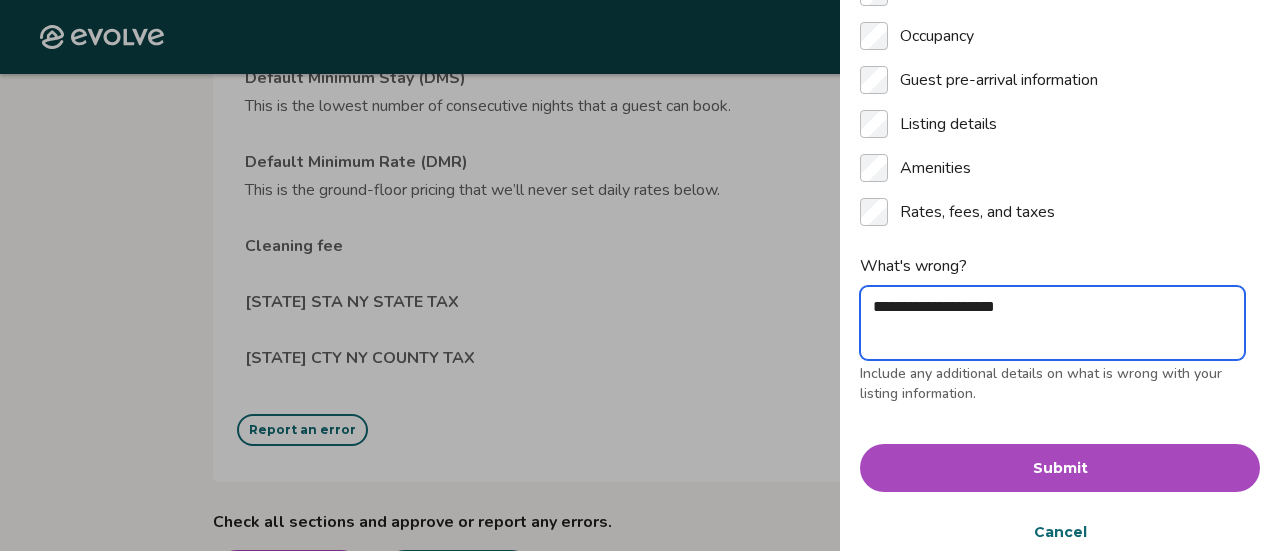 type on "**********" 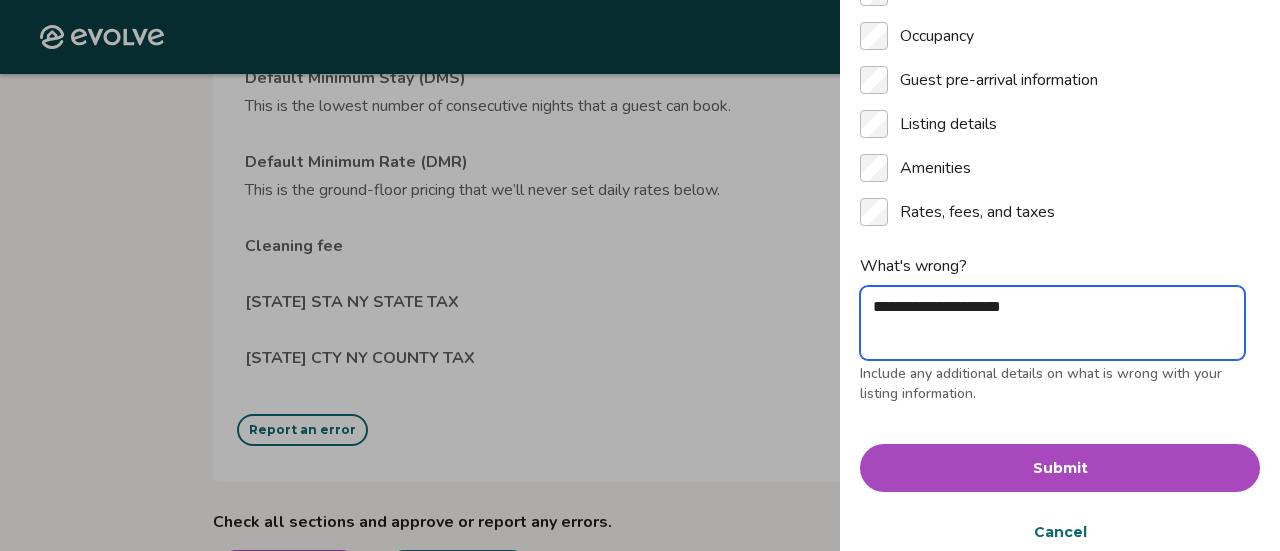 type on "*" 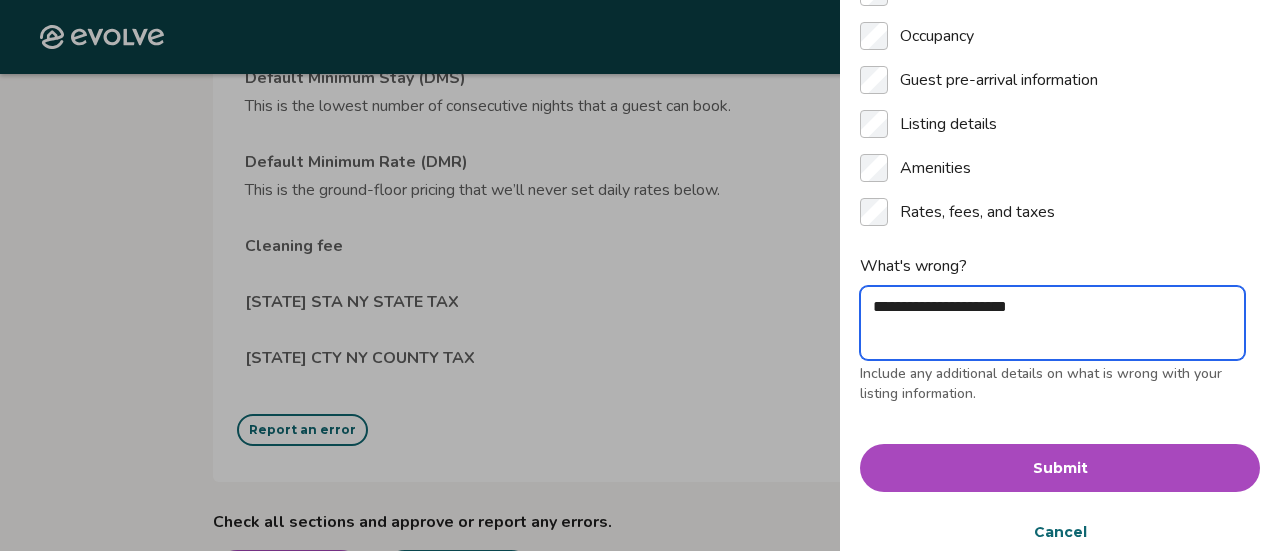 type on "**********" 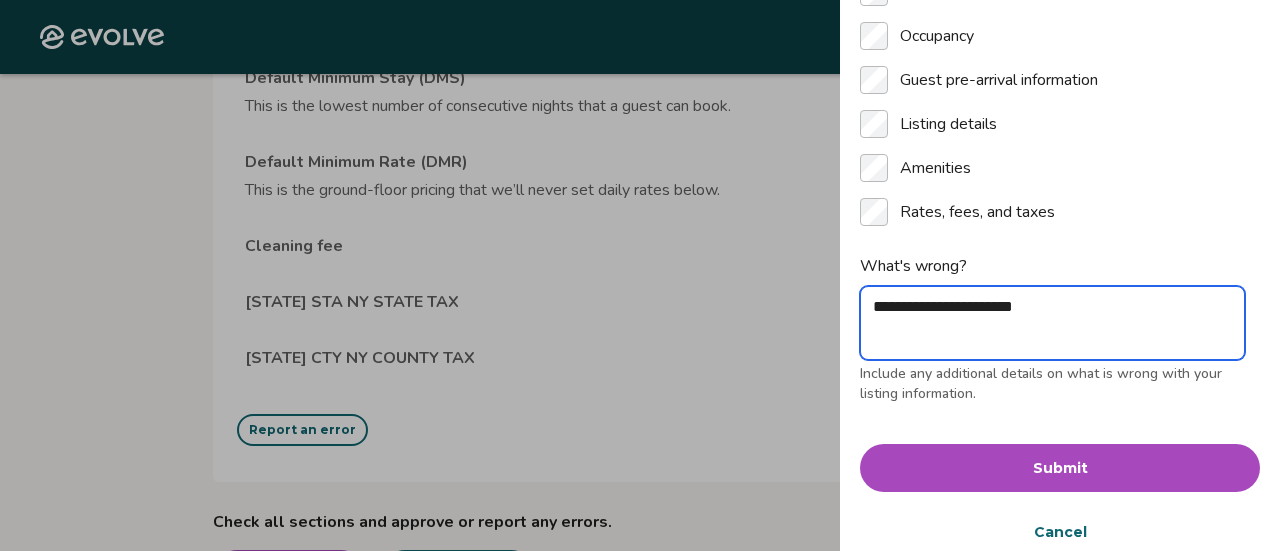 type on "**********" 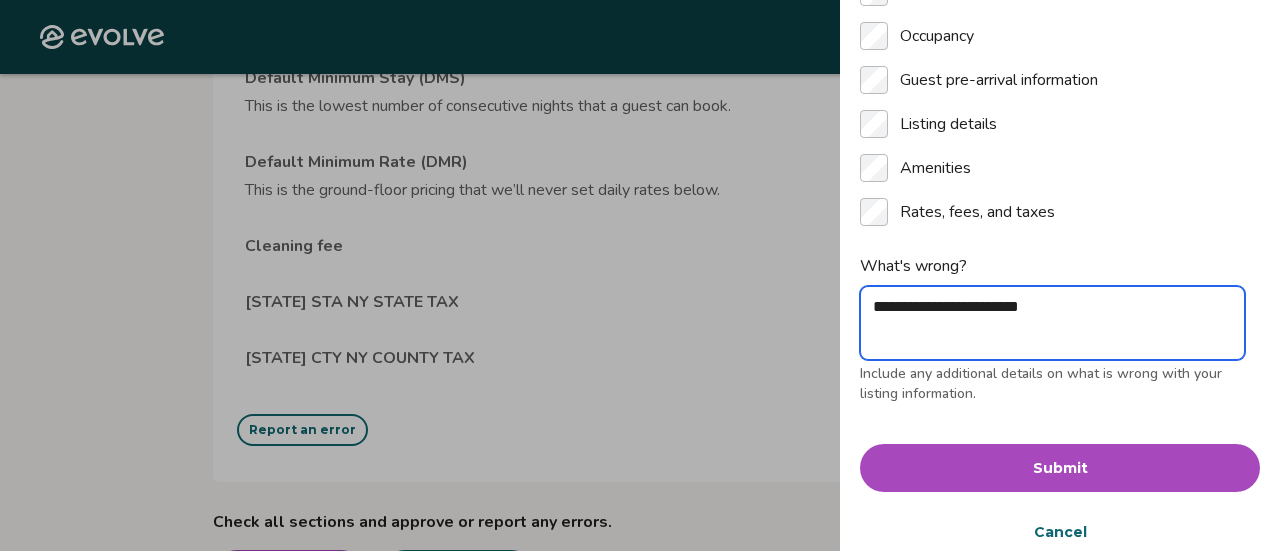 type on "**********" 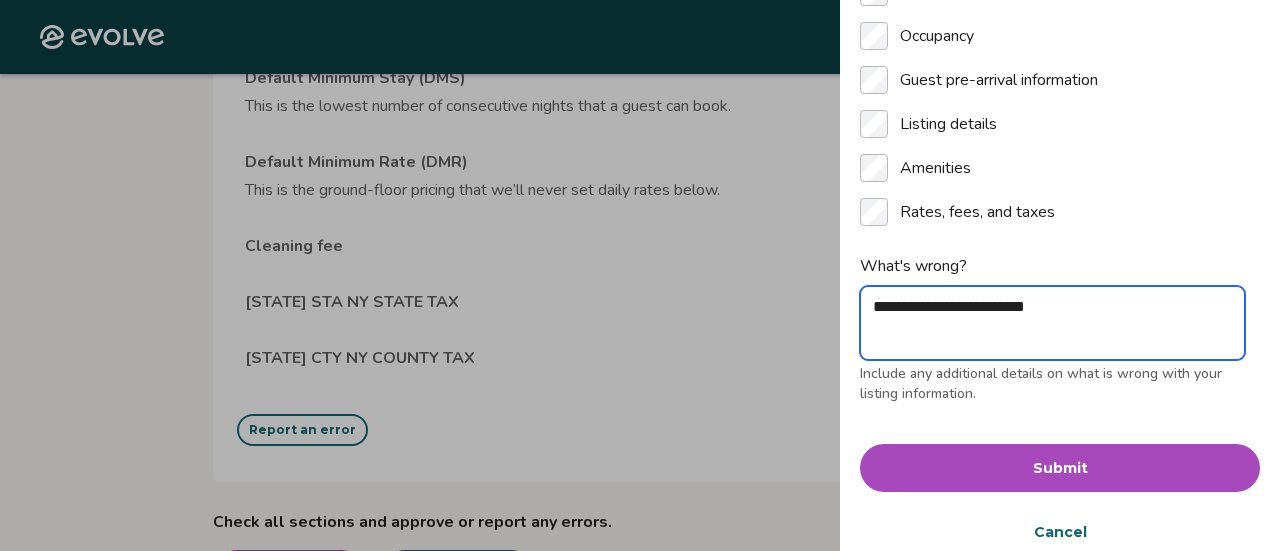 type on "**********" 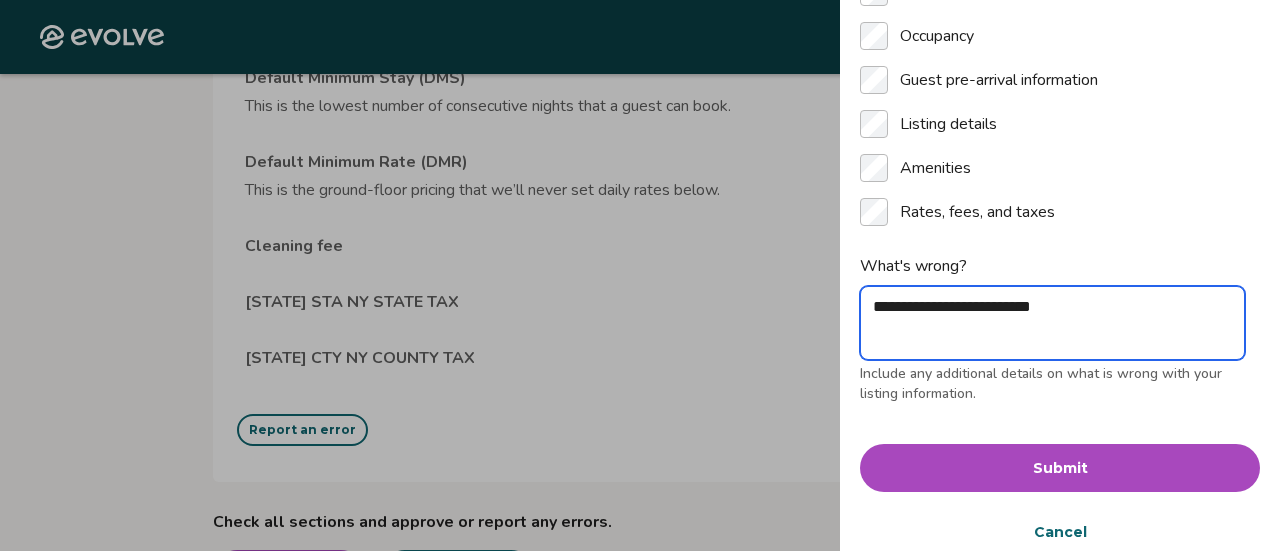 type on "**********" 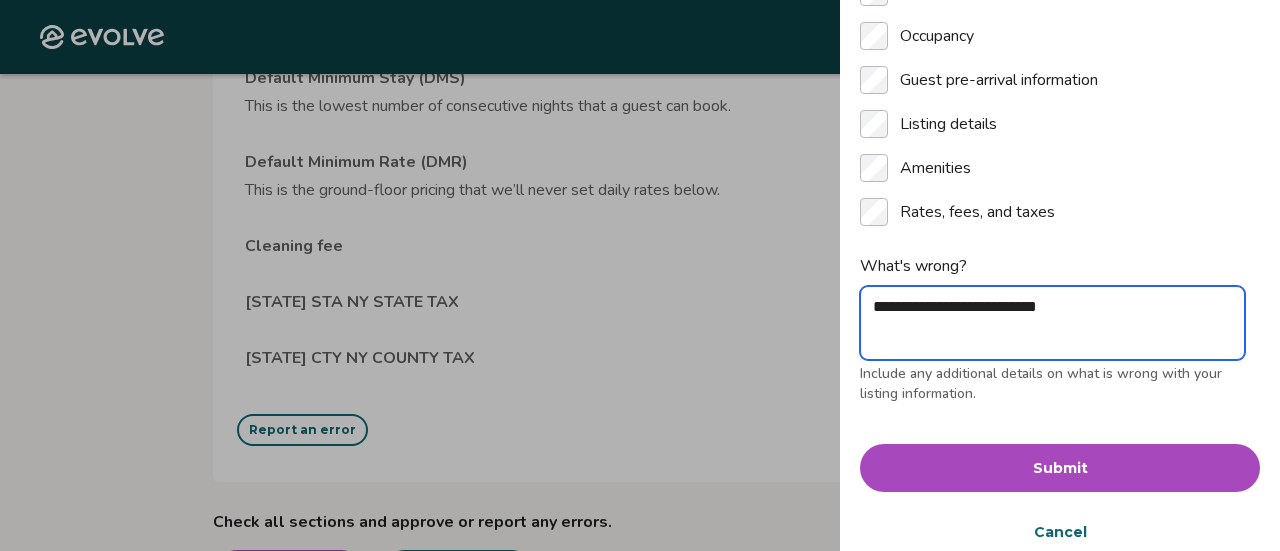 type on "**********" 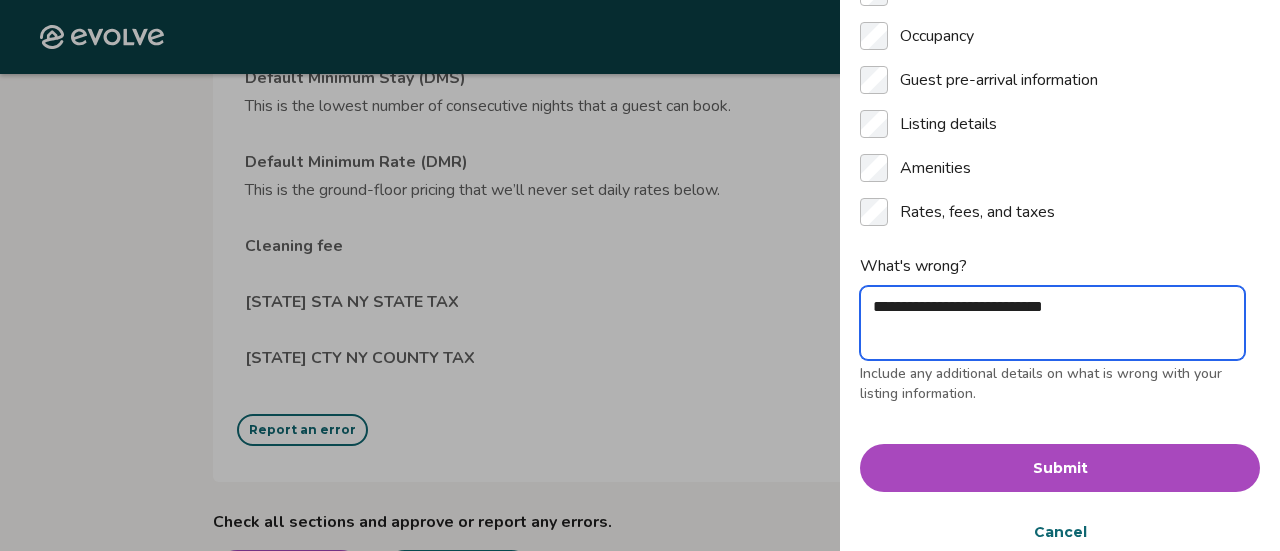 type on "**********" 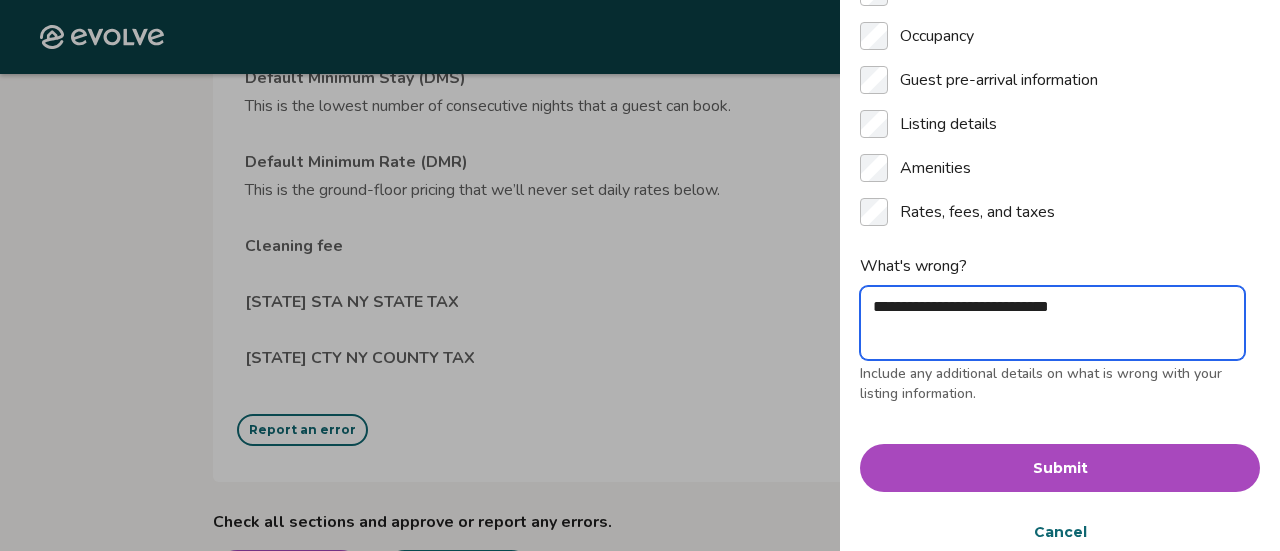 type on "**********" 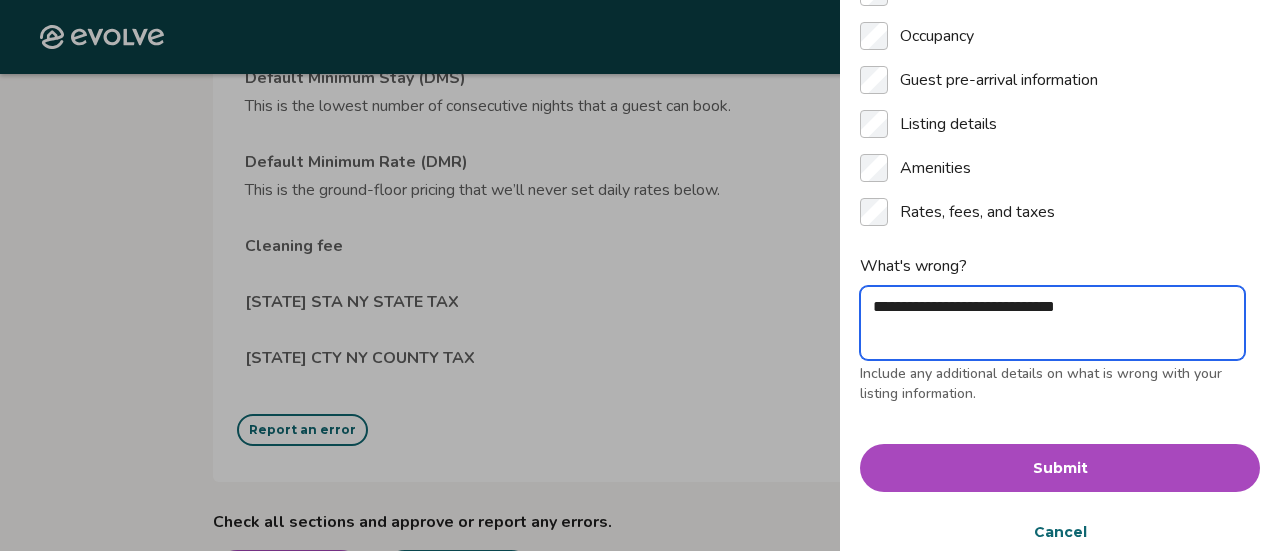 type on "**********" 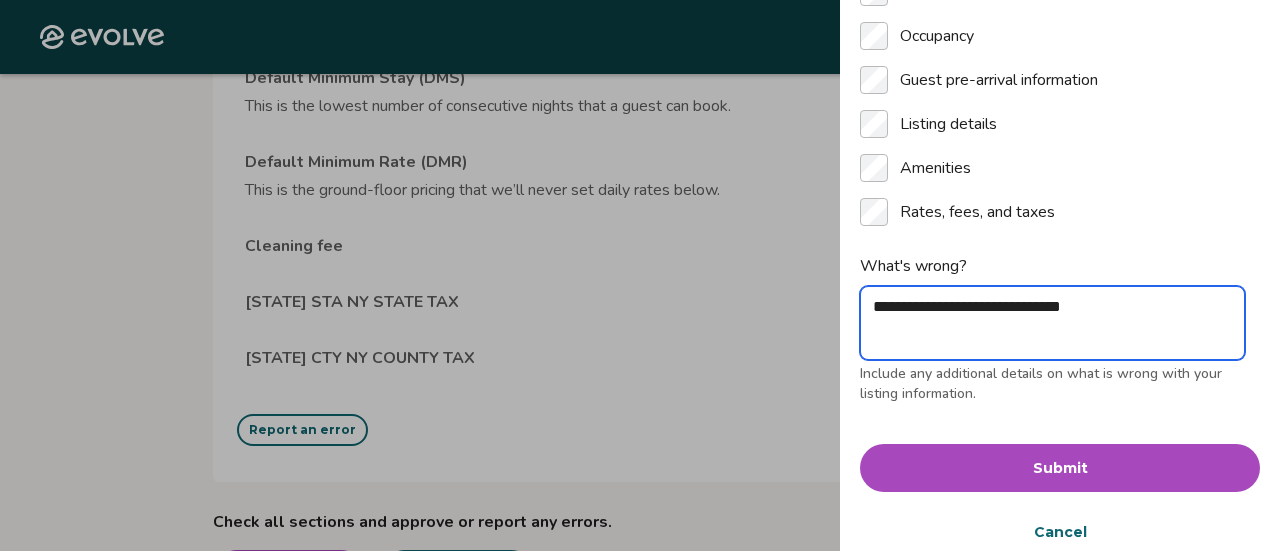 type on "**********" 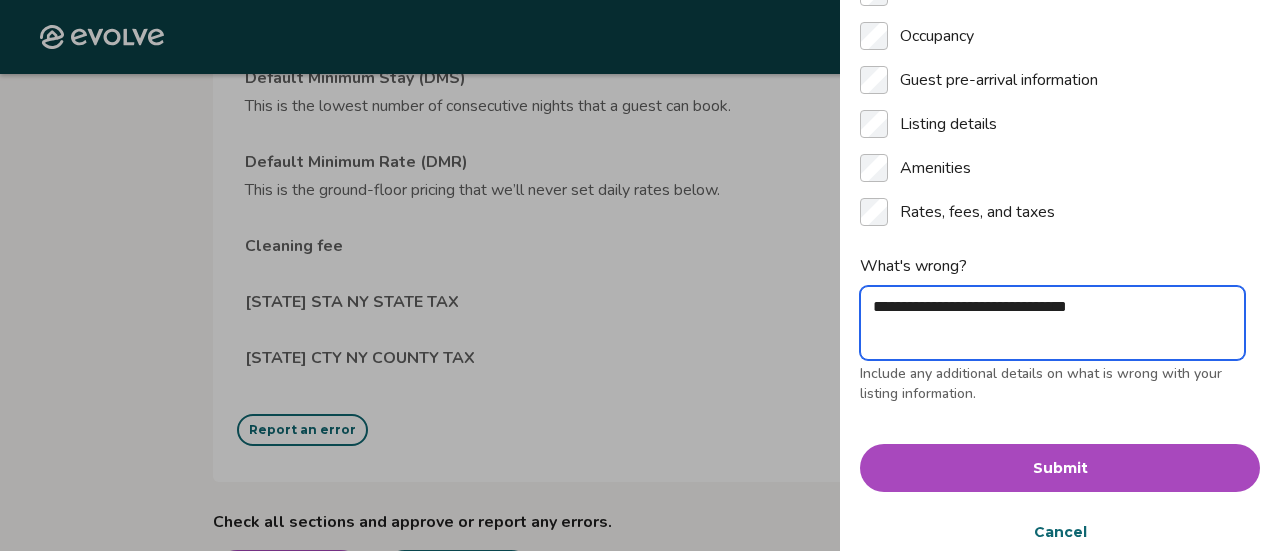 type on "**********" 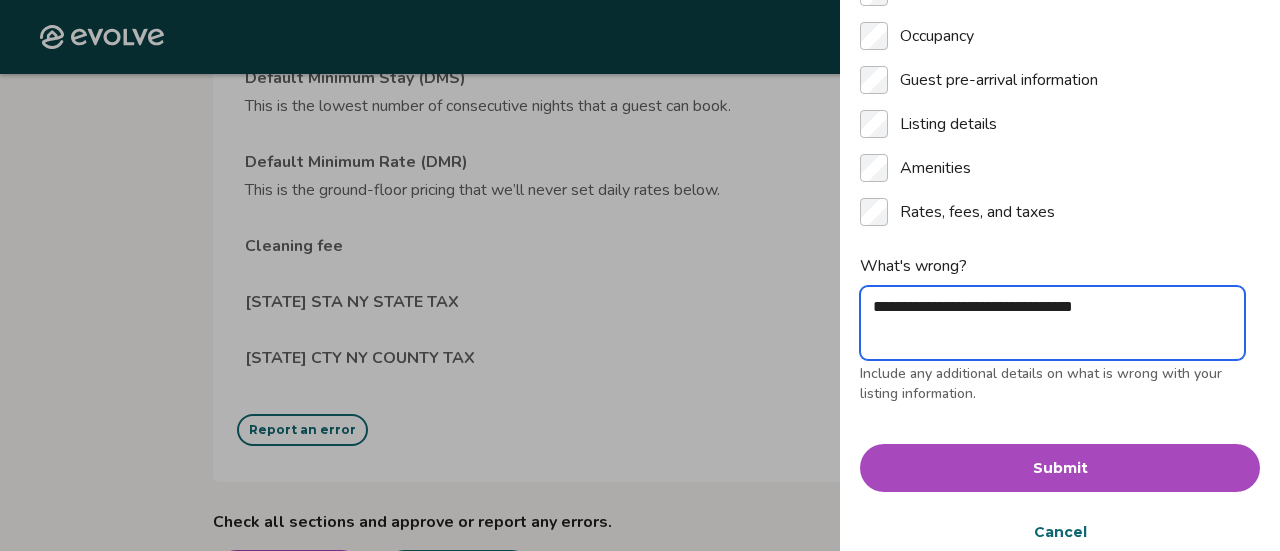 type on "**********" 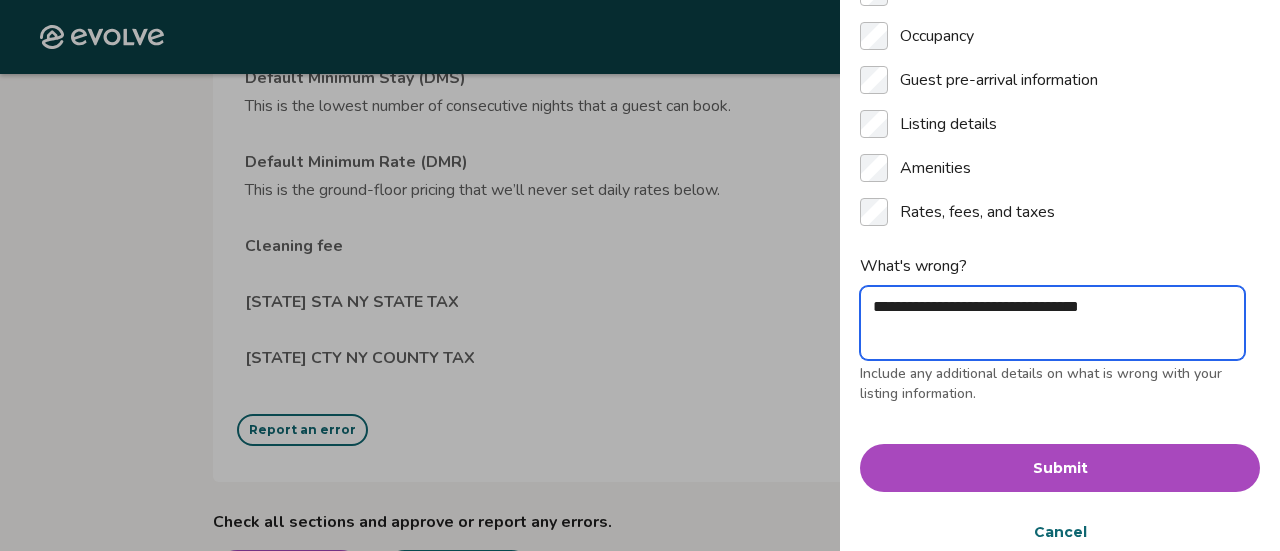 type on "**********" 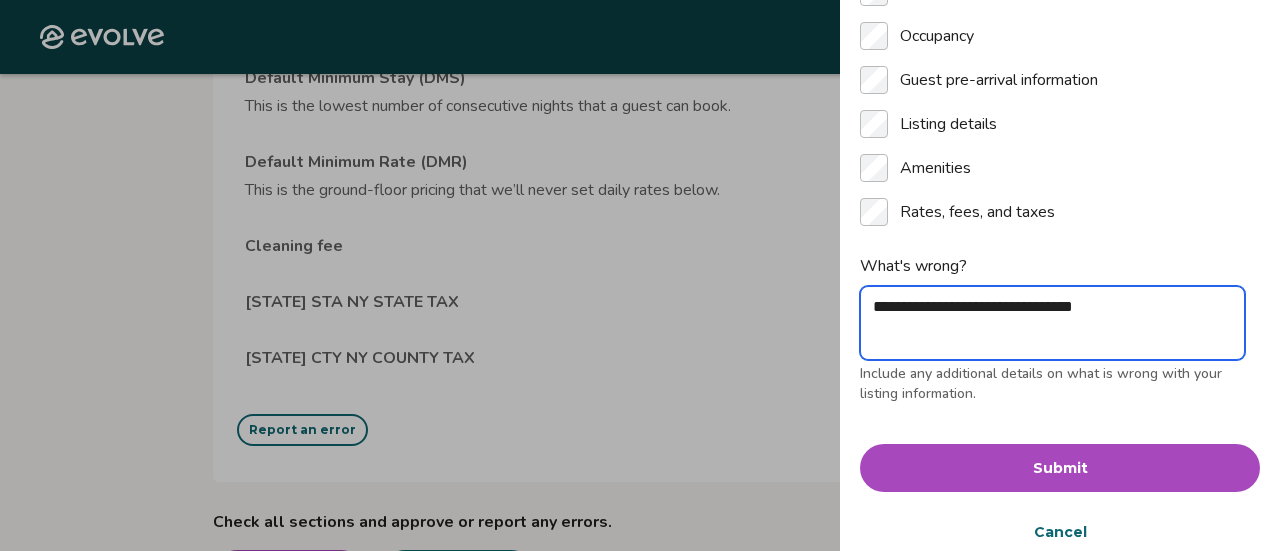 type on "**********" 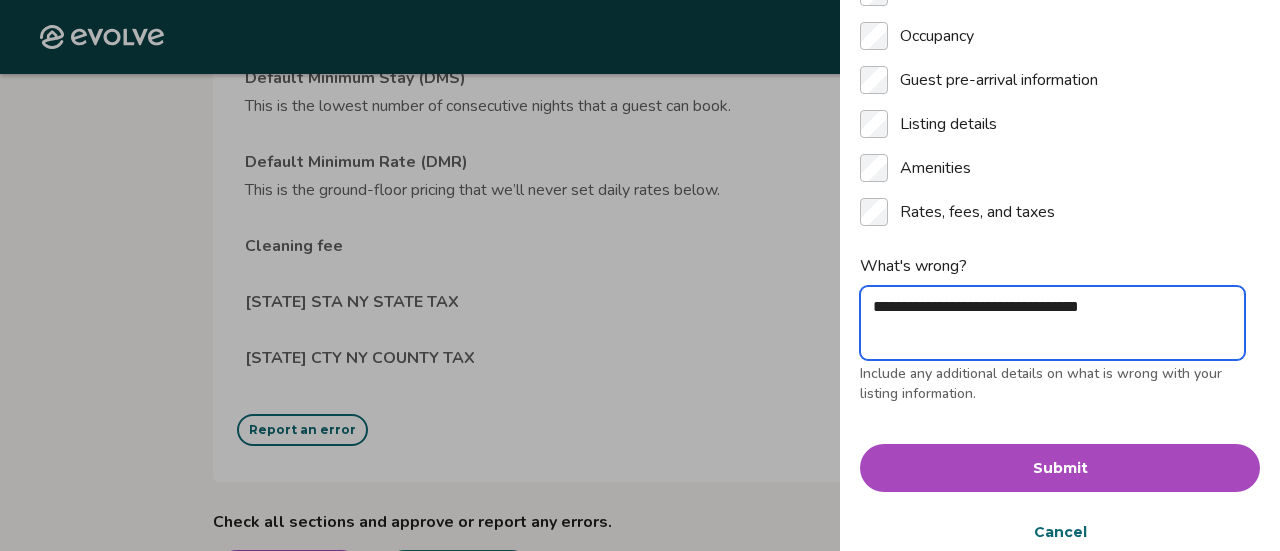 type on "**********" 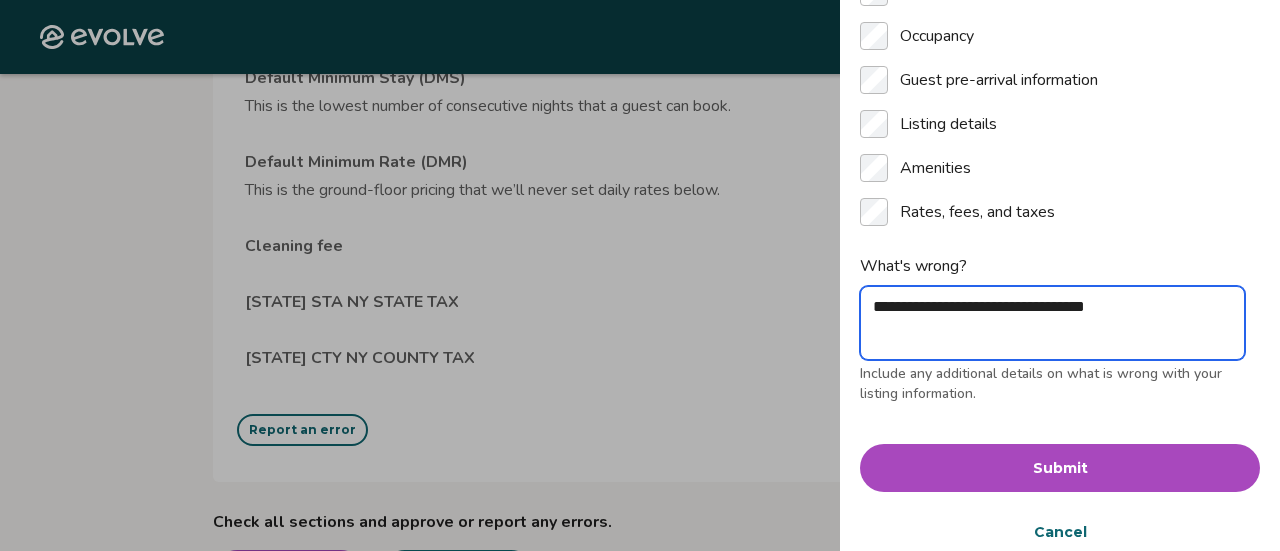 type on "**********" 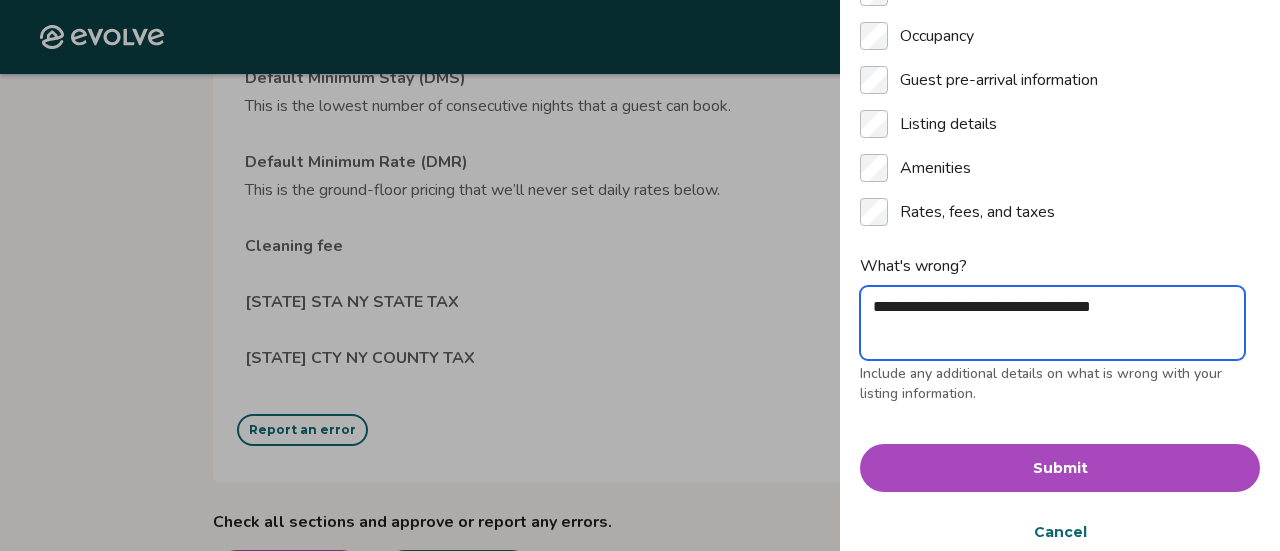 type on "**********" 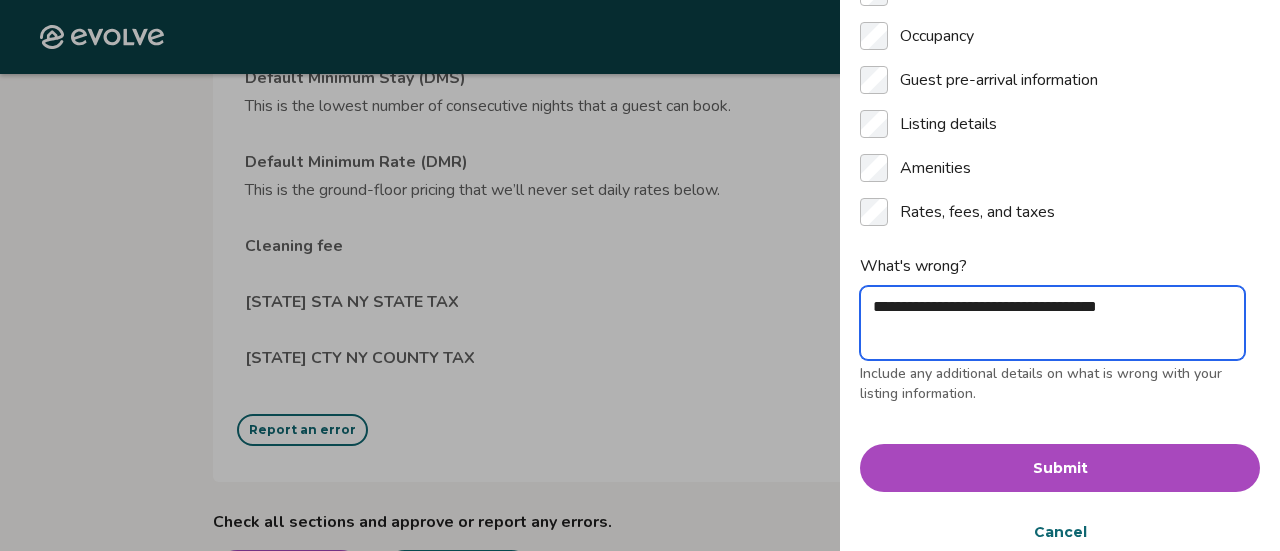 type on "**********" 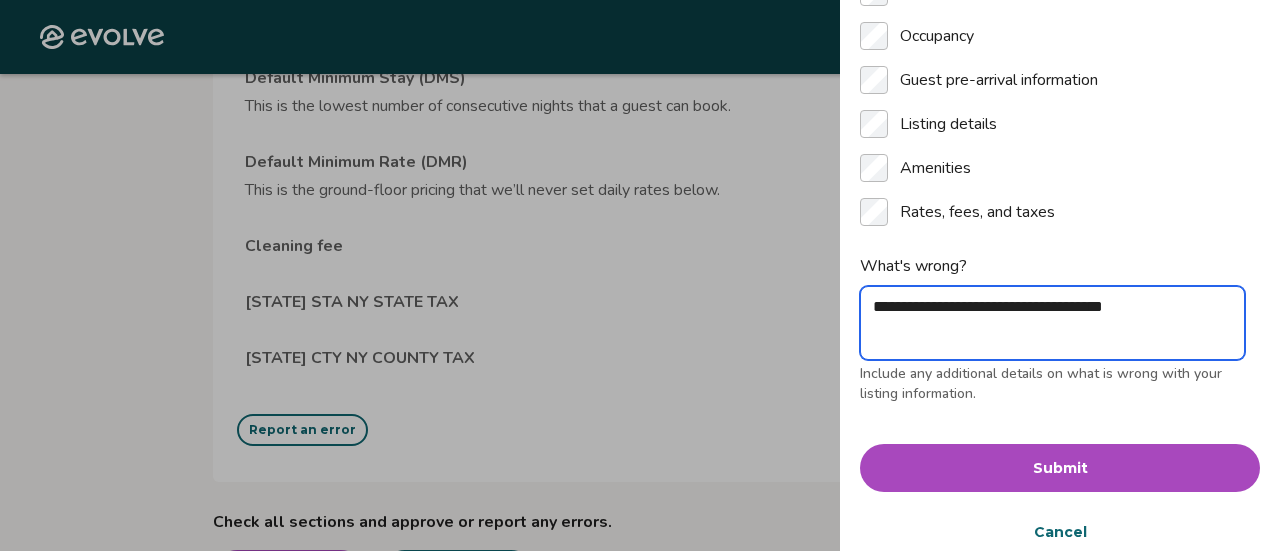 type on "**********" 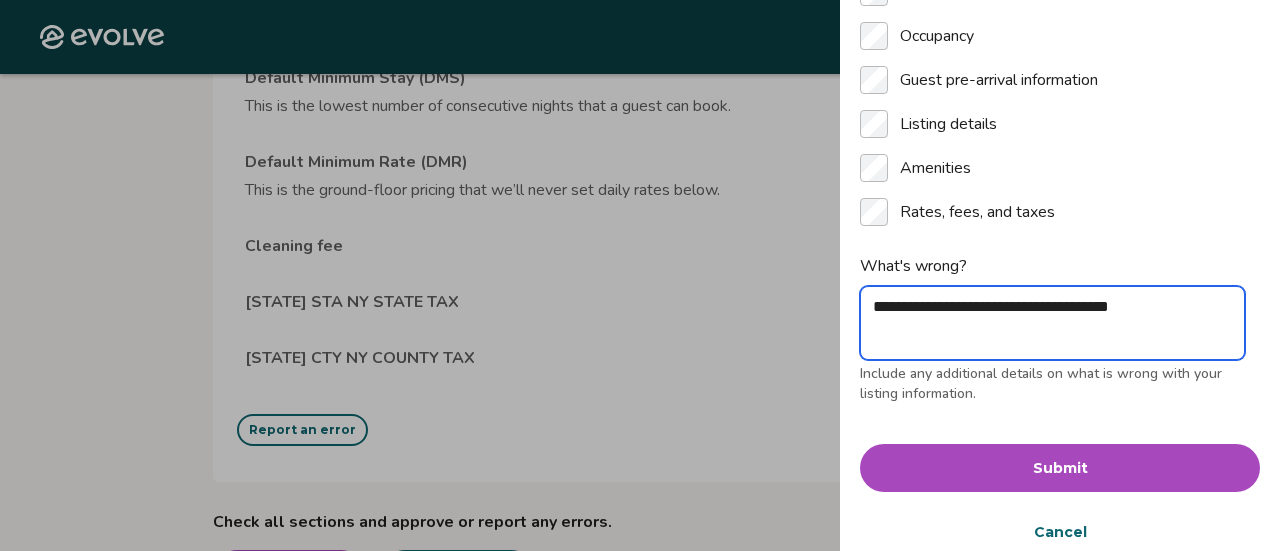 type on "**********" 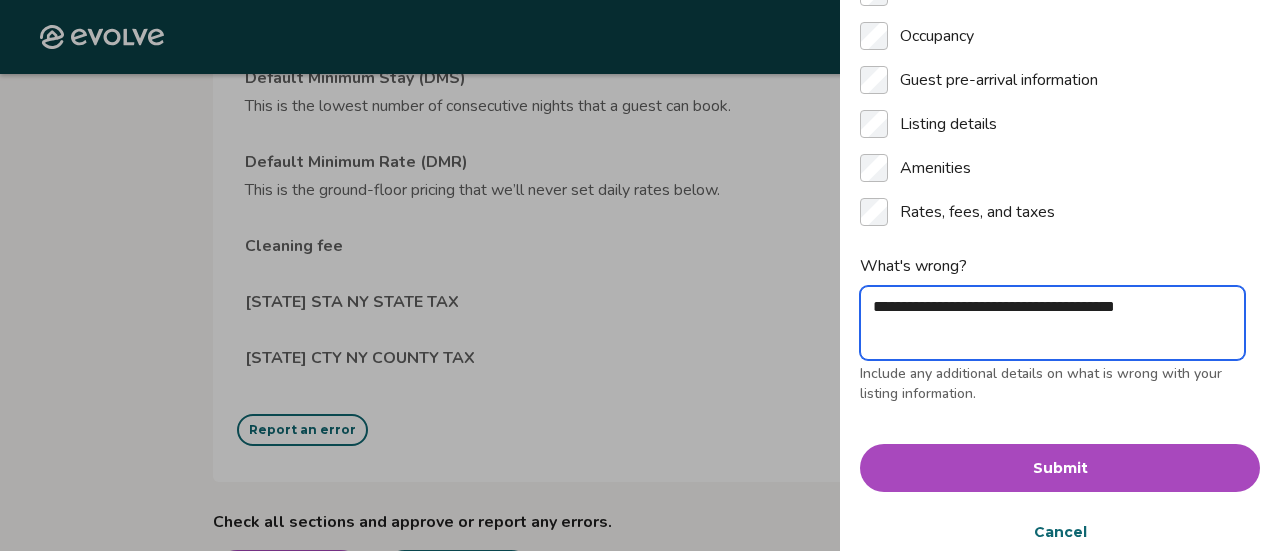 type on "**********" 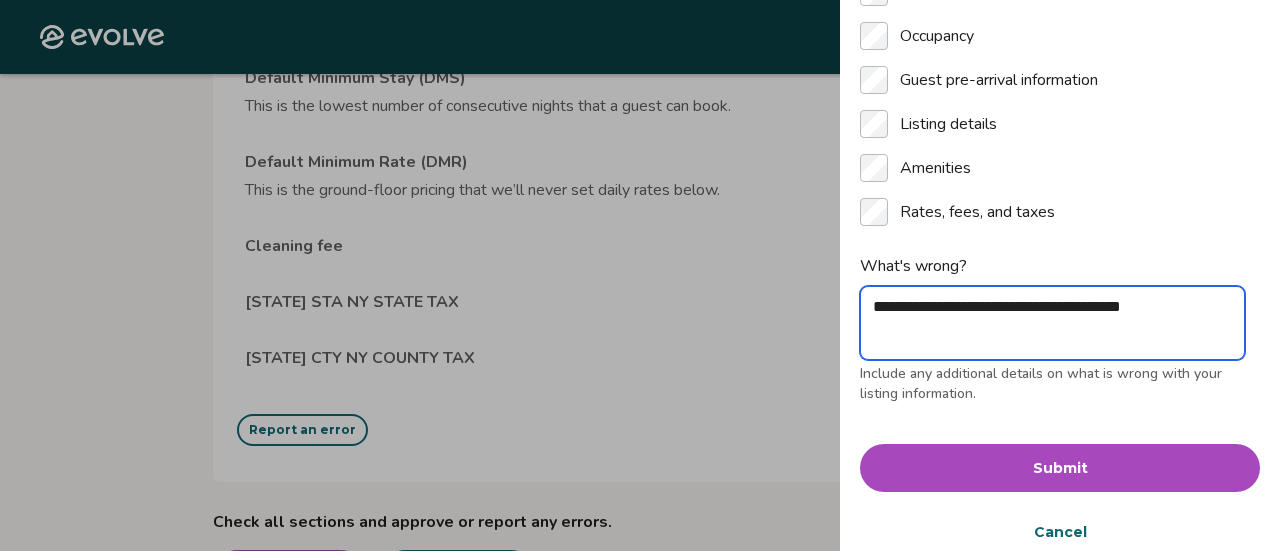 type on "**********" 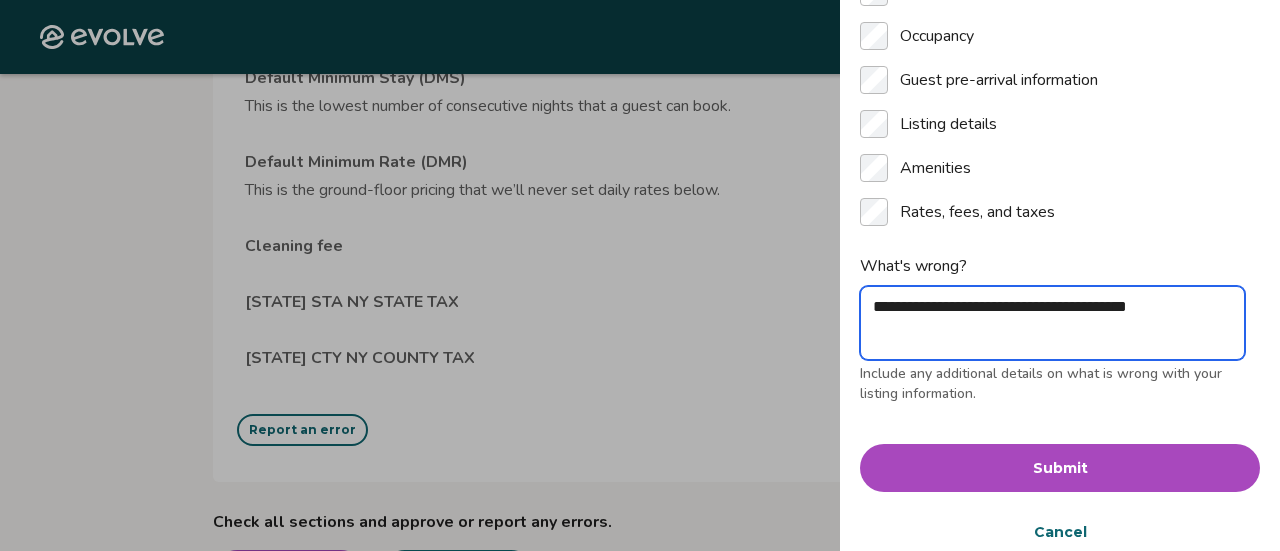 type on "**********" 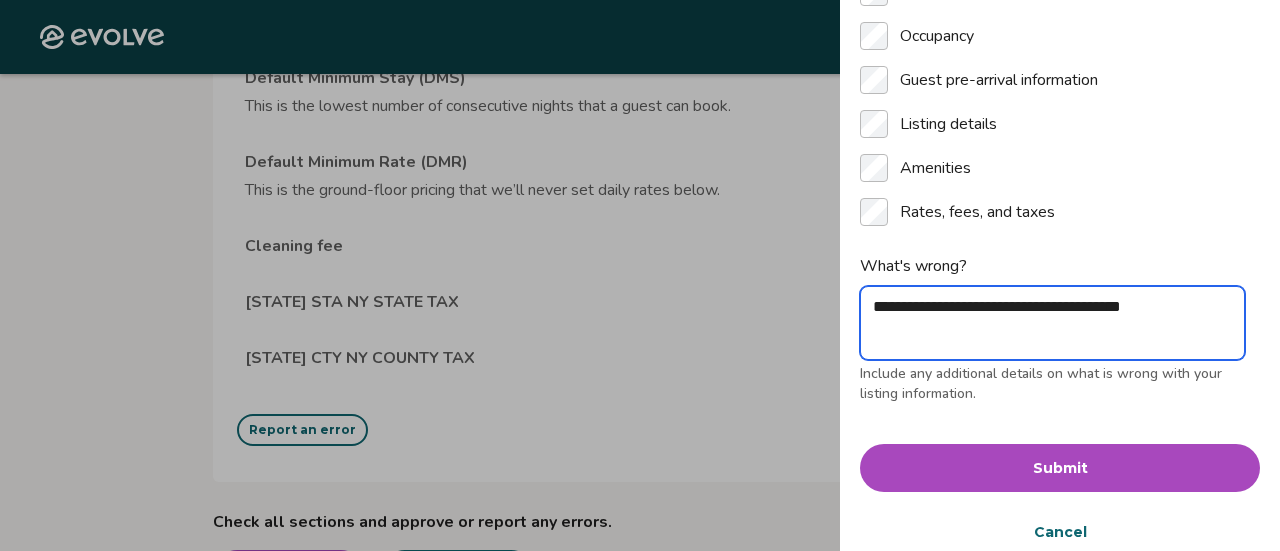type on "**********" 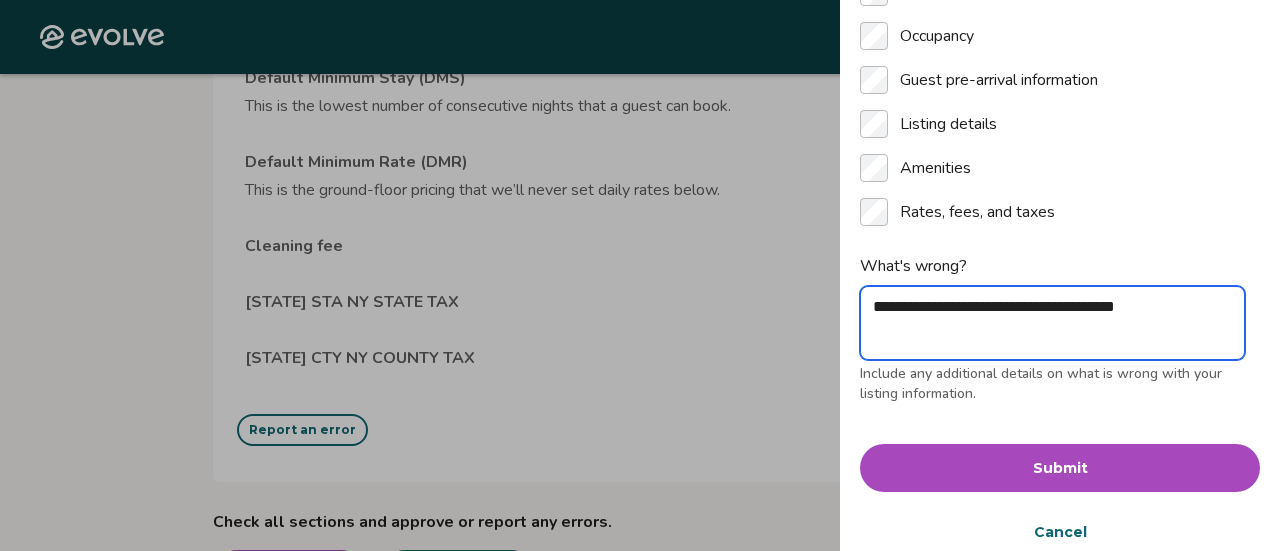 type on "**********" 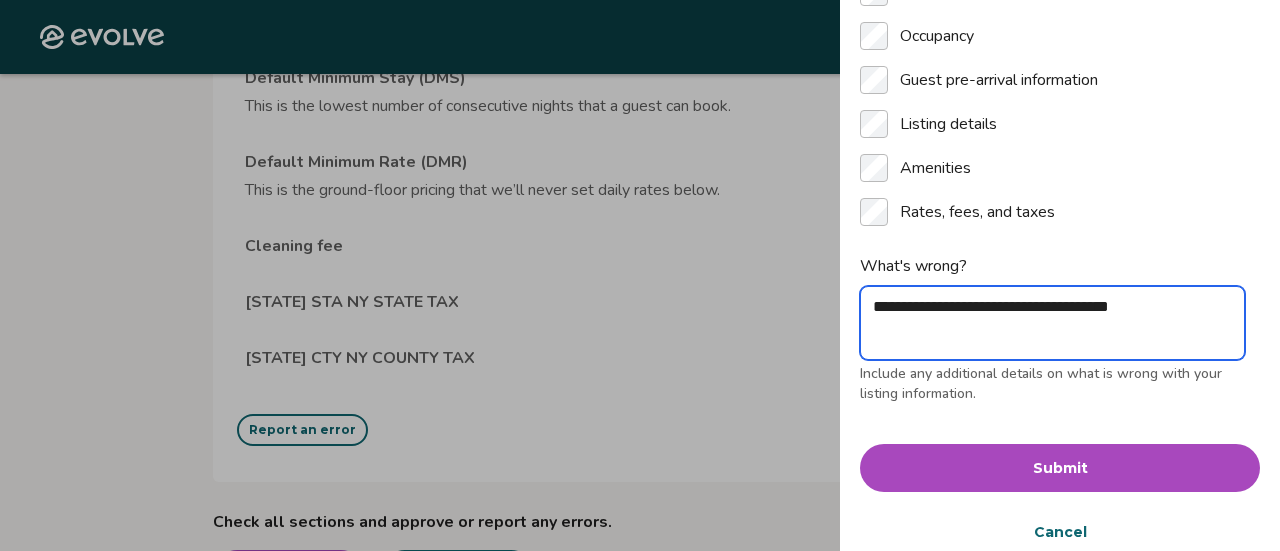 type on "**********" 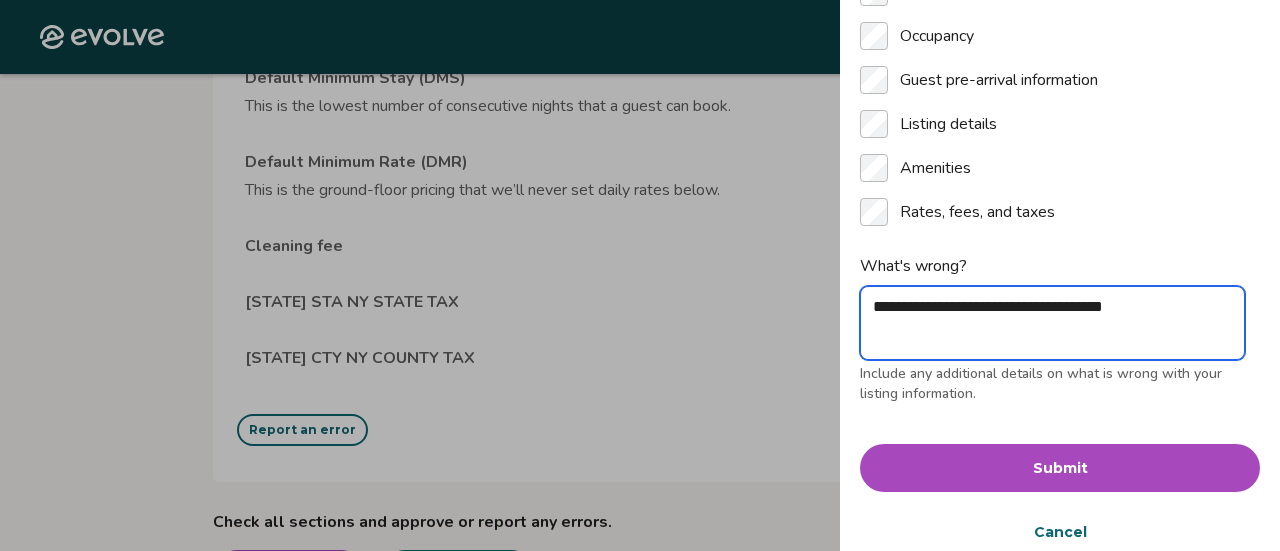 type on "**********" 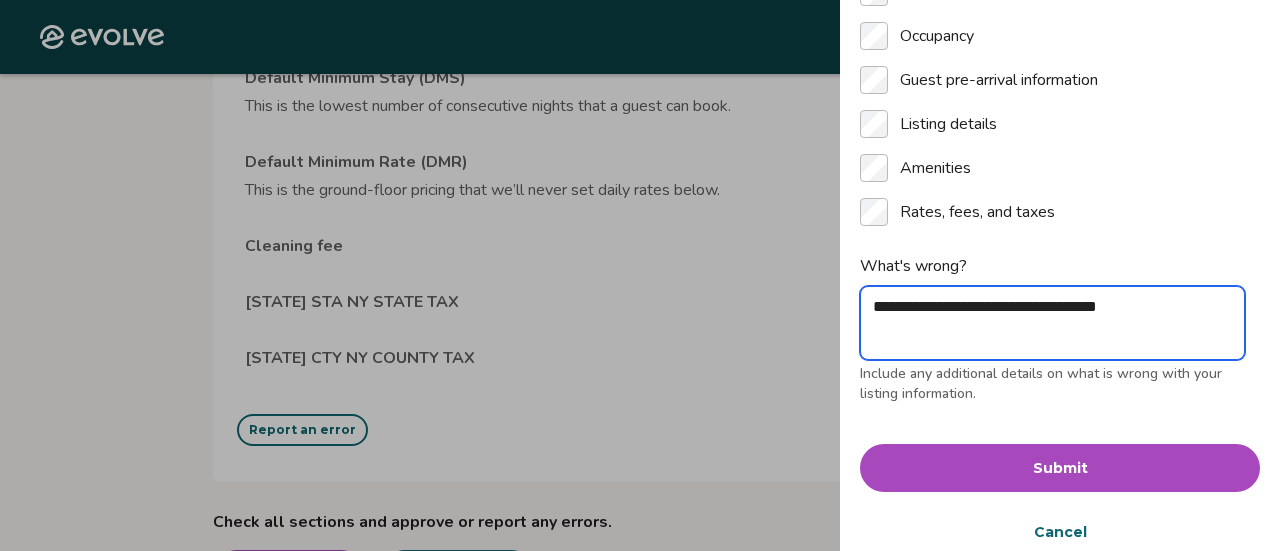 type on "**********" 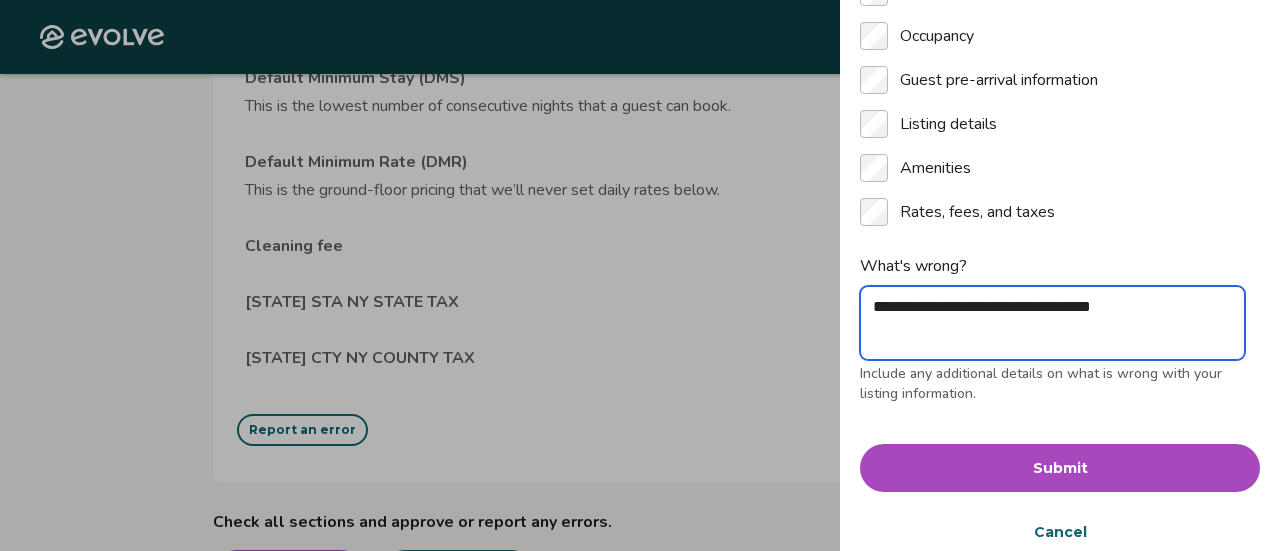 type on "**********" 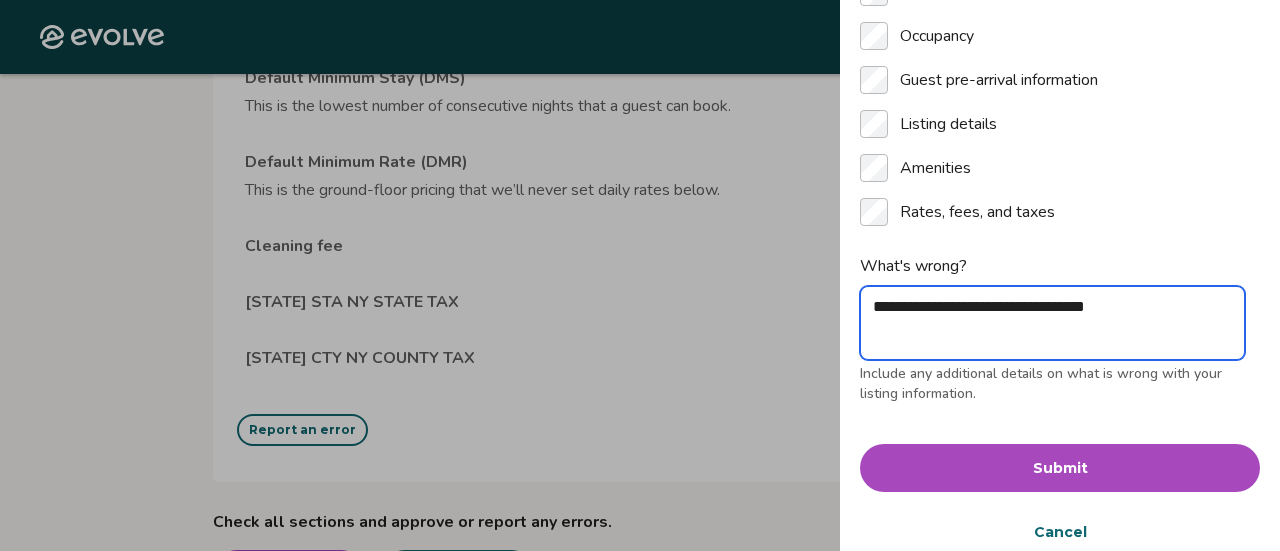 type on "**********" 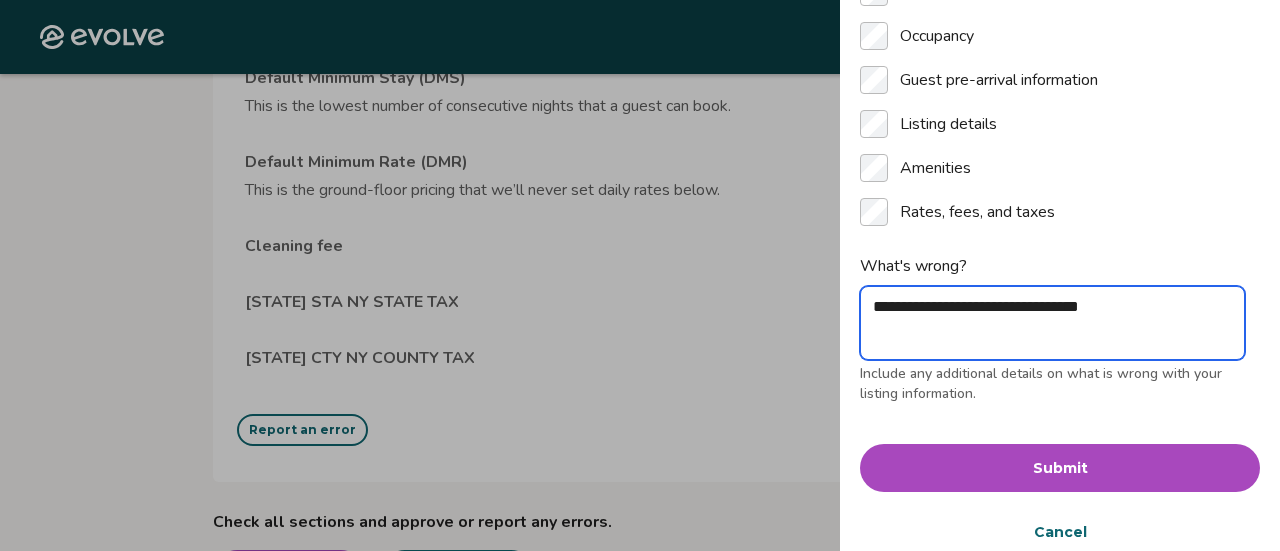 type on "**********" 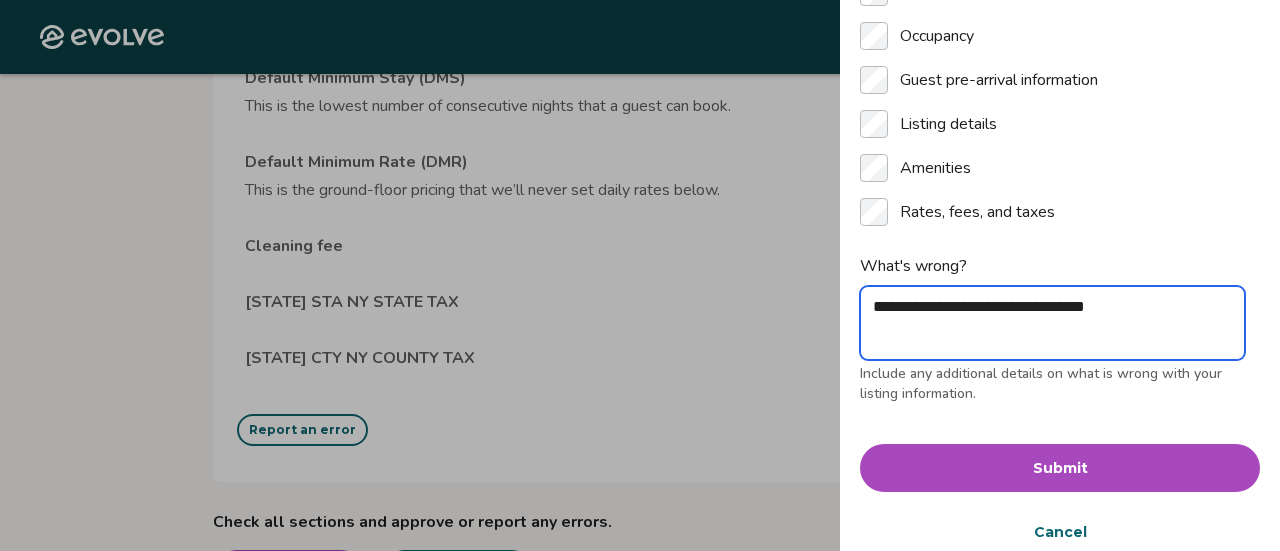 type on "**********" 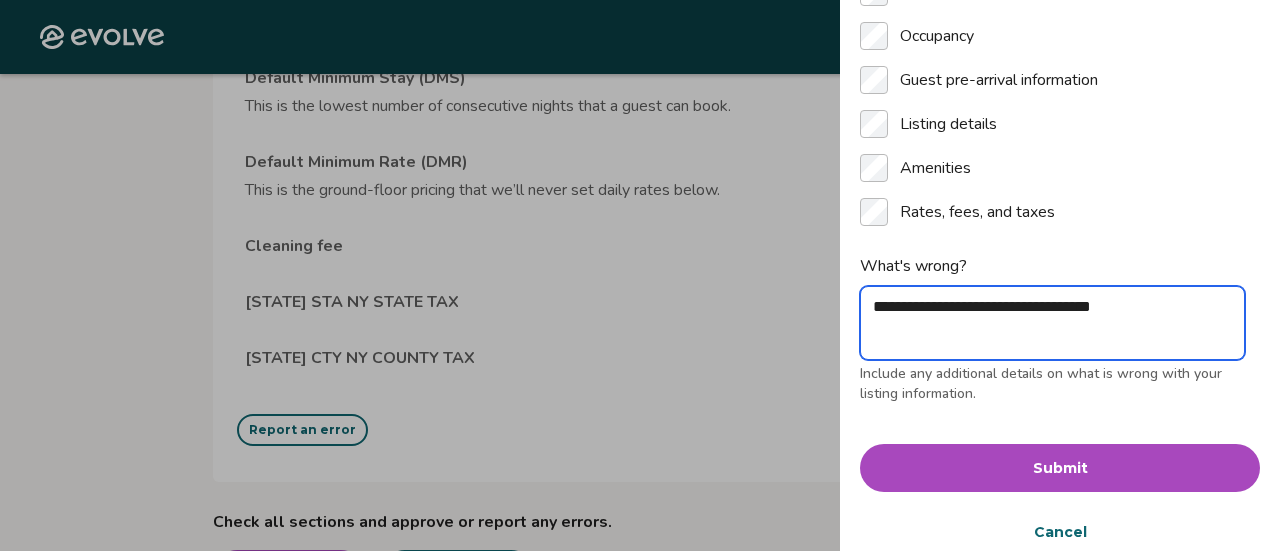 type on "*" 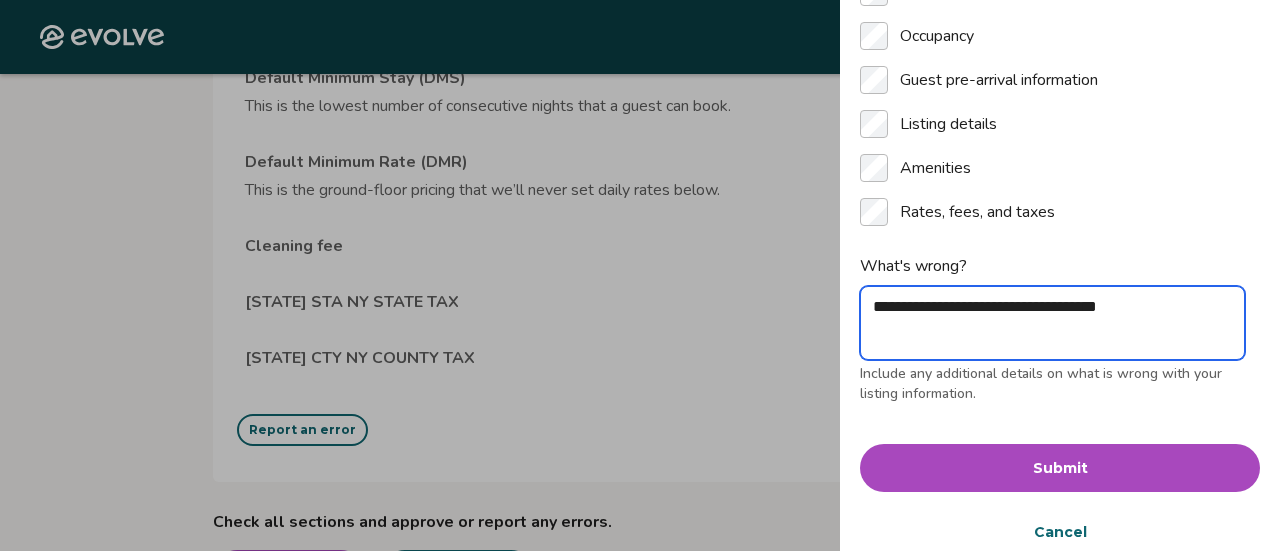 type on "**********" 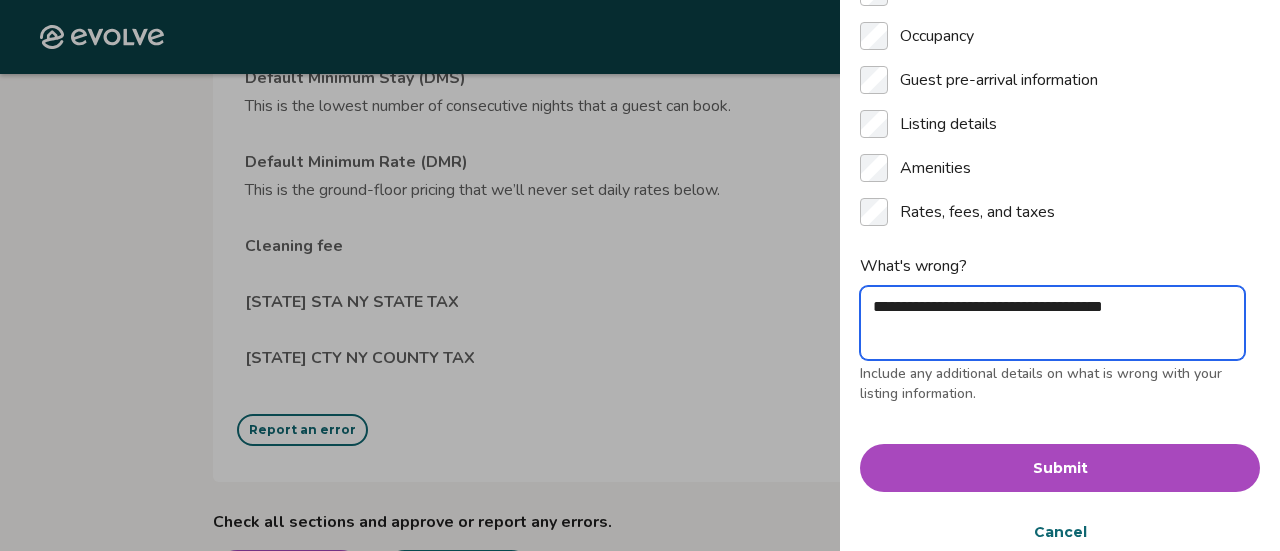 type on "**********" 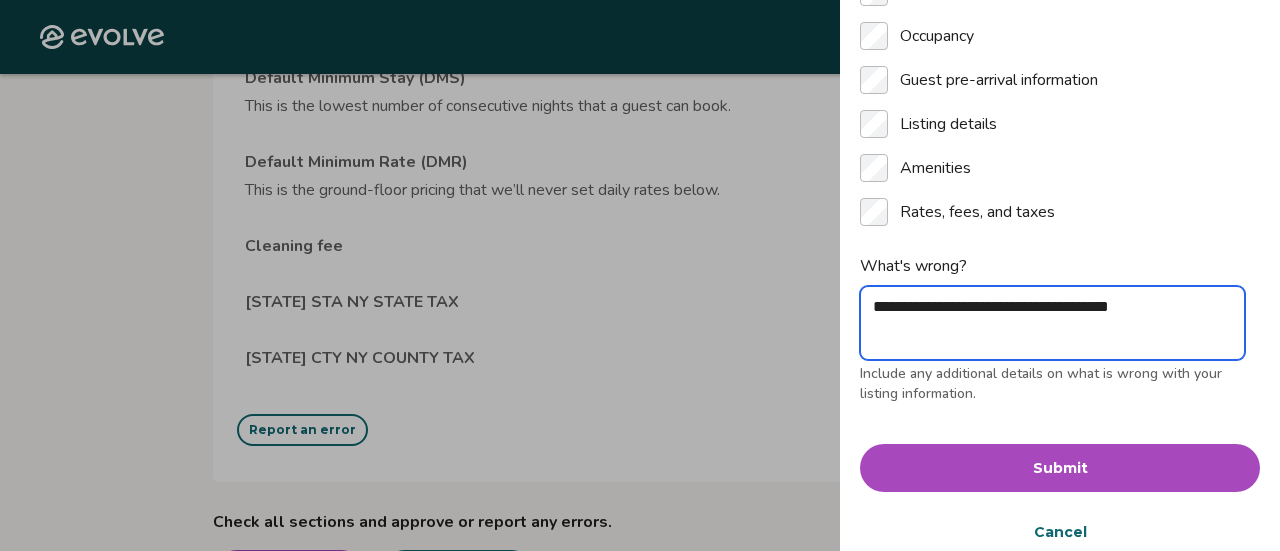 type on "**********" 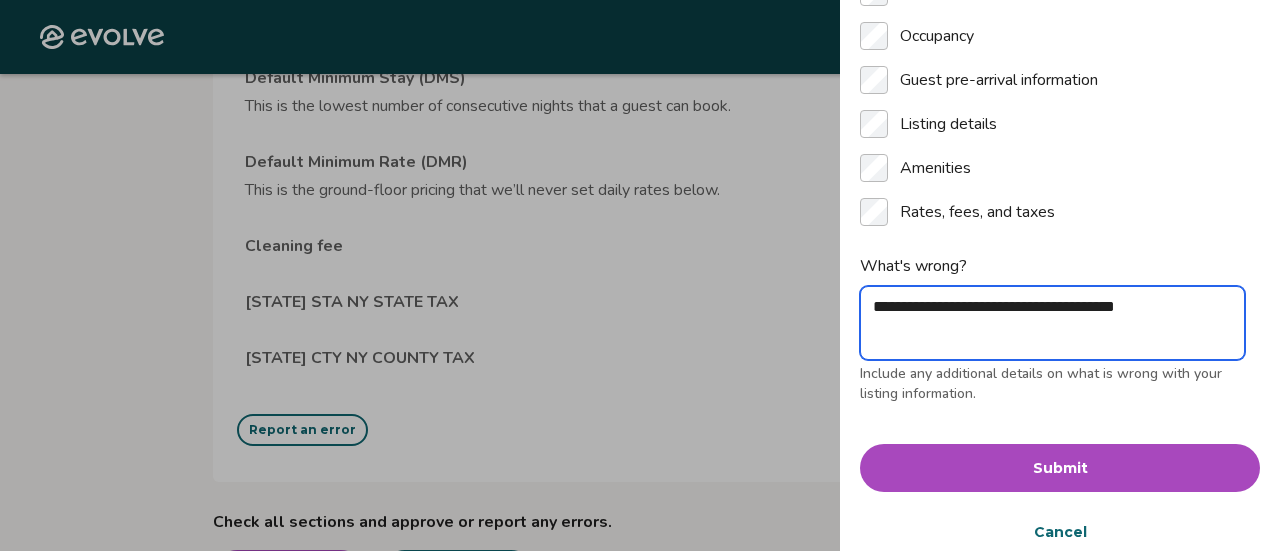 type on "**********" 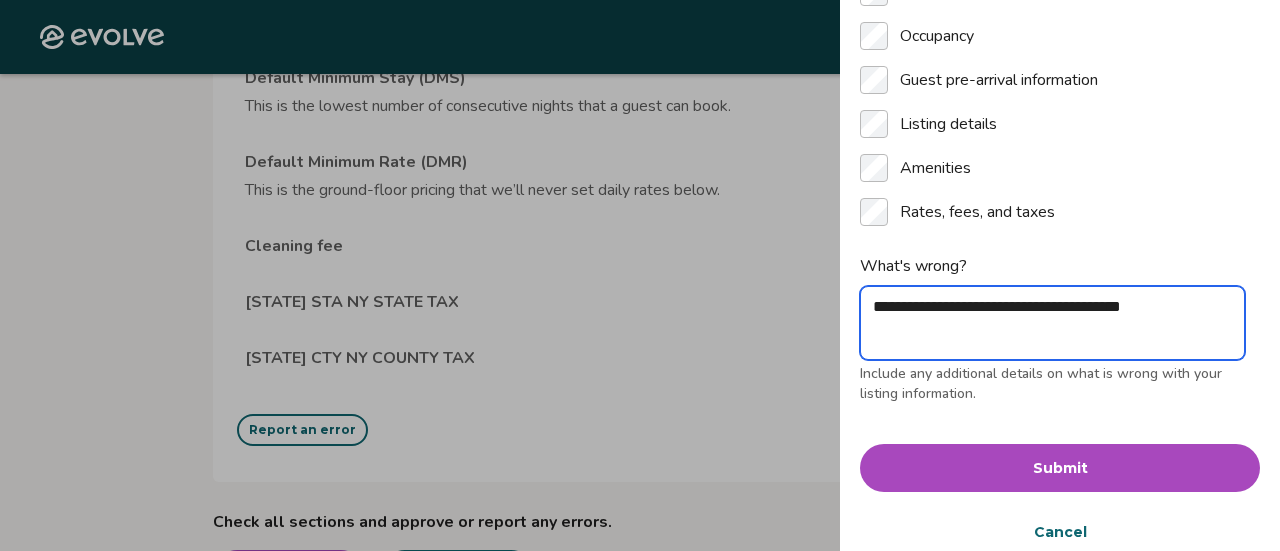 type on "*" 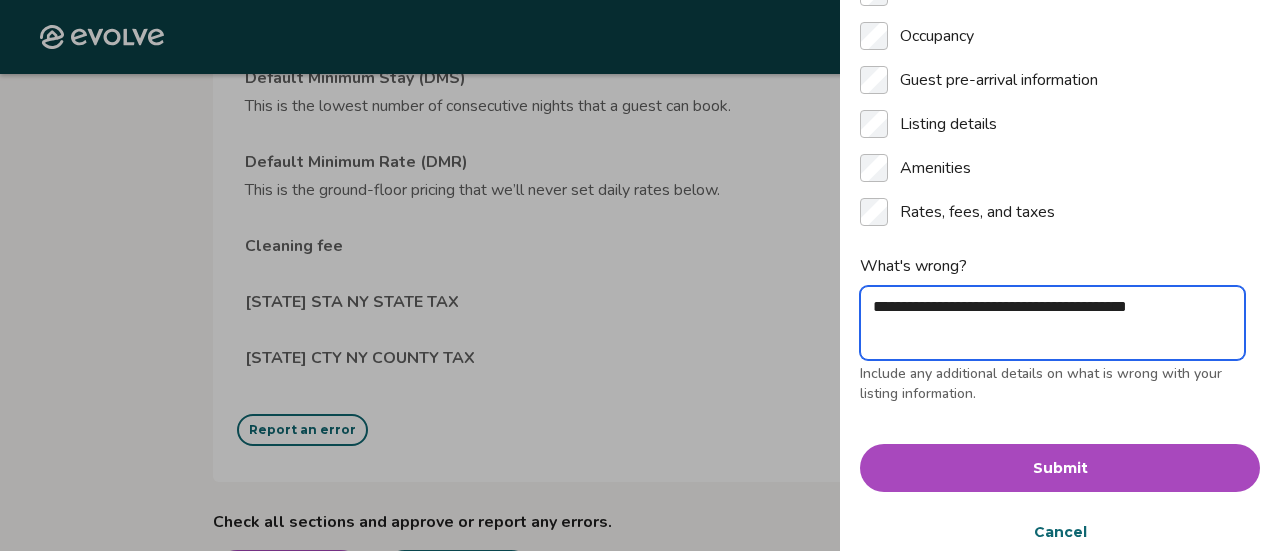 type on "**********" 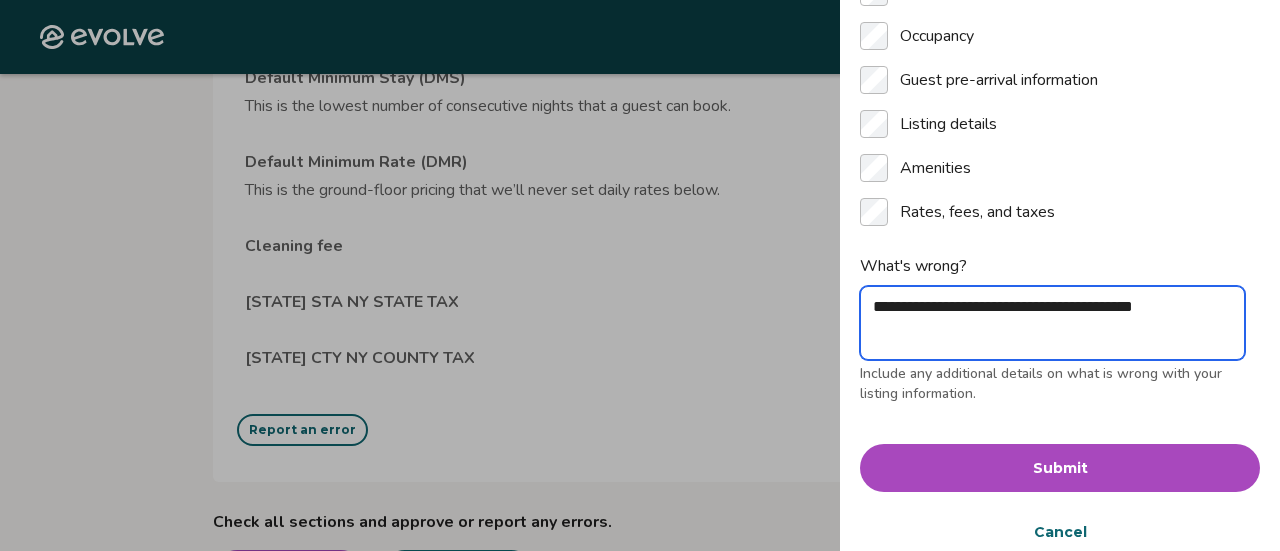 type on "**********" 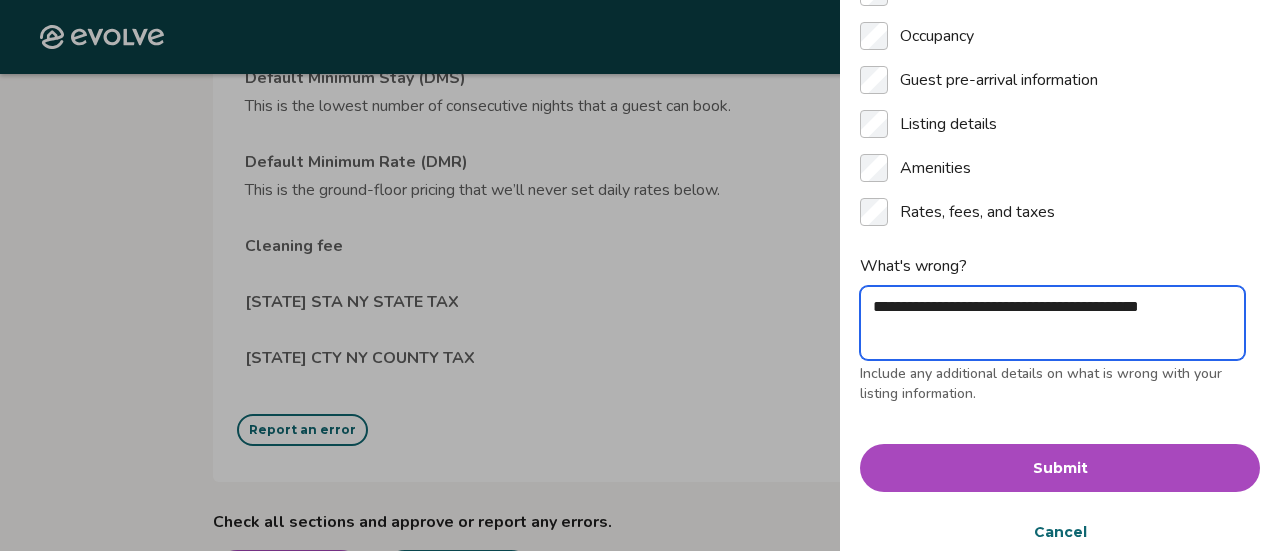 type on "**********" 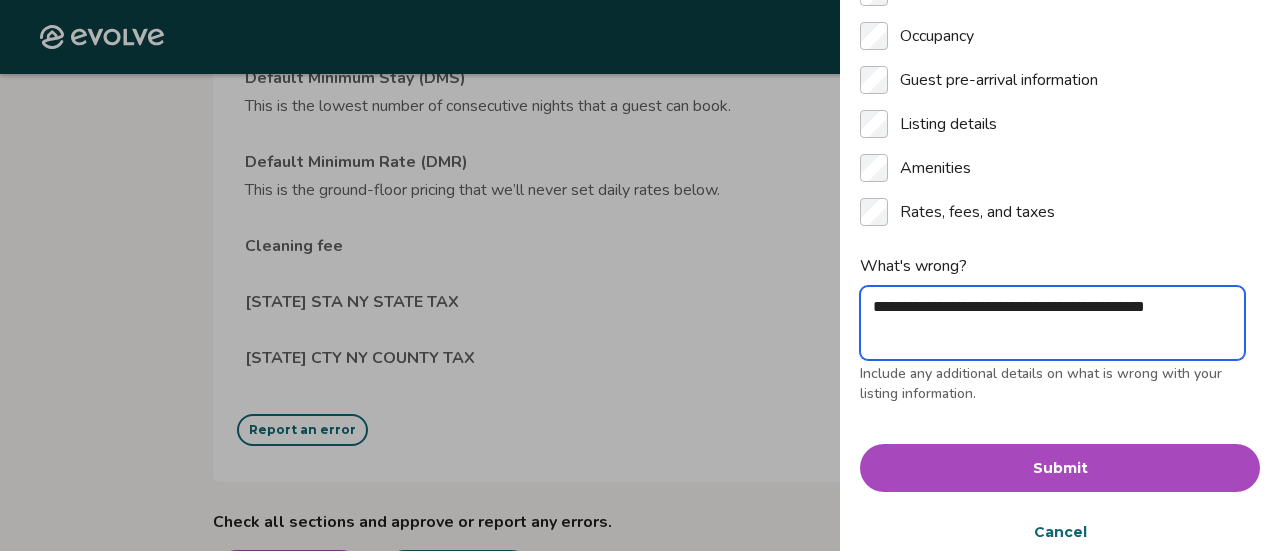 type on "**********" 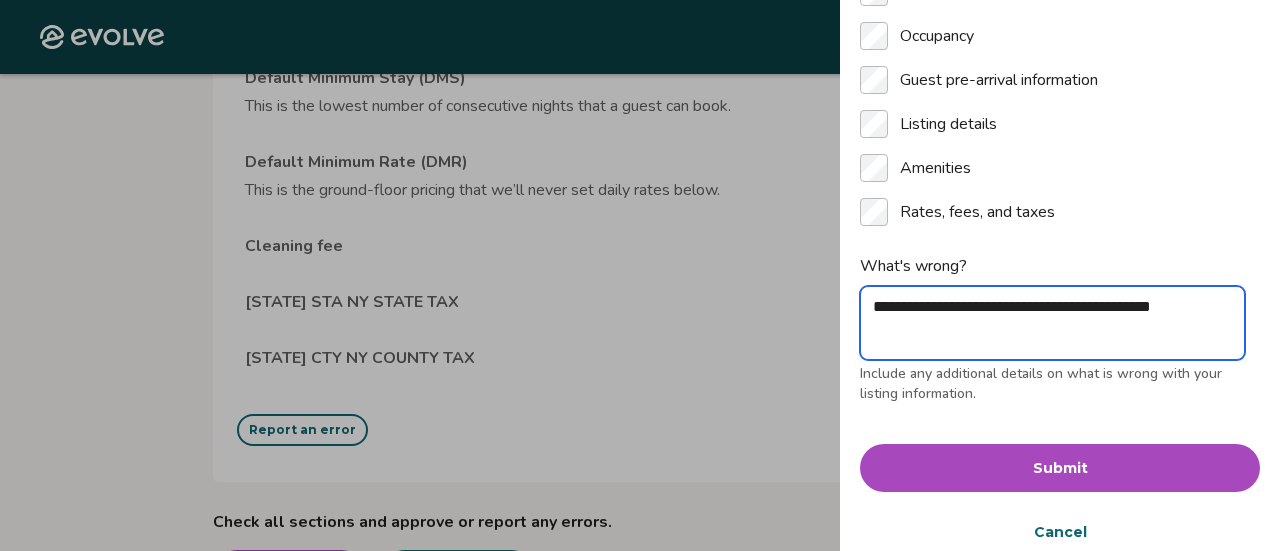 type on "**********" 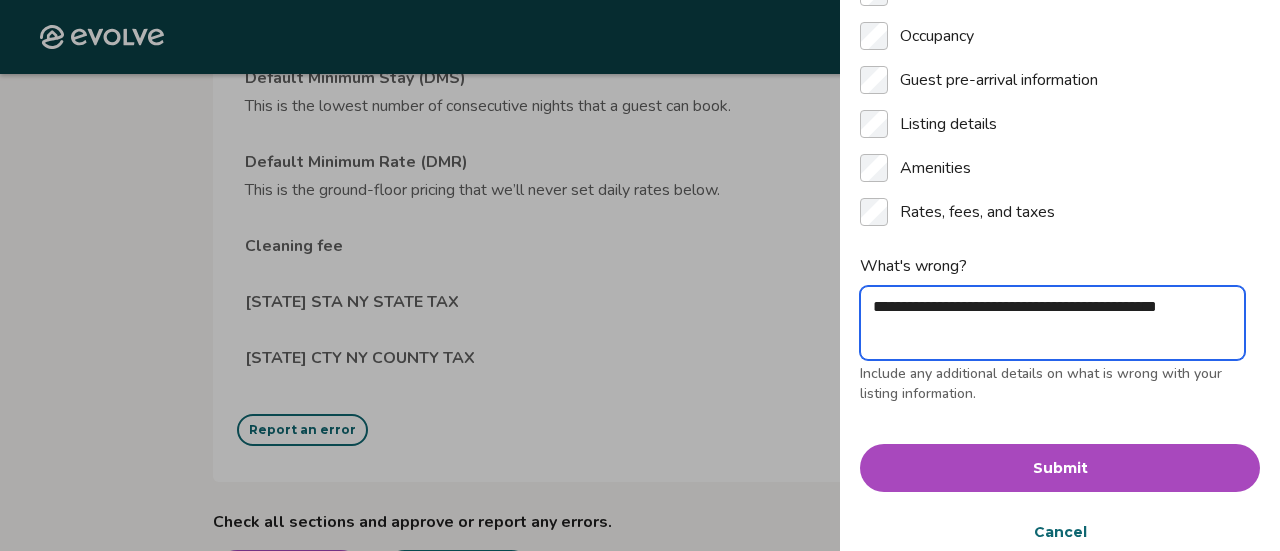 type on "**********" 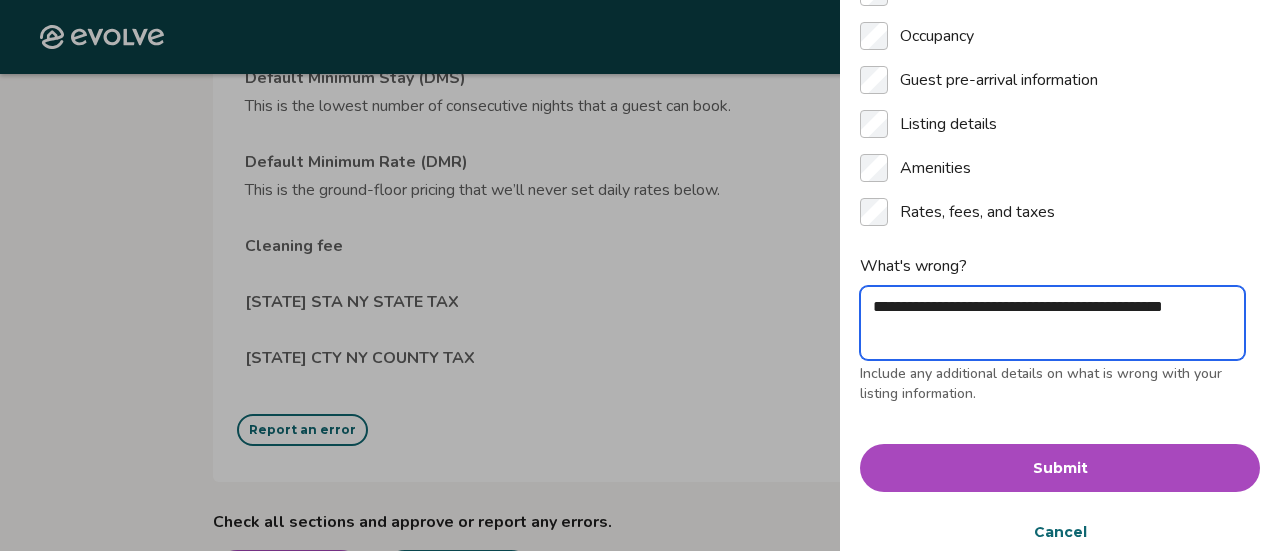 type on "**********" 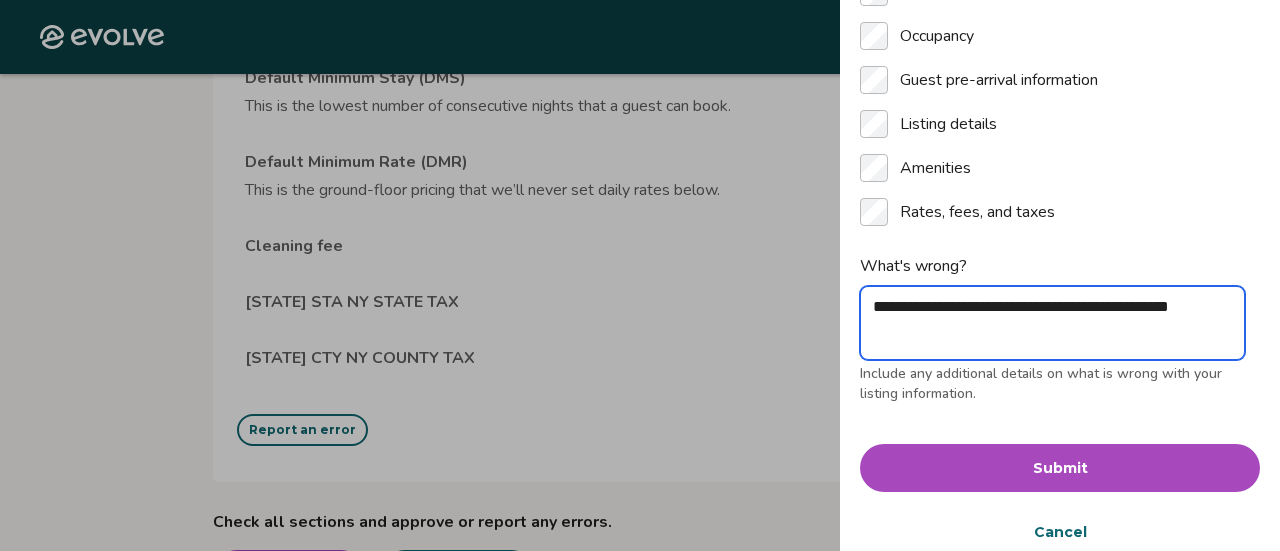type 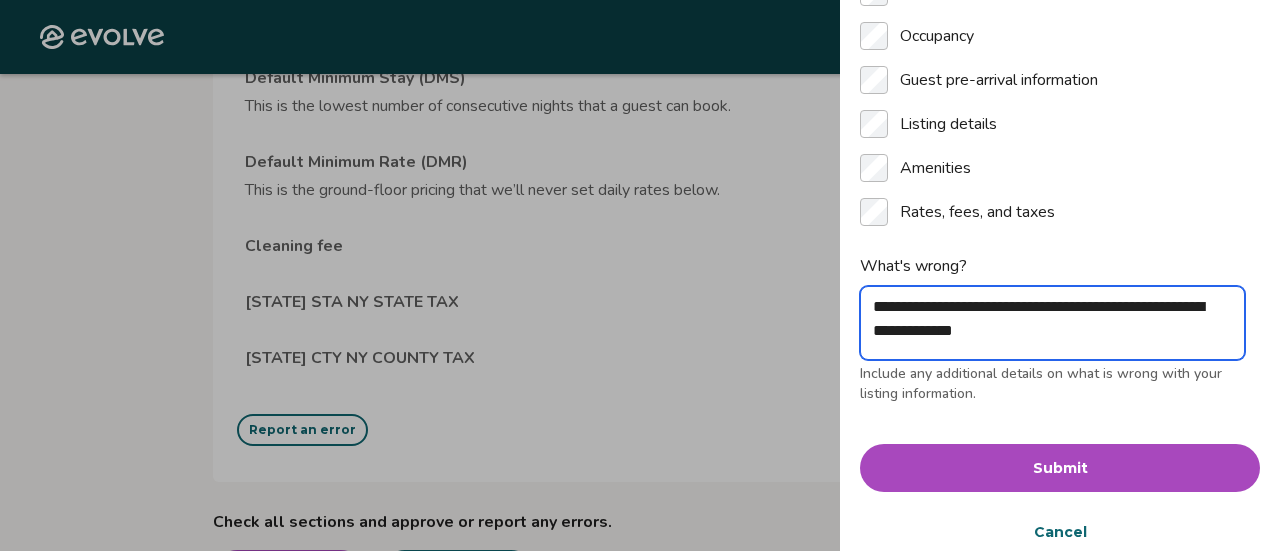 click on "**********" at bounding box center [1052, 323] 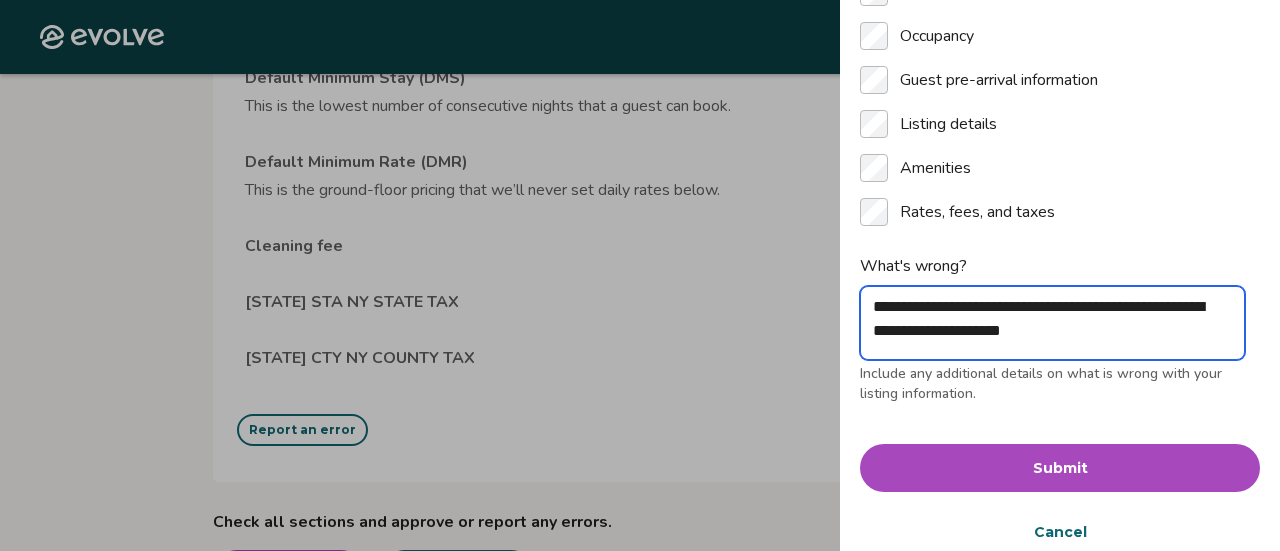 click on "**********" at bounding box center [1052, 323] 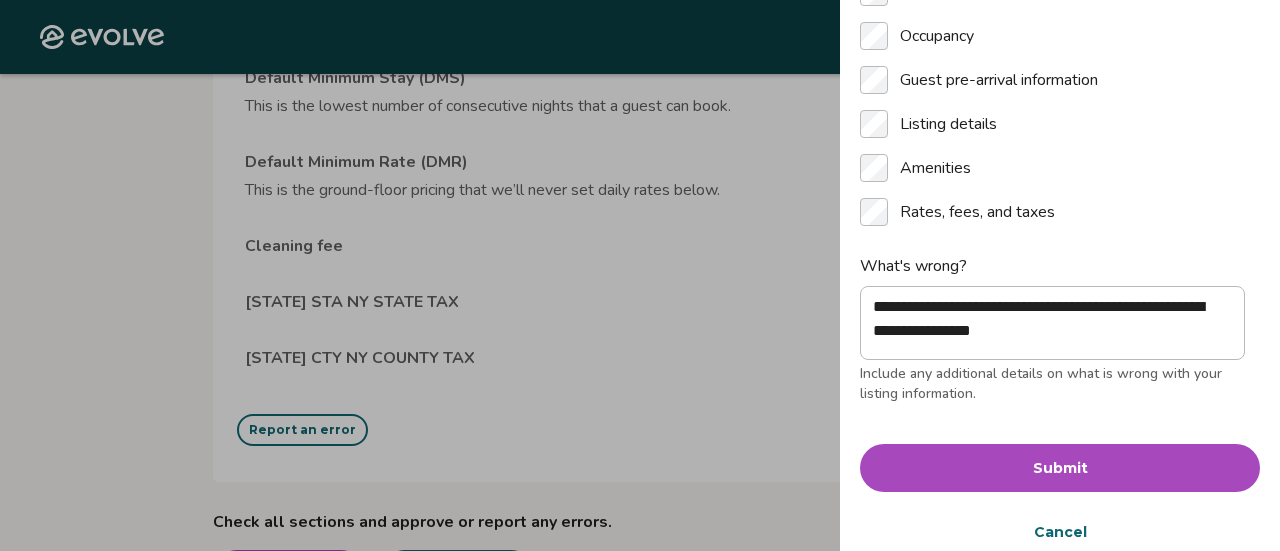 click on "Submit" at bounding box center [1060, 468] 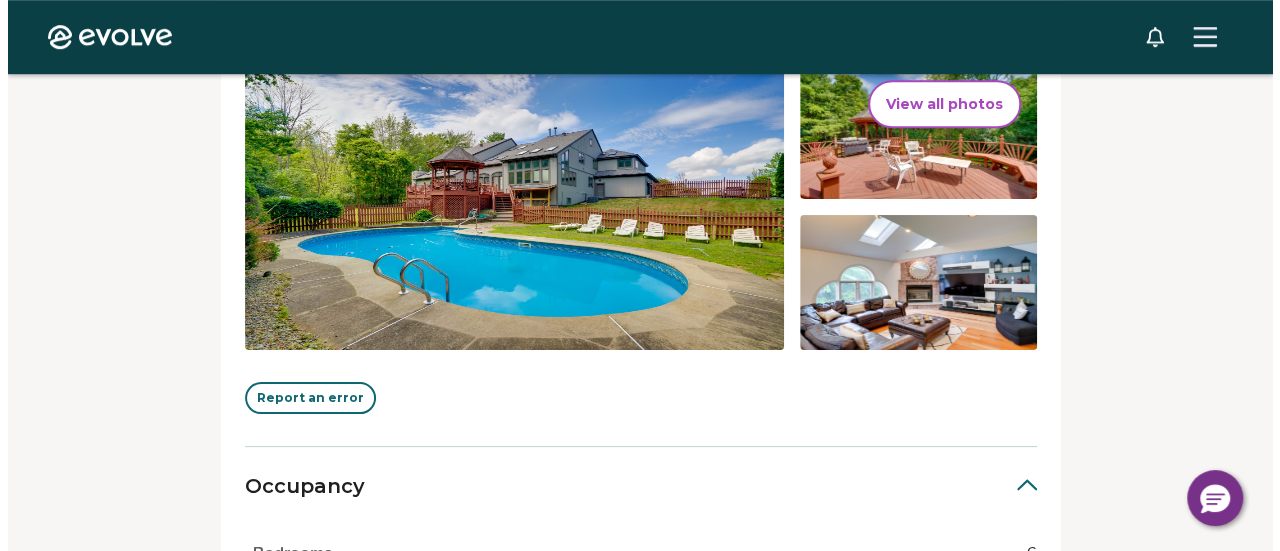 scroll, scrollTop: 459, scrollLeft: 0, axis: vertical 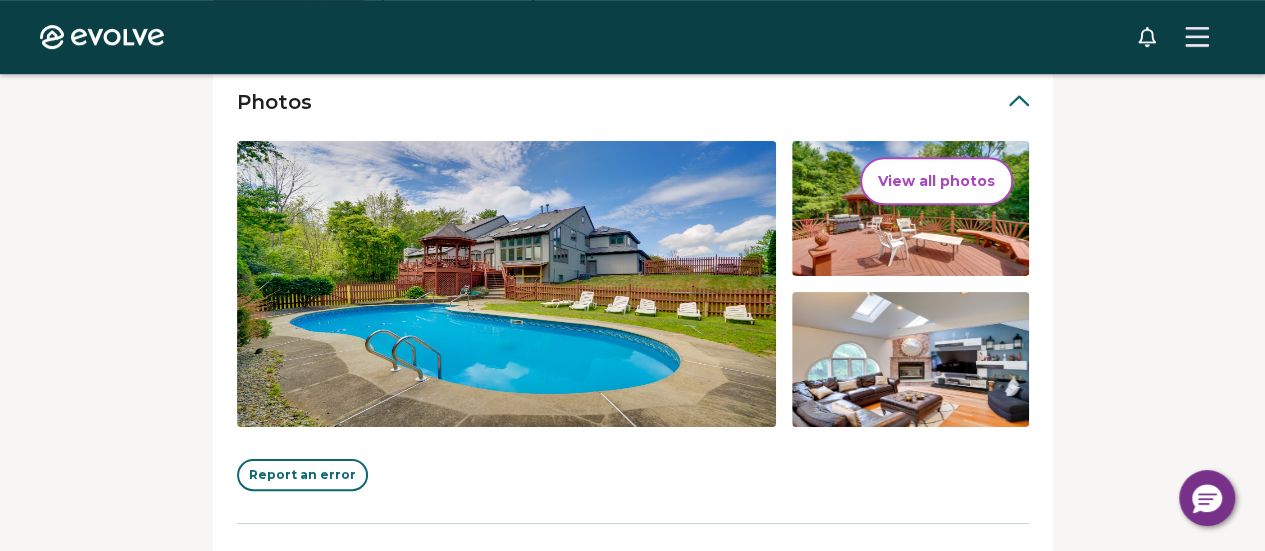 click on "View all photos" at bounding box center (936, 181) 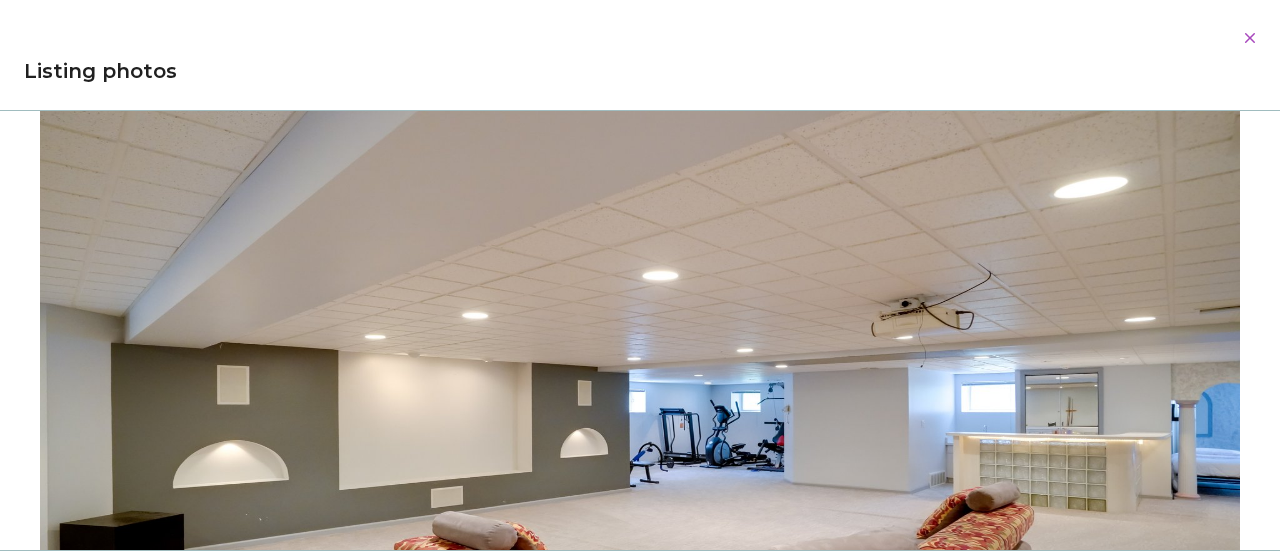 scroll, scrollTop: 0, scrollLeft: 0, axis: both 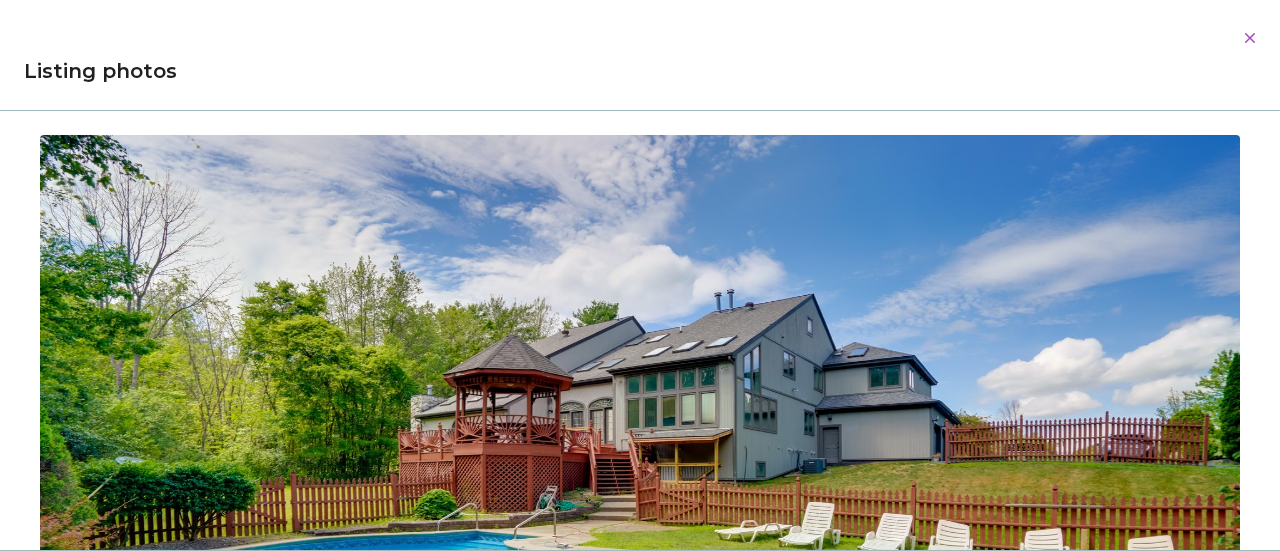 drag, startPoint x: 864, startPoint y: 147, endPoint x: 812, endPoint y: 160, distance: 53.600372 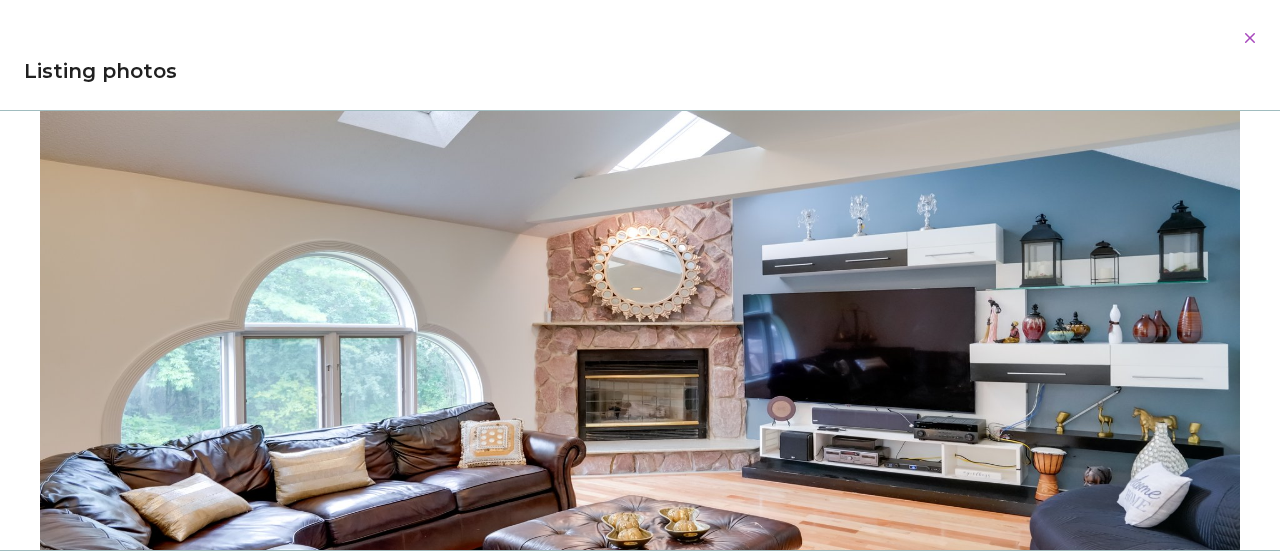 scroll, scrollTop: 0, scrollLeft: 0, axis: both 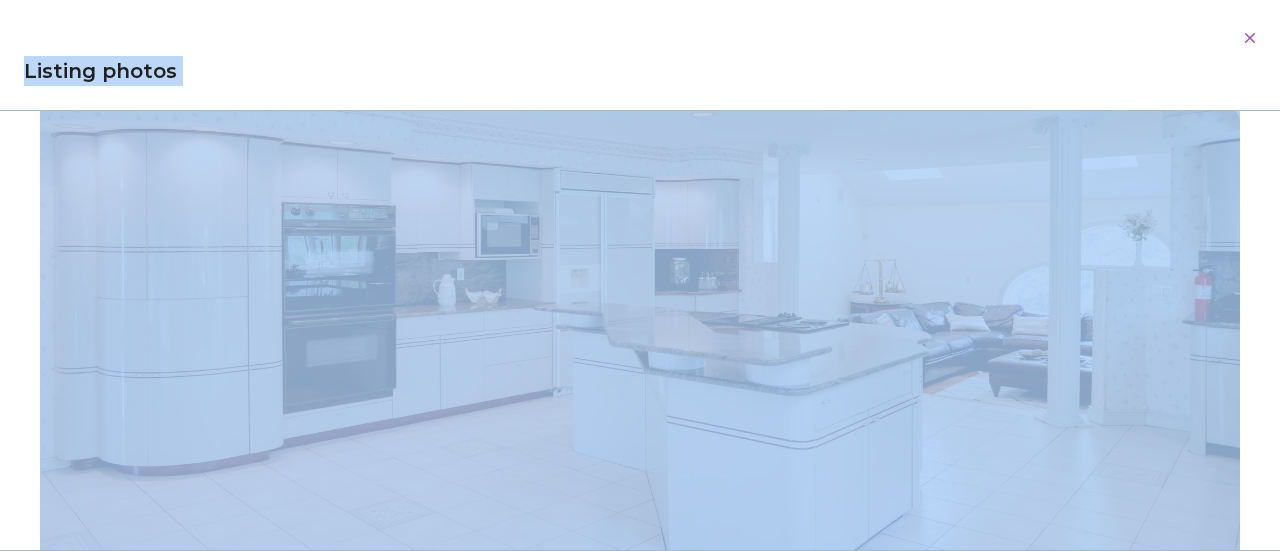 click at bounding box center [640, 279] 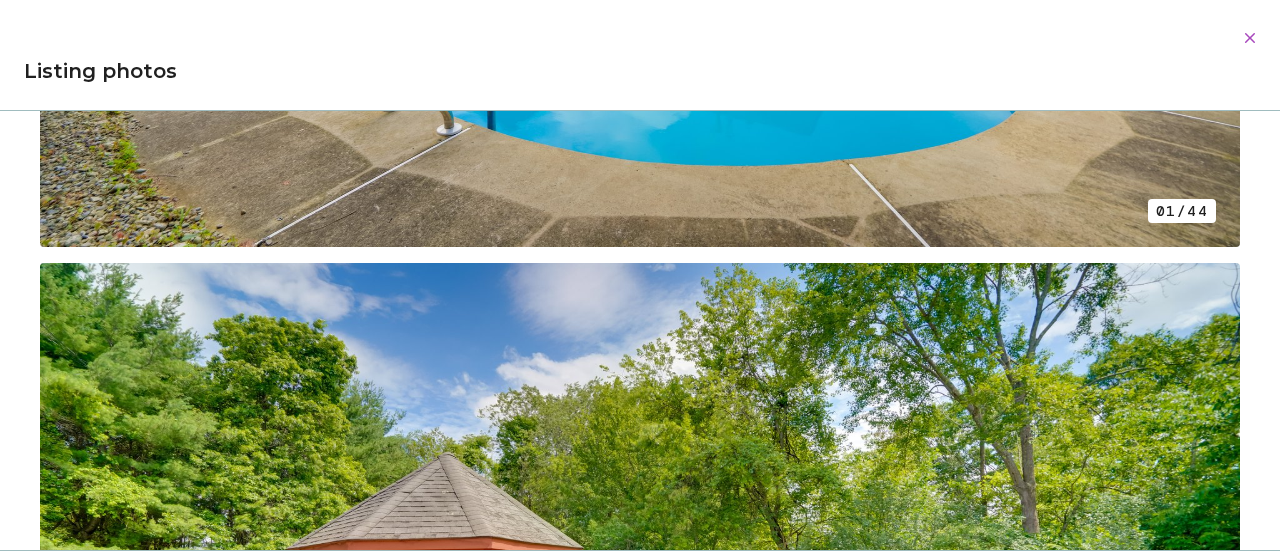 scroll, scrollTop: 0, scrollLeft: 0, axis: both 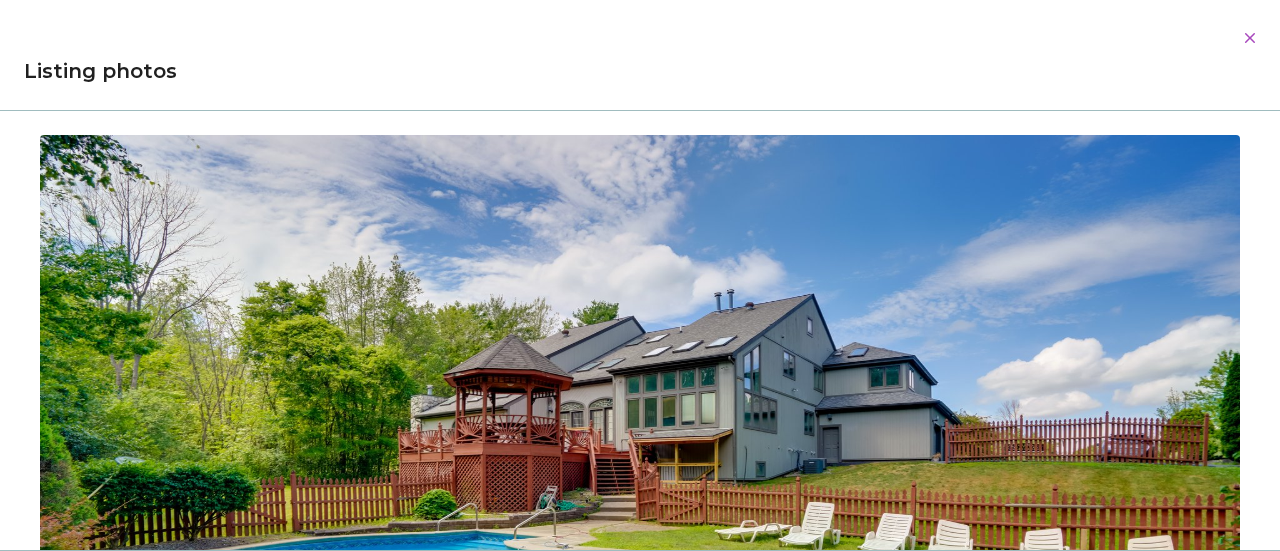 click at bounding box center (640, 484) 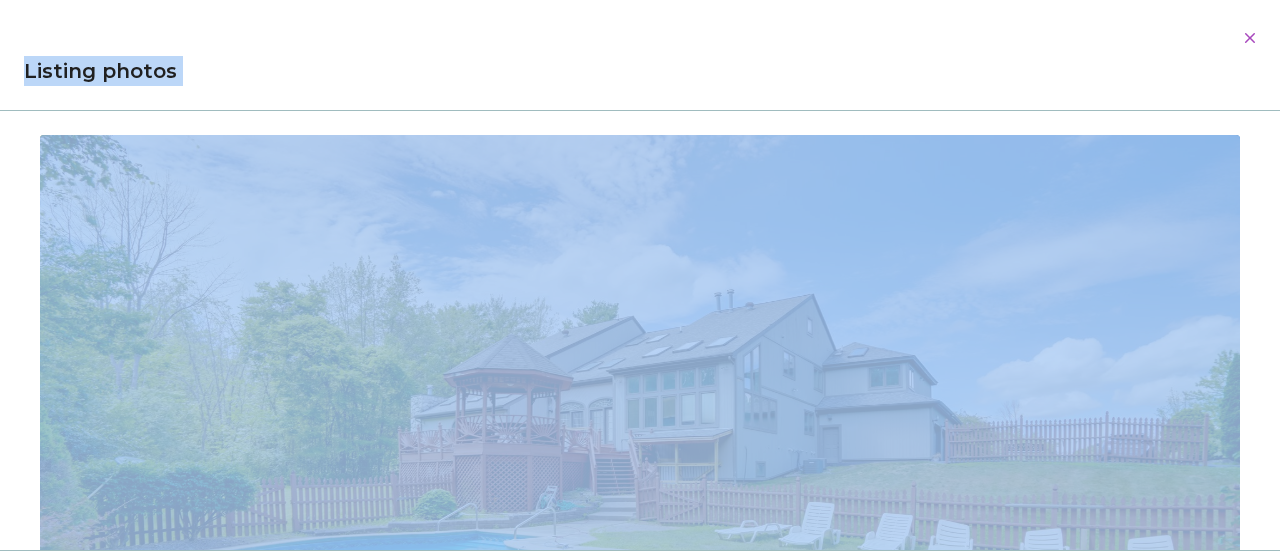 click at bounding box center (640, 484) 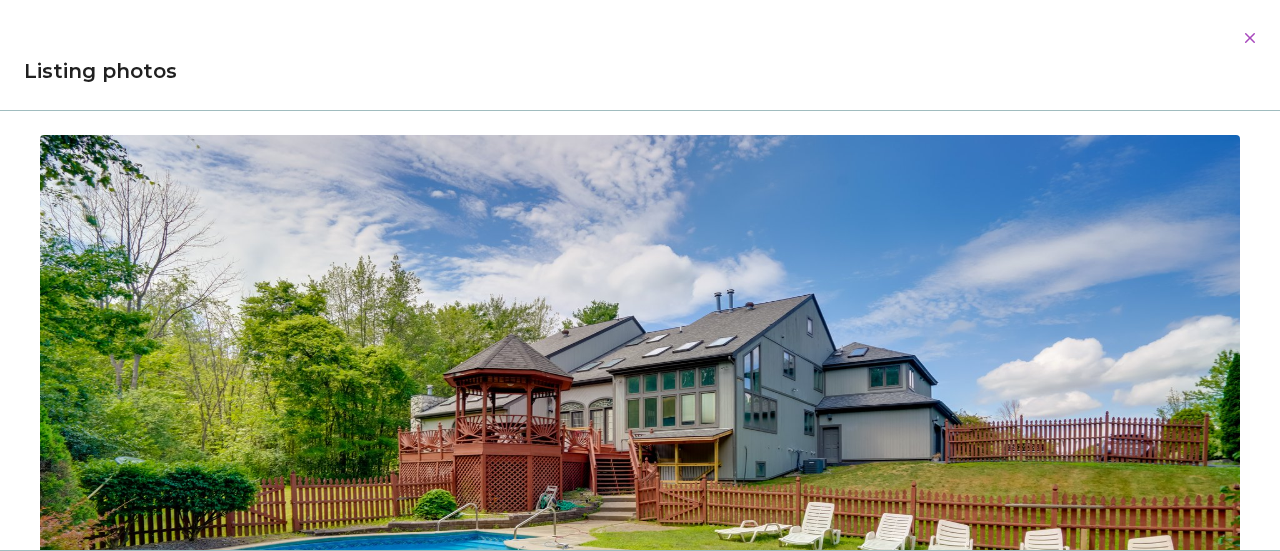 click on "01/44 02/44 03/44 04/44 05/44 06/44 07/44 08/44 09/44 10/44 11/44 12/44 13/44 14/44 15/44 16/44 17/44 18/44 19/44 20/44 21/44 22/44 23/44 24/44 25/44 26/44 27/44 28/44 29/44 30/44 31/44 32/44 33/44 34/44 35/44 36/44 37/44 38/44 39/44 40/44 41/44 42/44 43/44 44/44" at bounding box center (640, 330) 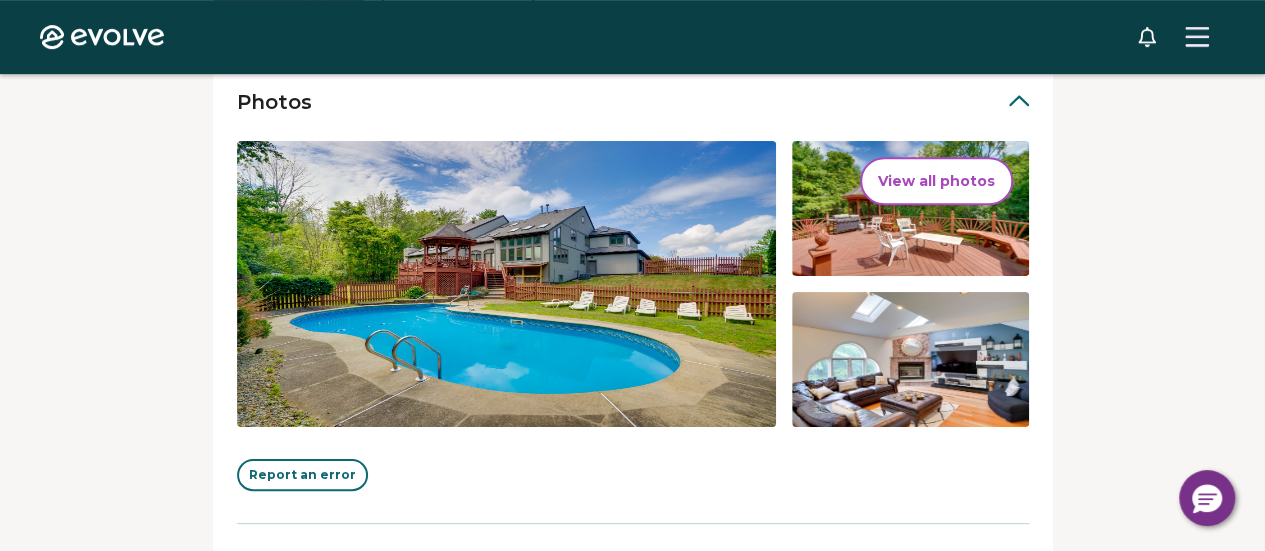 click on "View all photos" at bounding box center (936, 181) 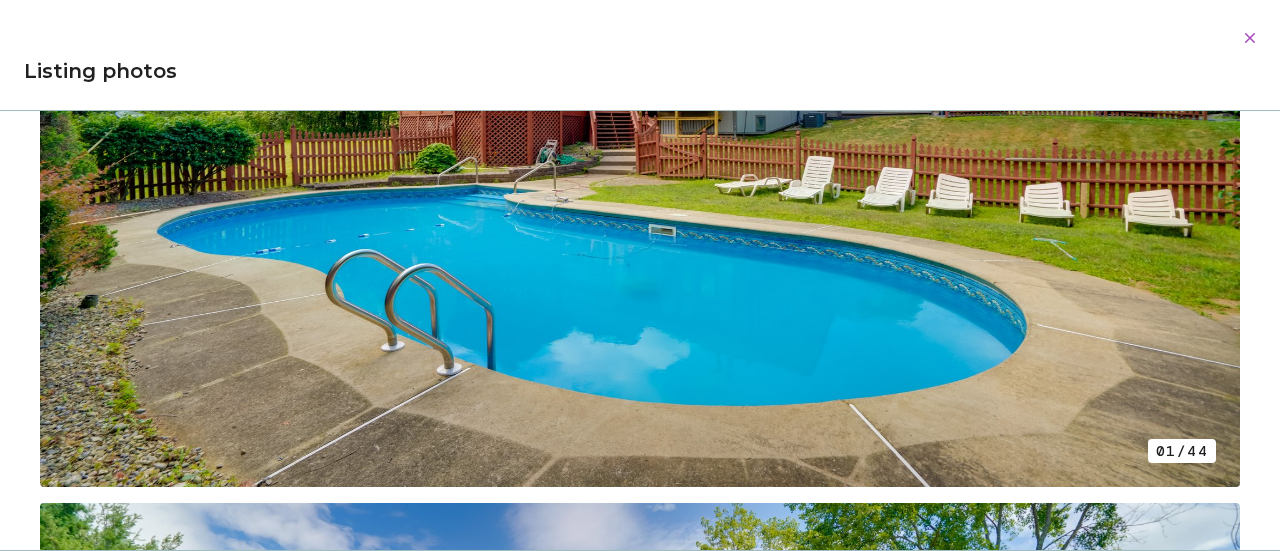 scroll, scrollTop: 0, scrollLeft: 0, axis: both 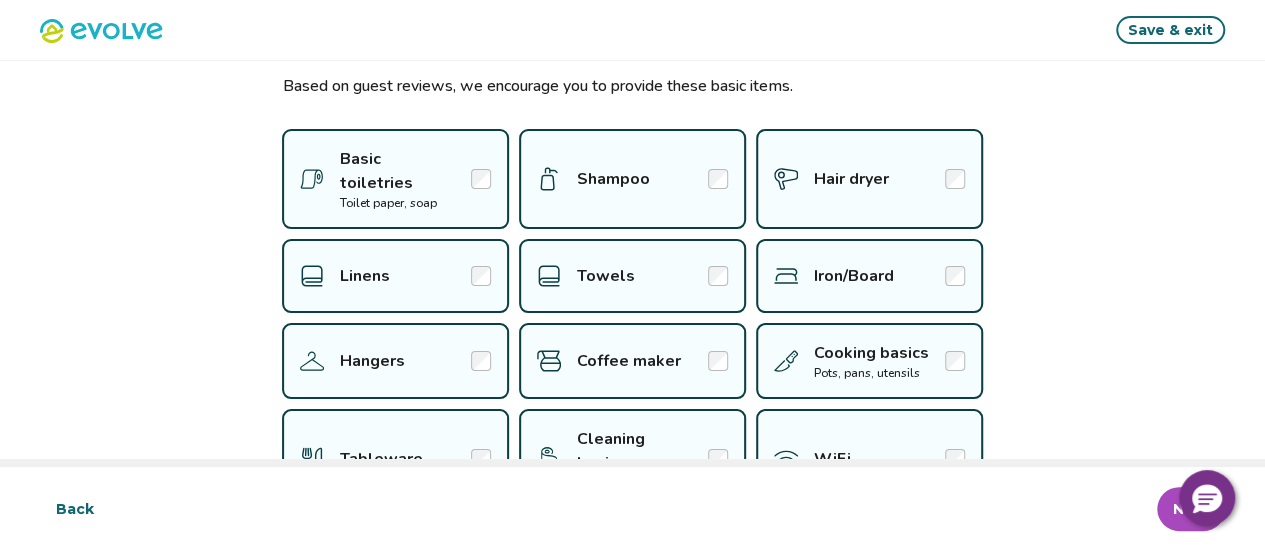 click on "Save & exit" at bounding box center (1170, 30) 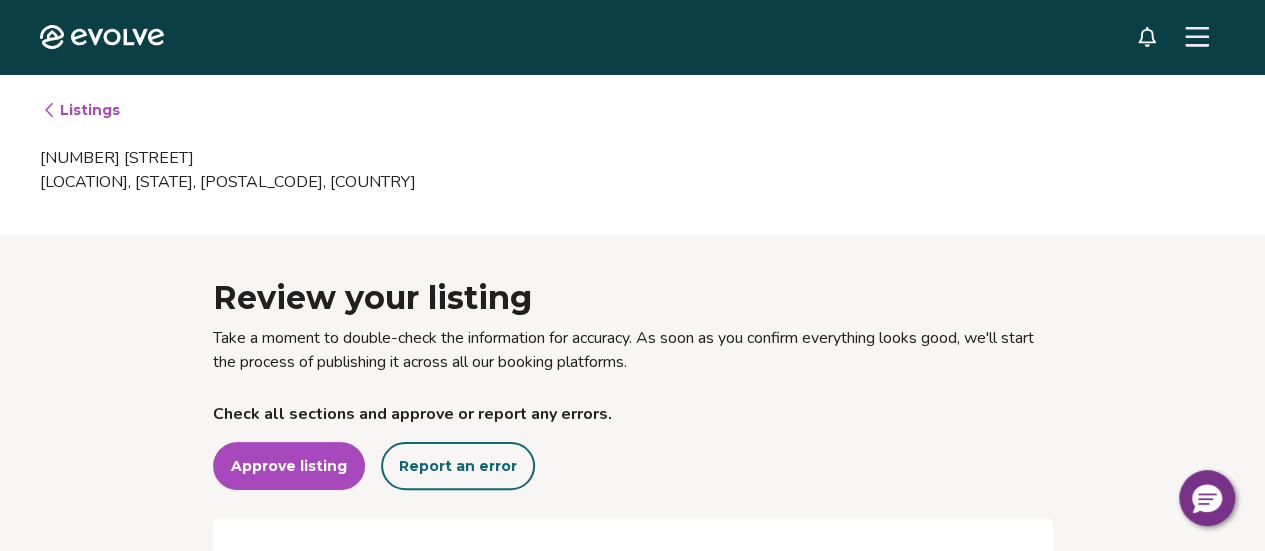 click 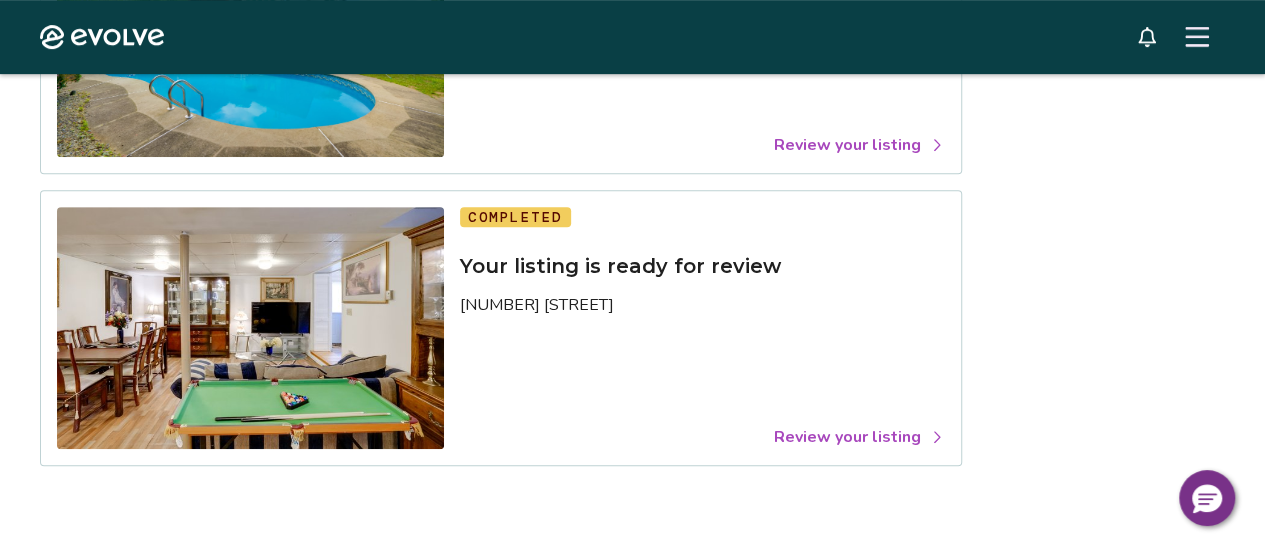 scroll, scrollTop: 359, scrollLeft: 0, axis: vertical 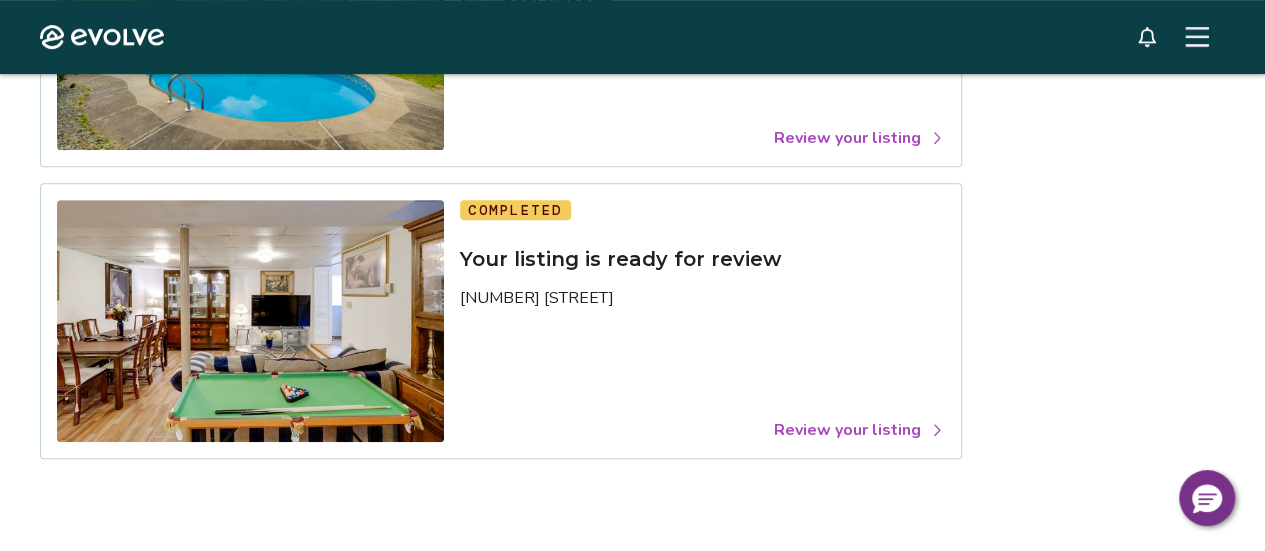 click at bounding box center (250, 321) 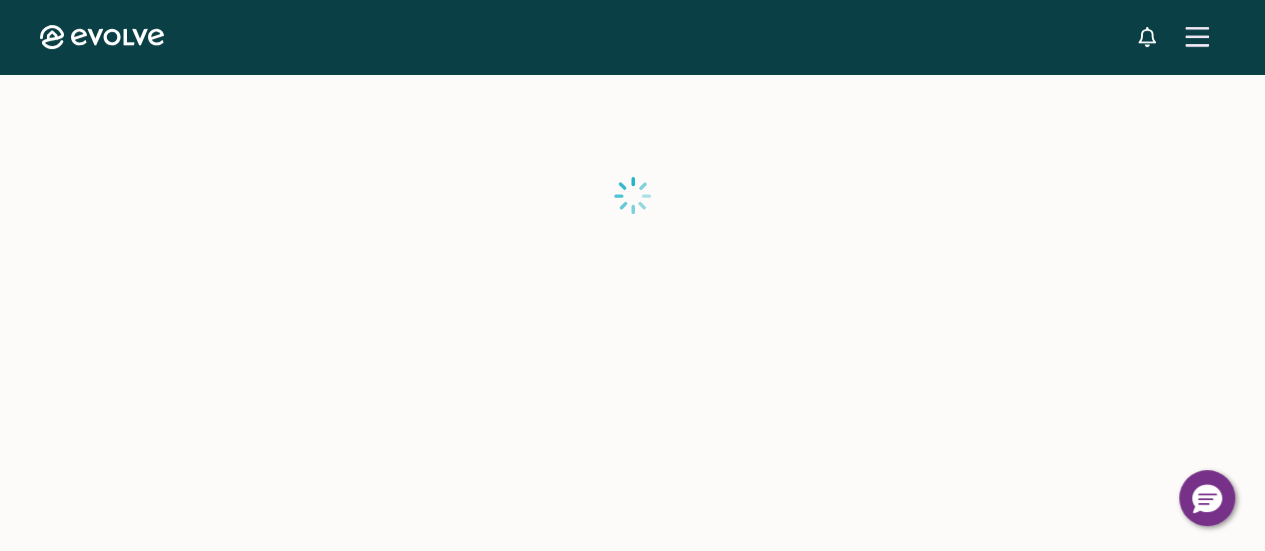 scroll, scrollTop: 0, scrollLeft: 0, axis: both 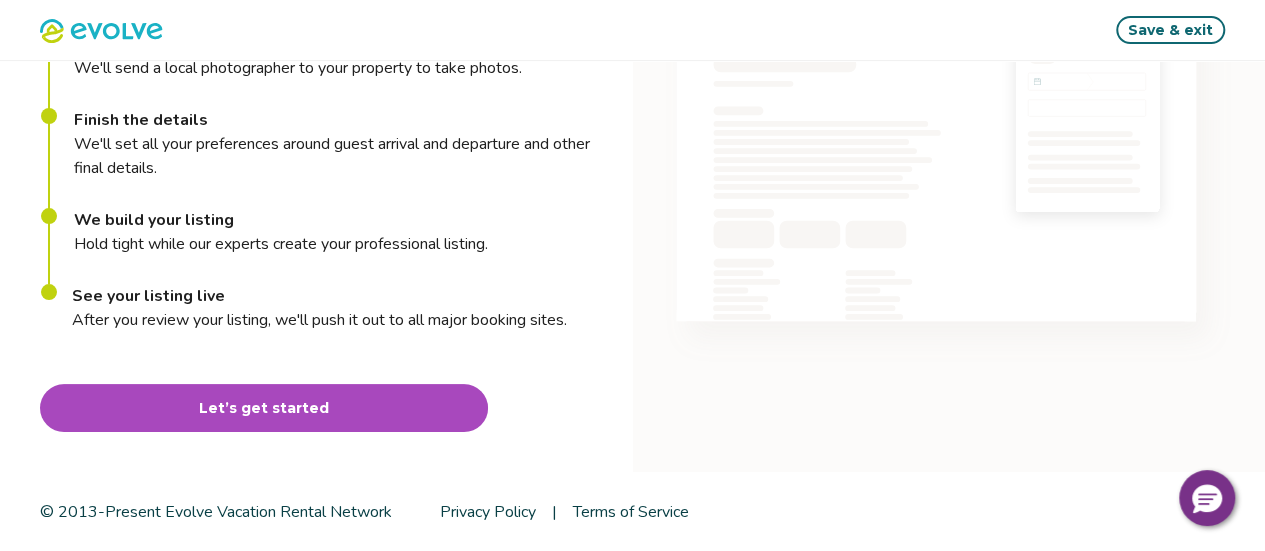 click on "Let’s get started" at bounding box center (264, 408) 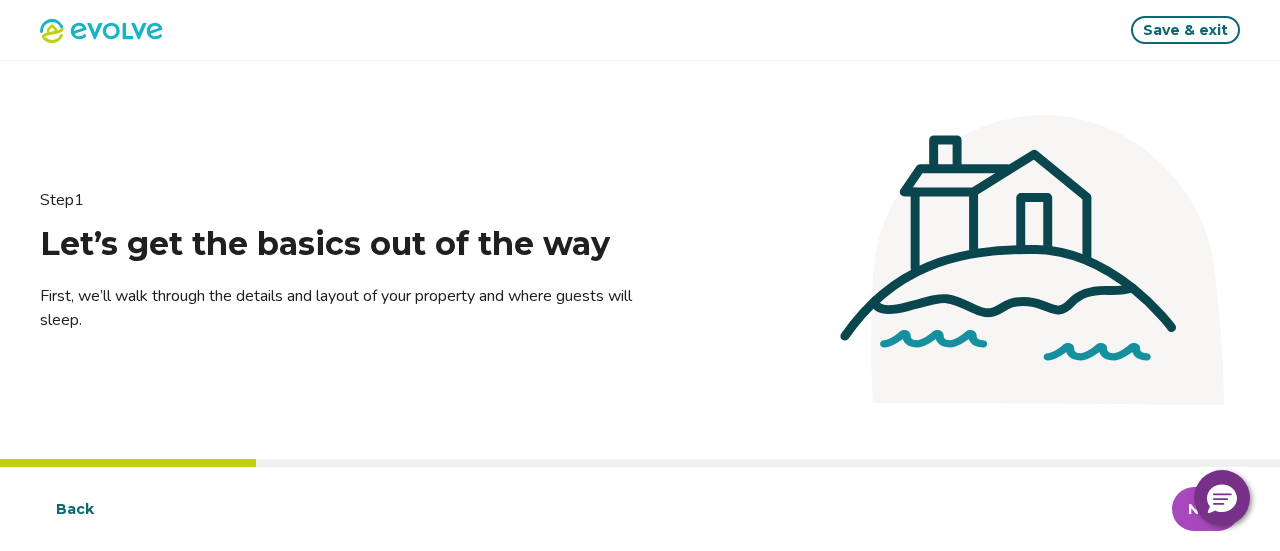 click on "Next" at bounding box center [1206, 509] 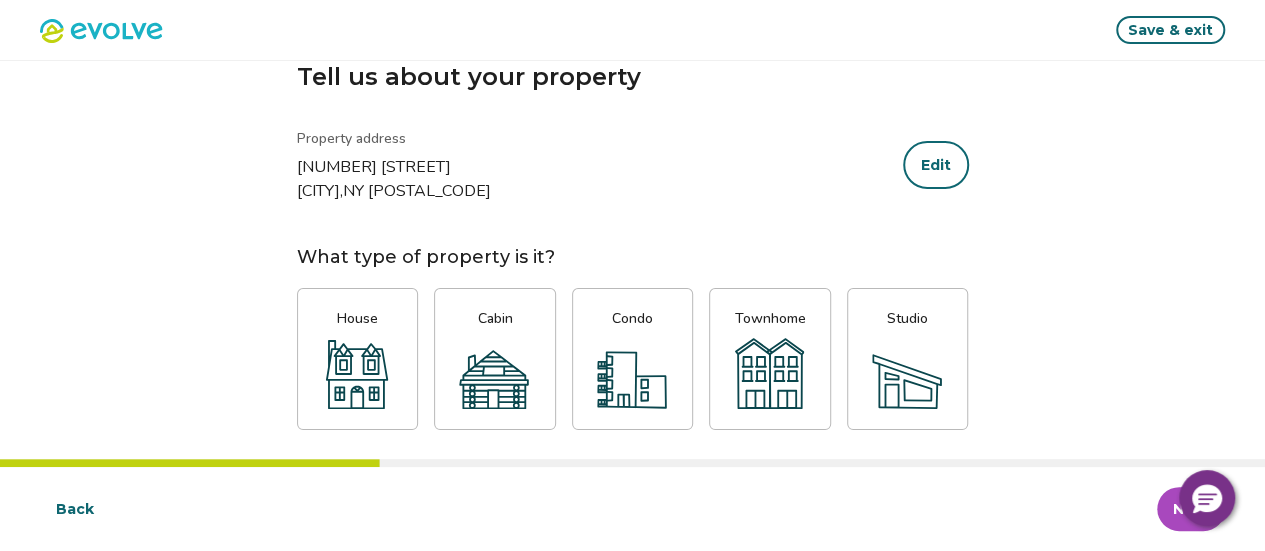 scroll, scrollTop: 80, scrollLeft: 0, axis: vertical 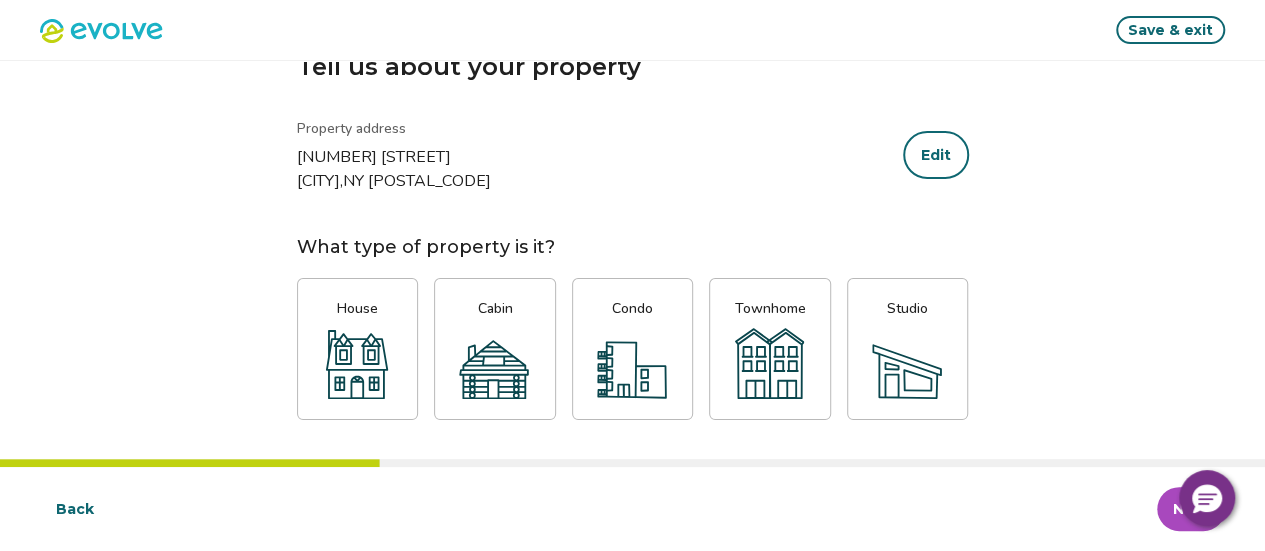 click 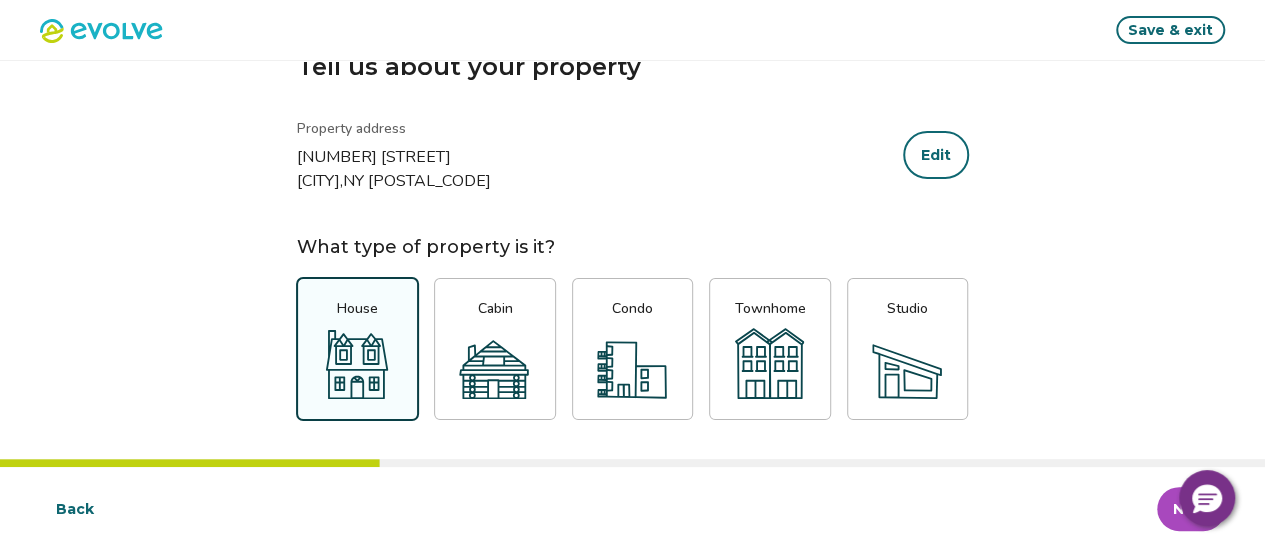 click on "Next" at bounding box center (1191, 509) 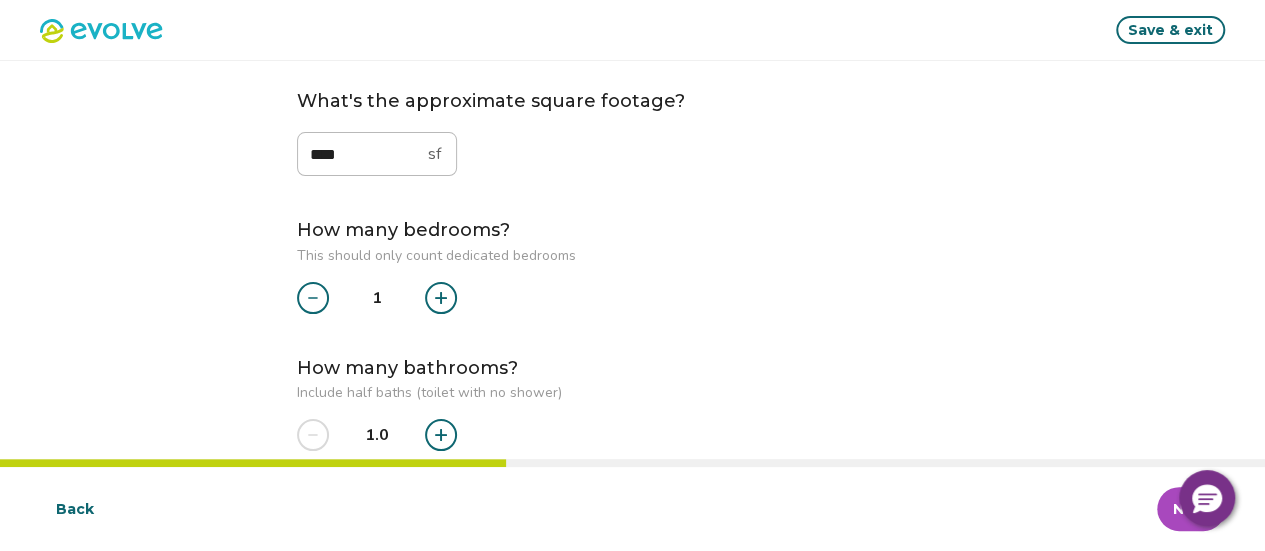 scroll, scrollTop: 141, scrollLeft: 0, axis: vertical 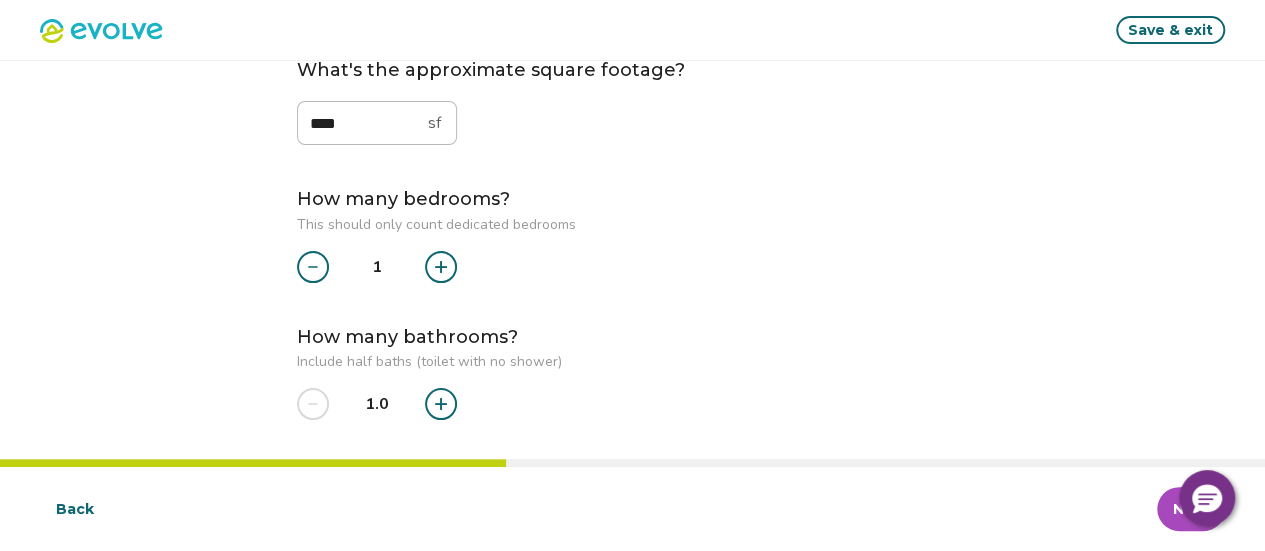 click on "Next" at bounding box center [1191, 509] 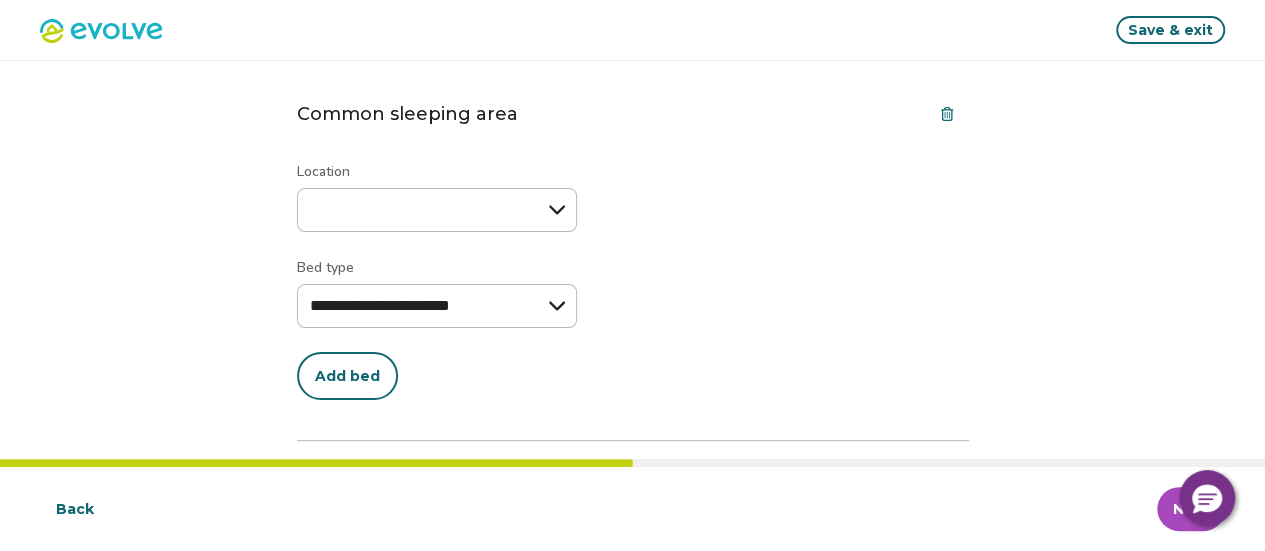 scroll, scrollTop: 0, scrollLeft: 0, axis: both 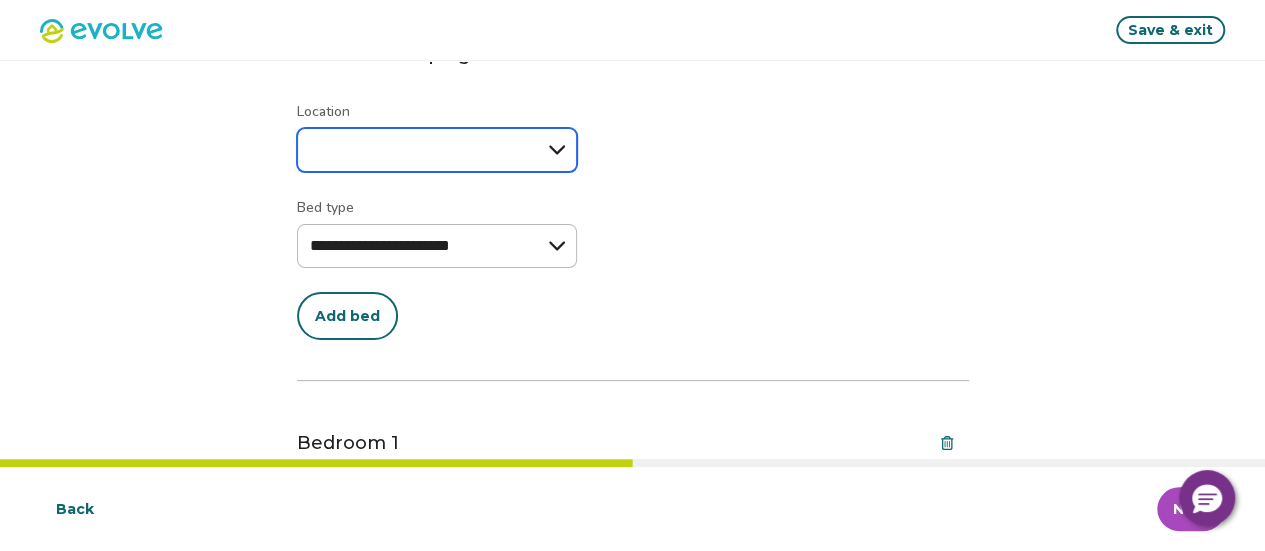 click on "**********" at bounding box center (437, 150) 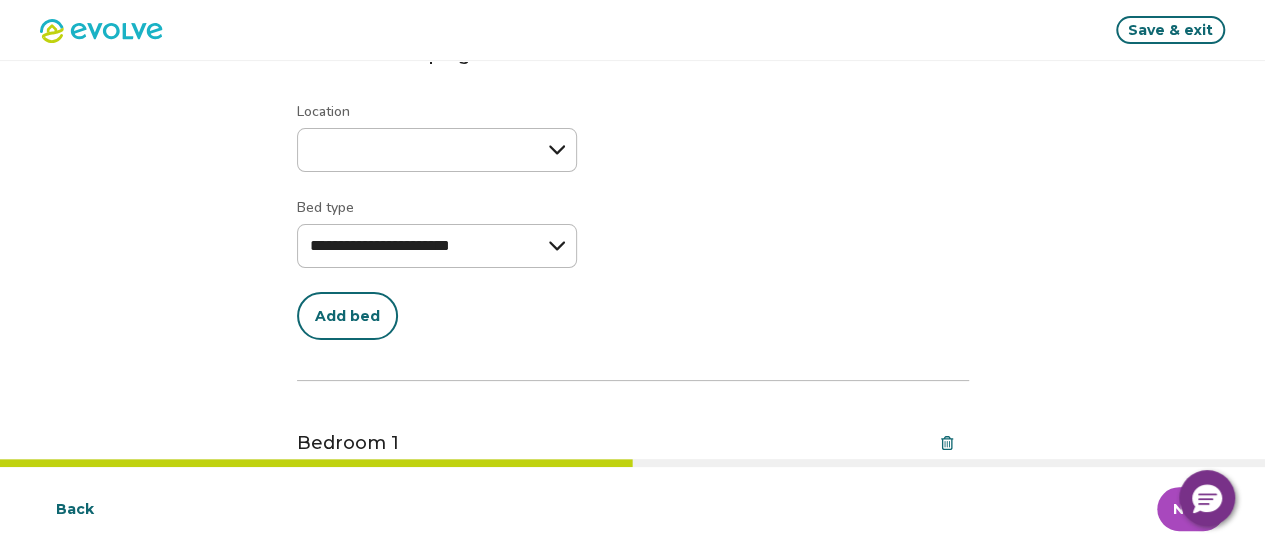 click on "**********" at bounding box center (633, 206) 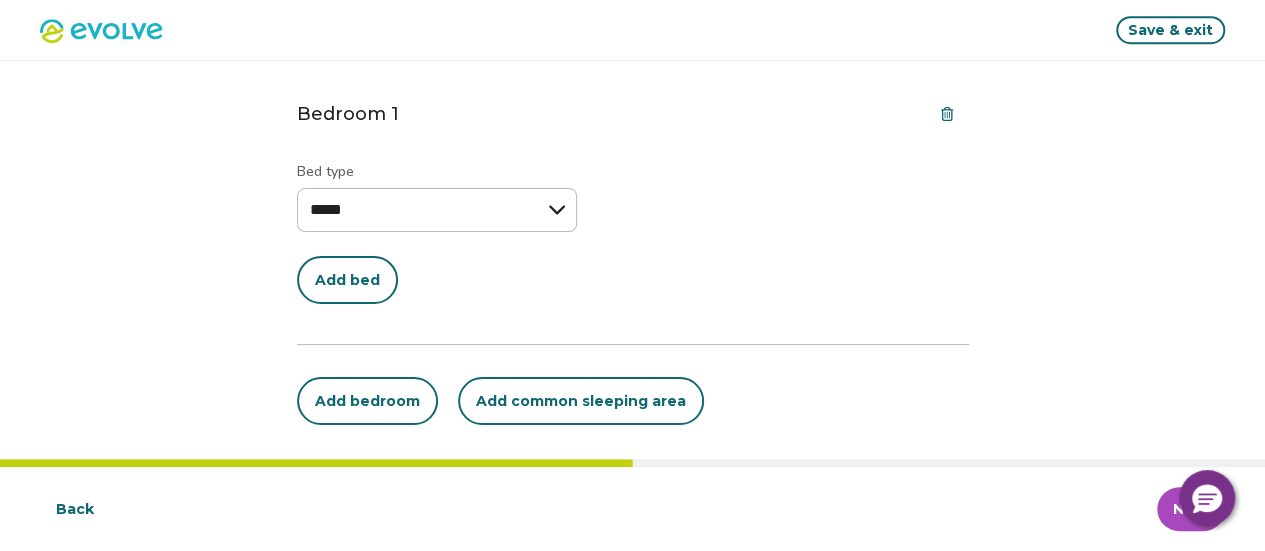 scroll, scrollTop: 534, scrollLeft: 0, axis: vertical 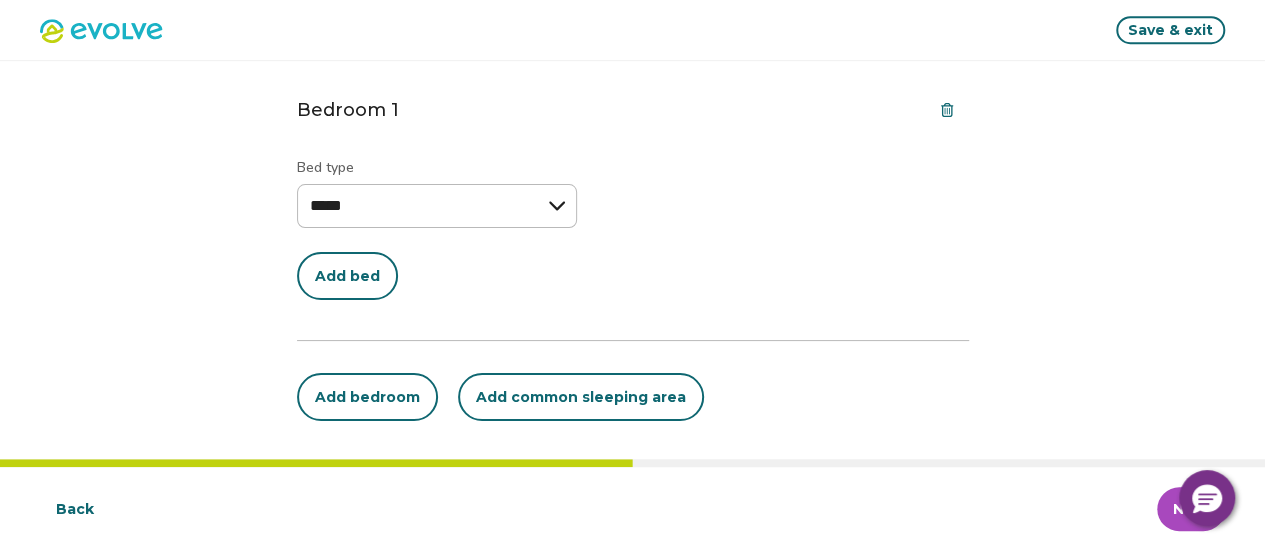 click on "Next" at bounding box center (1191, 509) 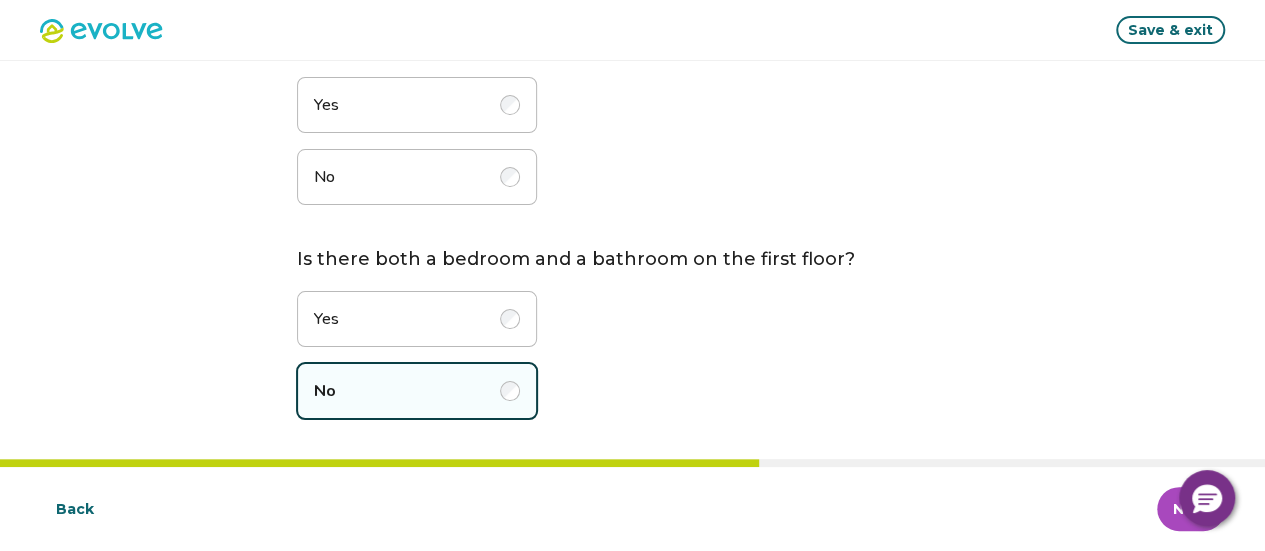 scroll, scrollTop: 0, scrollLeft: 0, axis: both 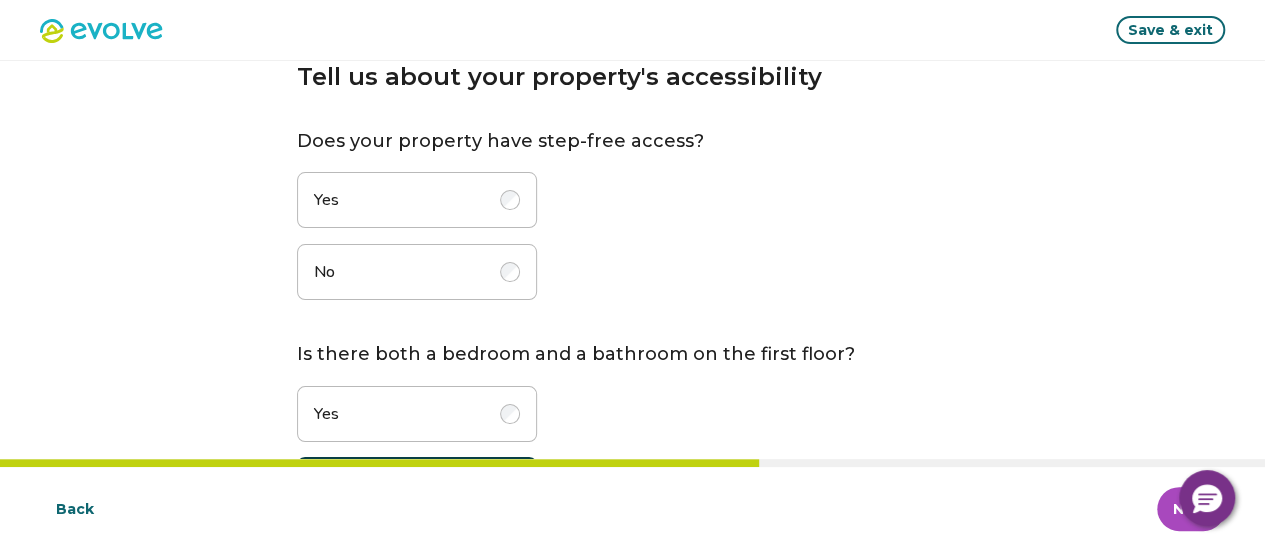 click on "Yes" at bounding box center (417, 200) 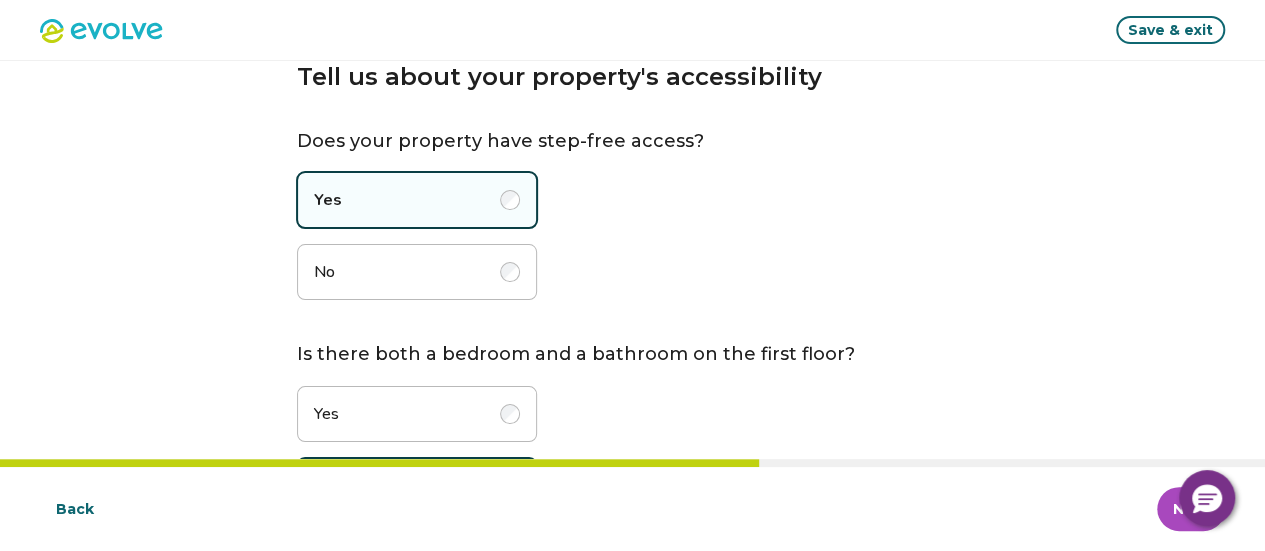 click on "Yes" at bounding box center [417, 200] 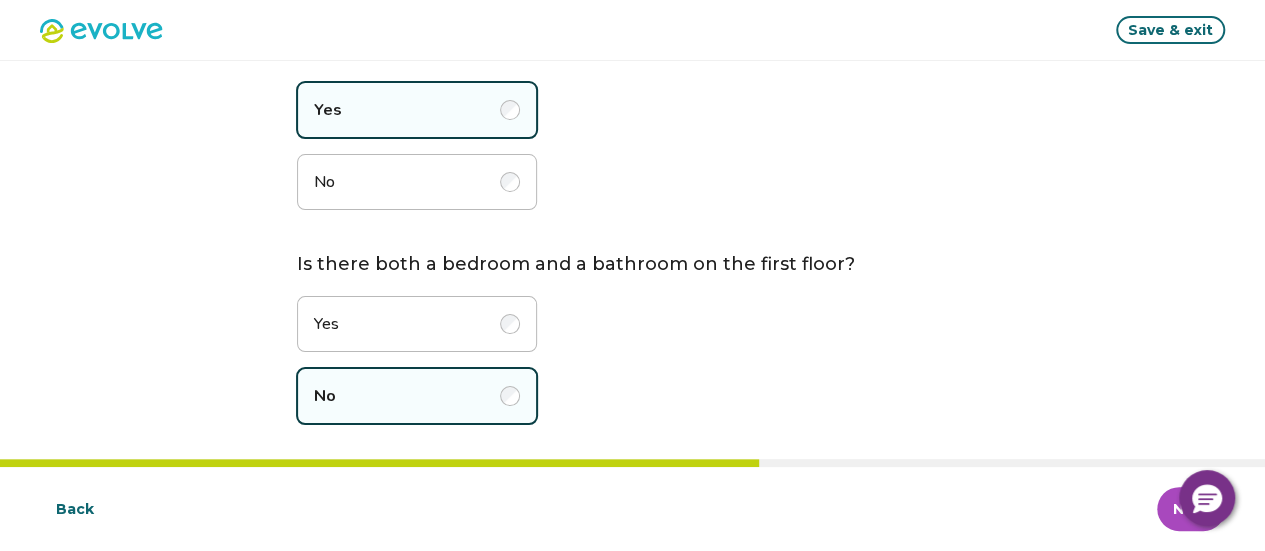 scroll, scrollTop: 162, scrollLeft: 0, axis: vertical 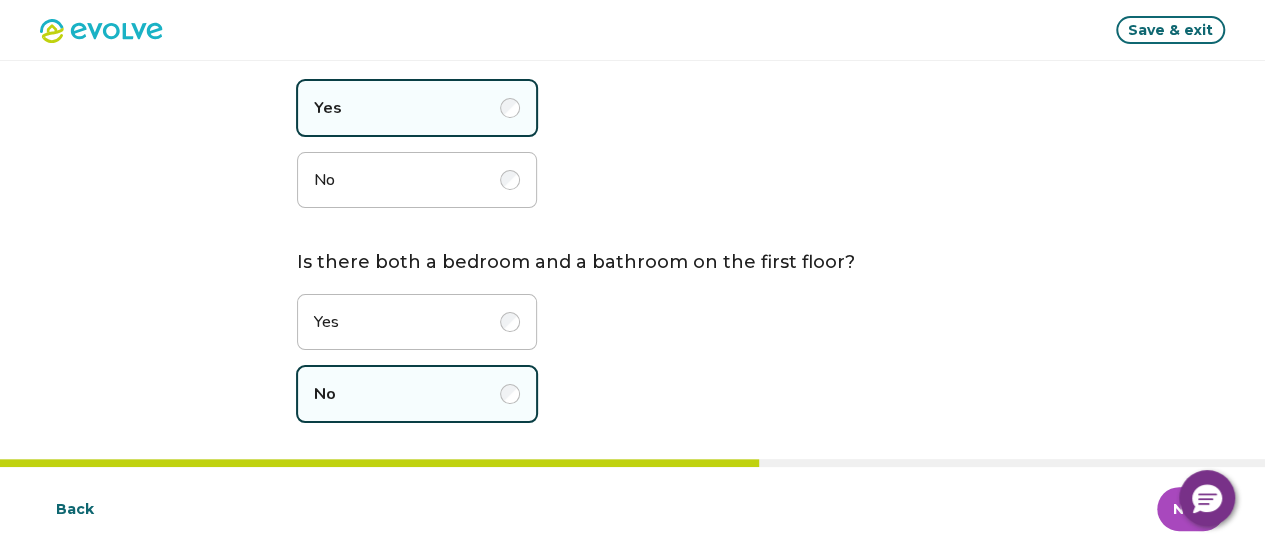 click on "Yes" at bounding box center [417, 322] 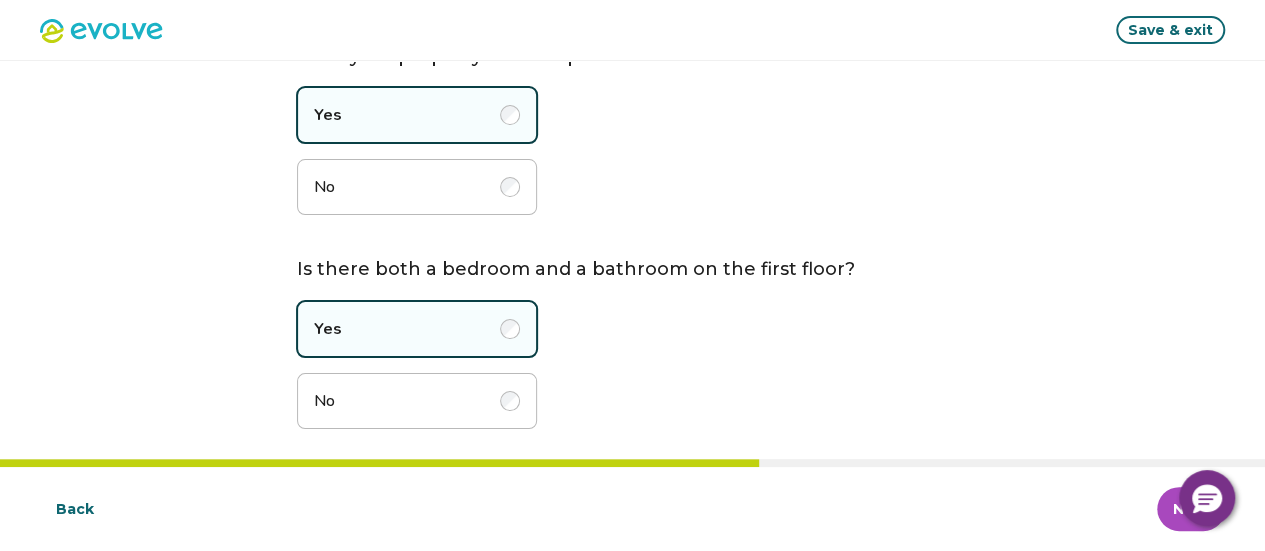 scroll, scrollTop: 164, scrollLeft: 0, axis: vertical 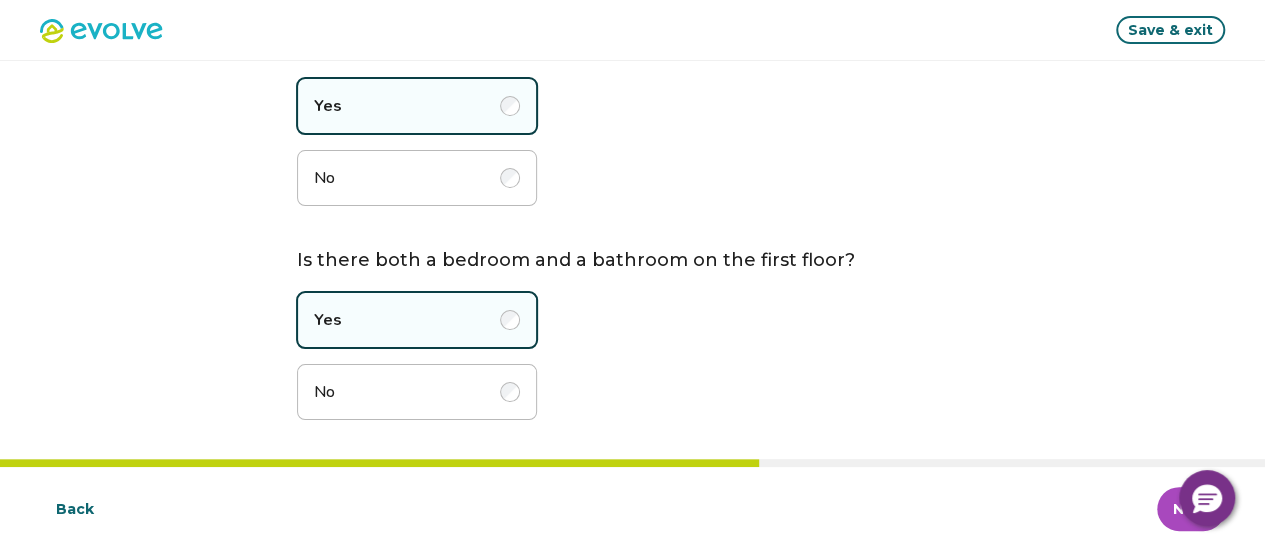 click on "Next" at bounding box center (1191, 509) 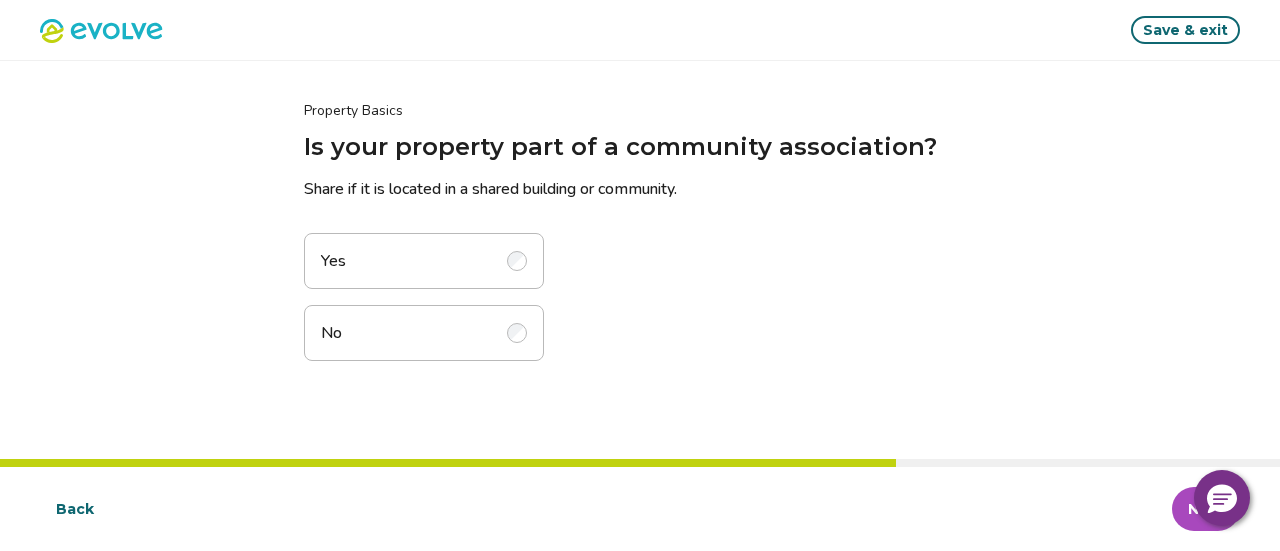 click at bounding box center (517, 333) 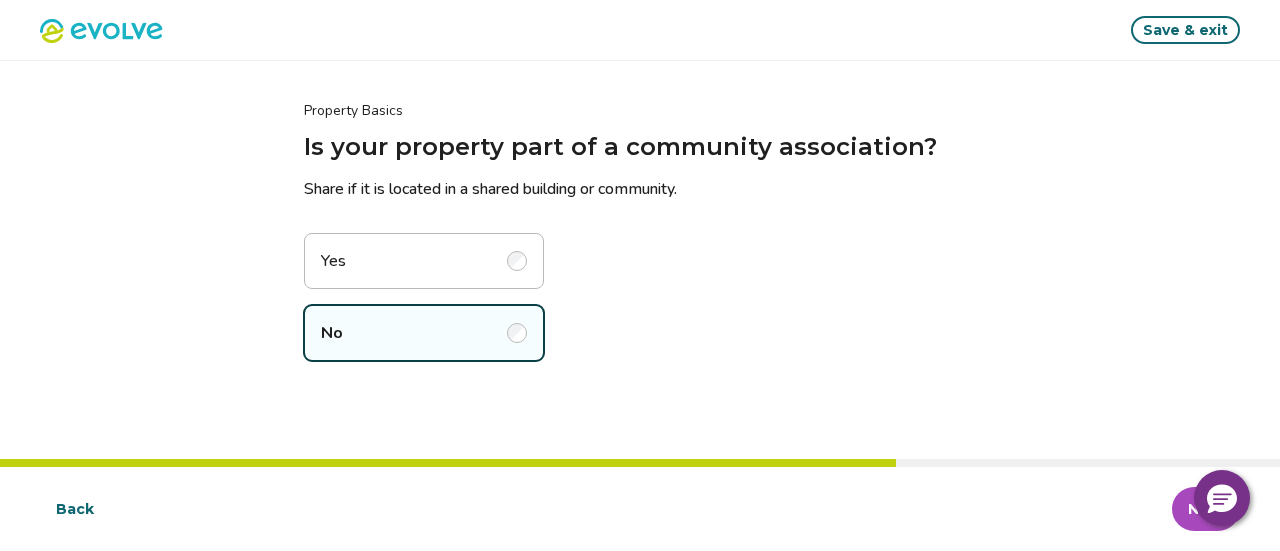 click on "Next" at bounding box center (1206, 509) 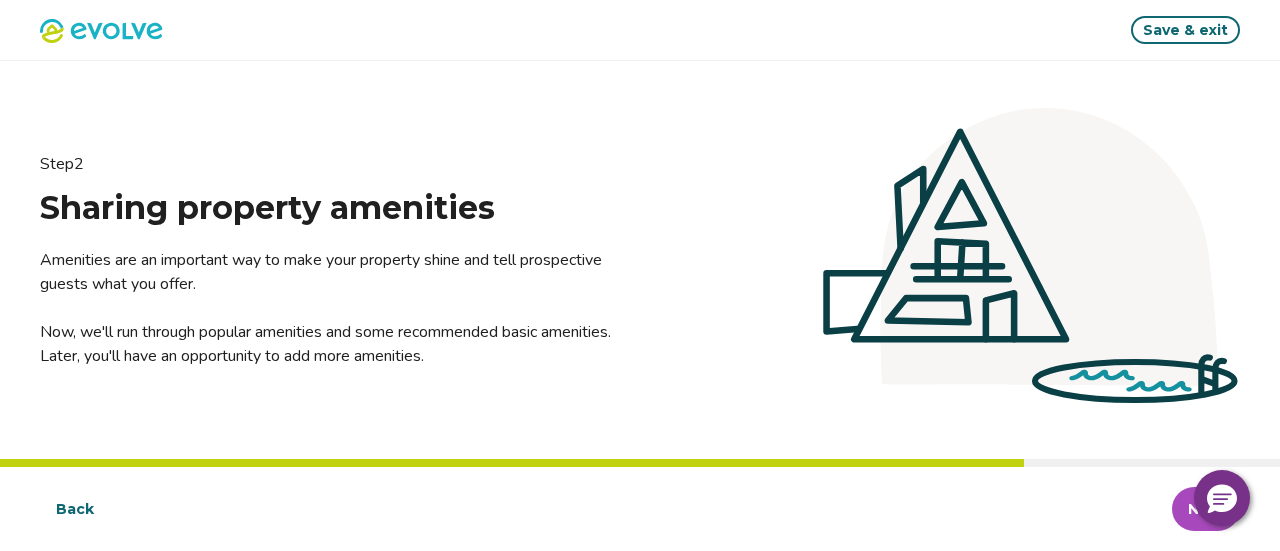 click on "Next" at bounding box center (1206, 509) 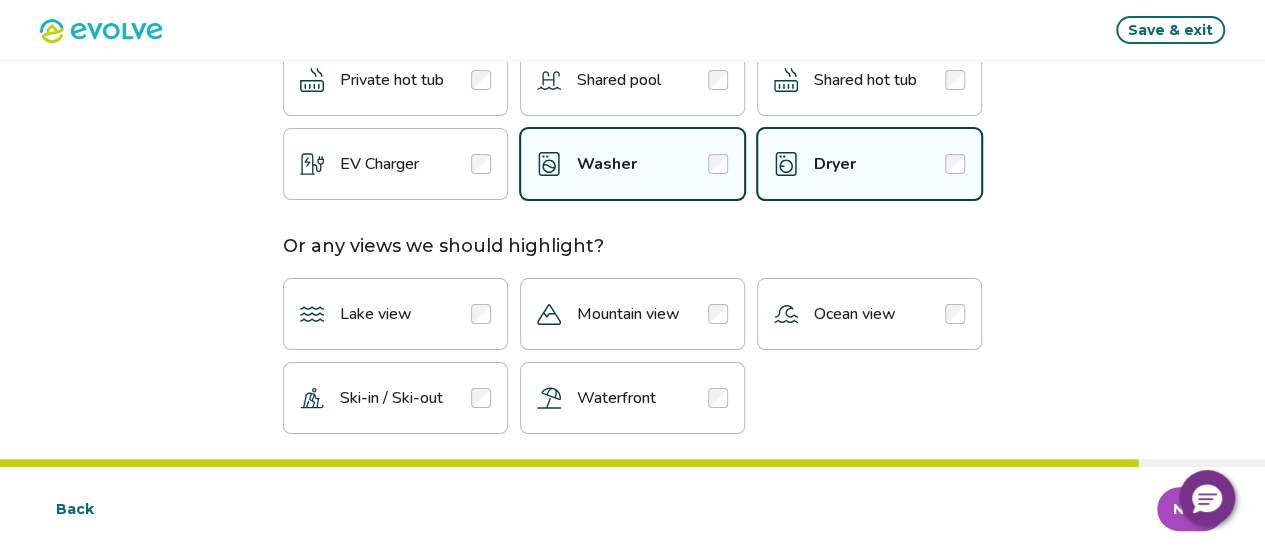 scroll, scrollTop: 332, scrollLeft: 0, axis: vertical 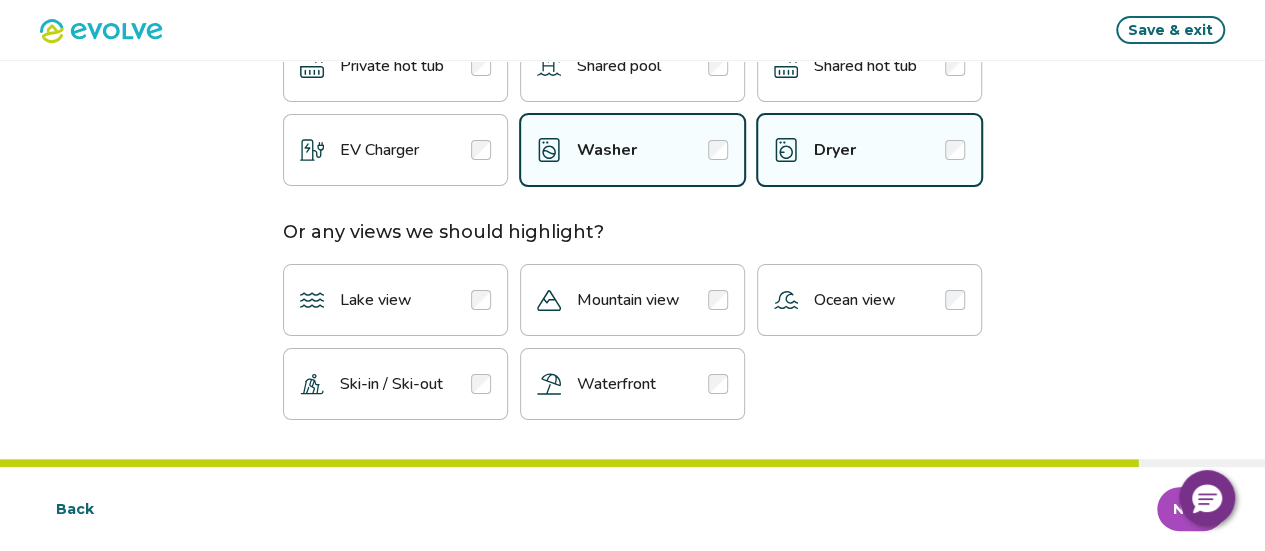 click on "Next" at bounding box center [1191, 509] 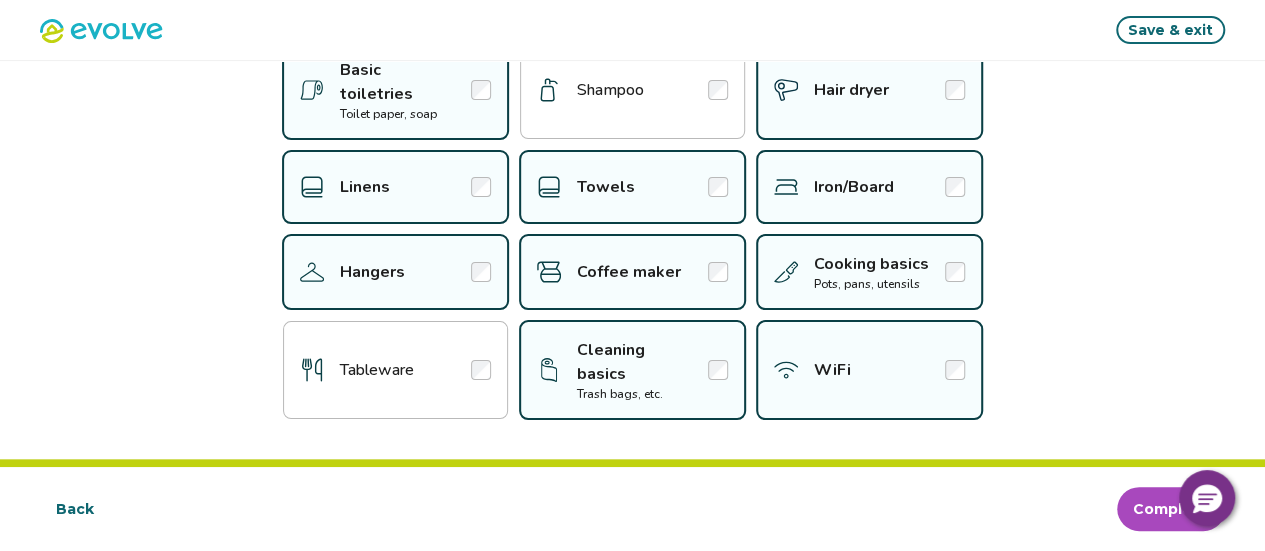 scroll, scrollTop: 0, scrollLeft: 0, axis: both 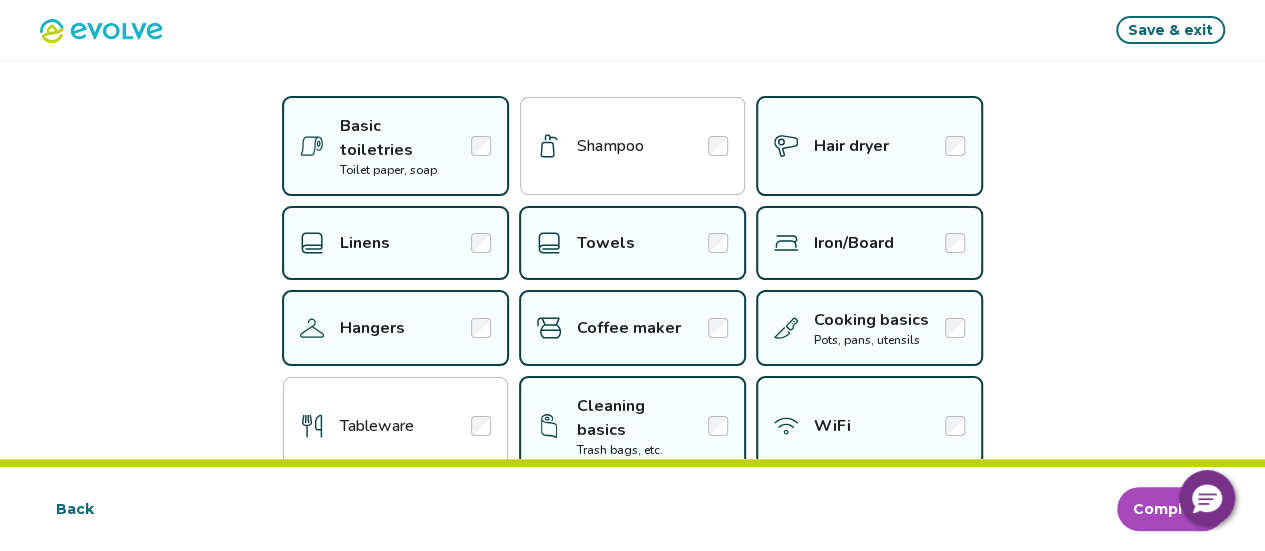 click at bounding box center [718, 146] 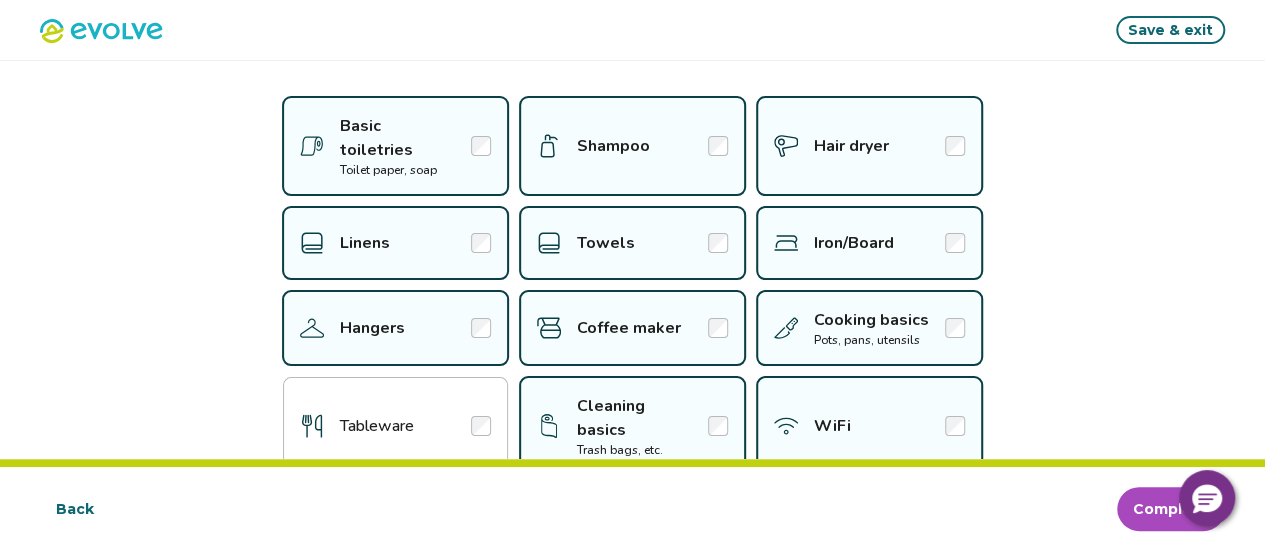 click at bounding box center (481, 426) 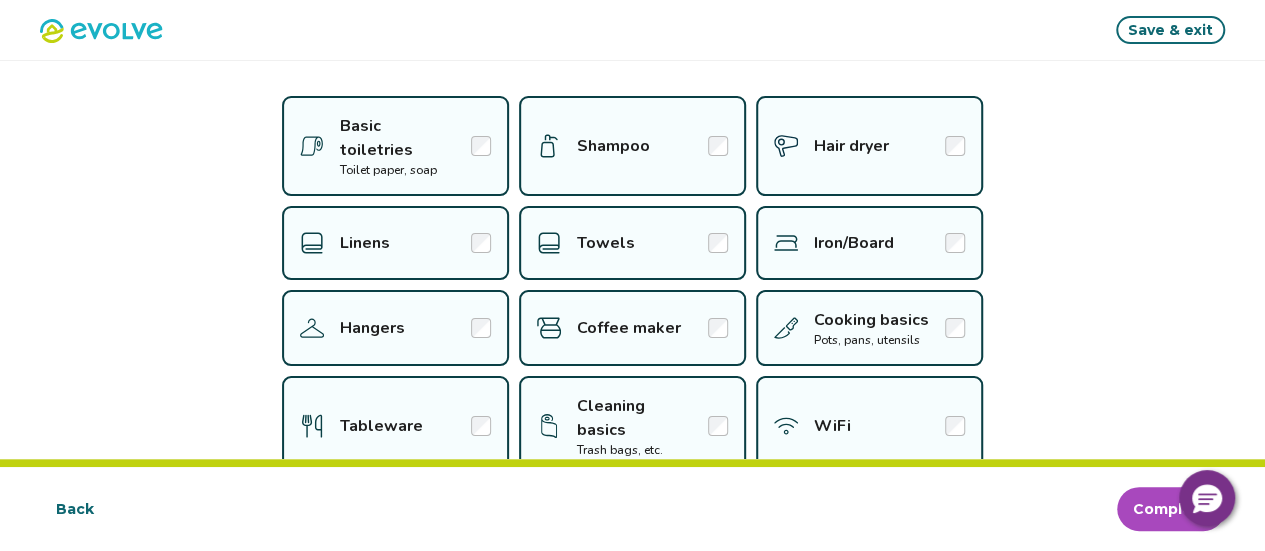 click on "Complete" at bounding box center [1171, 509] 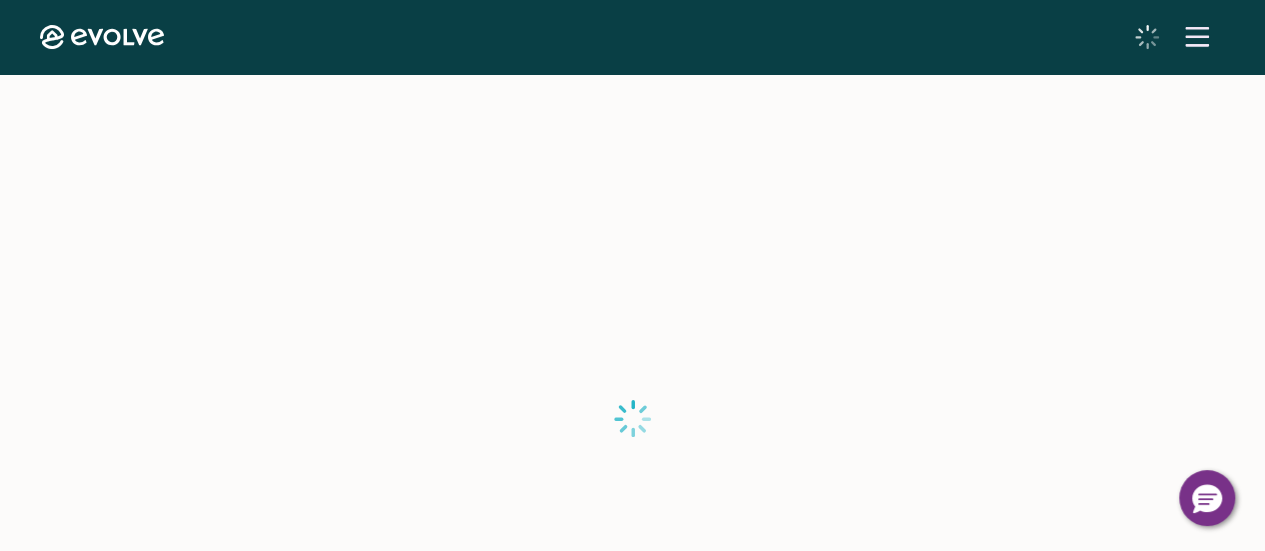 scroll, scrollTop: 0, scrollLeft: 0, axis: both 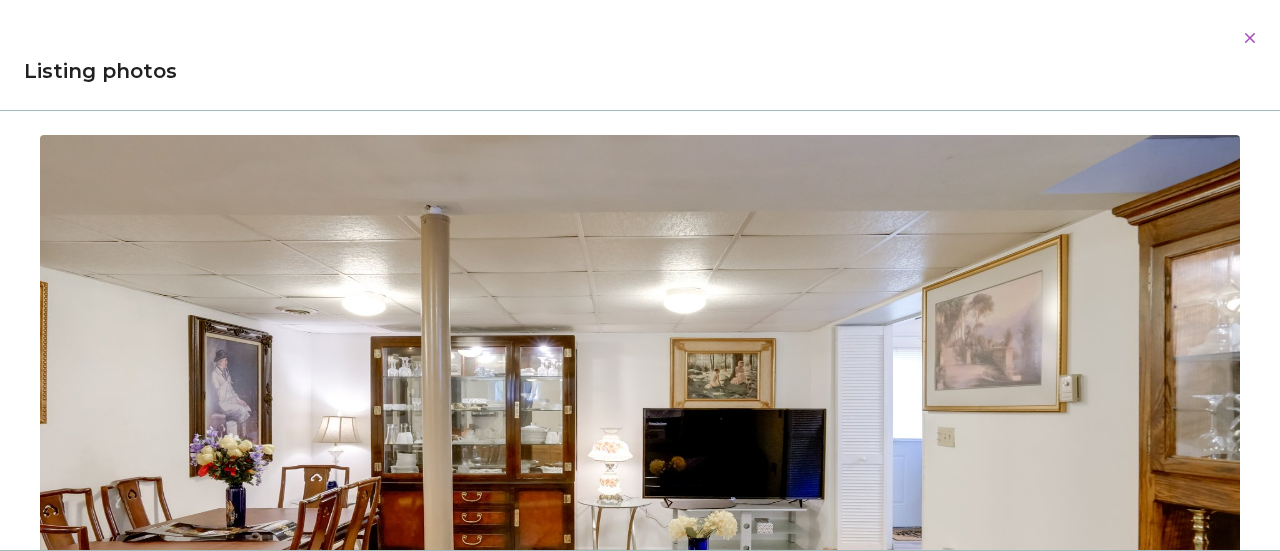 click on "Evolve Listings [NUMBER] [STREET] [CITY], [STATE], [POSTAL_CODE], [COUNTRY] Review your listing Take a moment to double-check the information for accuracy. As soon as you confirm everything looks good, we'll start the process of publishing it across all our booking platforms. Check all sections and approve or report any errors. Approve listing Report an error Photos View all photos Report an error Occupancy Guest pre-arrival information Listing details Amenities Rates, fees, and taxes Check all sections and approve or report any errors. Approve listing Report an error © 2013-Present Evolve Vacation Rental Network Privacy Policy | Terms of Service
* Dialog Listing photos 01/24 02/24 03/24 04/24 05/24 06/24 07/24 08/24 09/24 10/24 11/24 12/24 13/24 14/24 15/24 16/24 17/24 18/24 19/24 20/24 21/24 22/24 23/24 24/24" at bounding box center [632, 408] 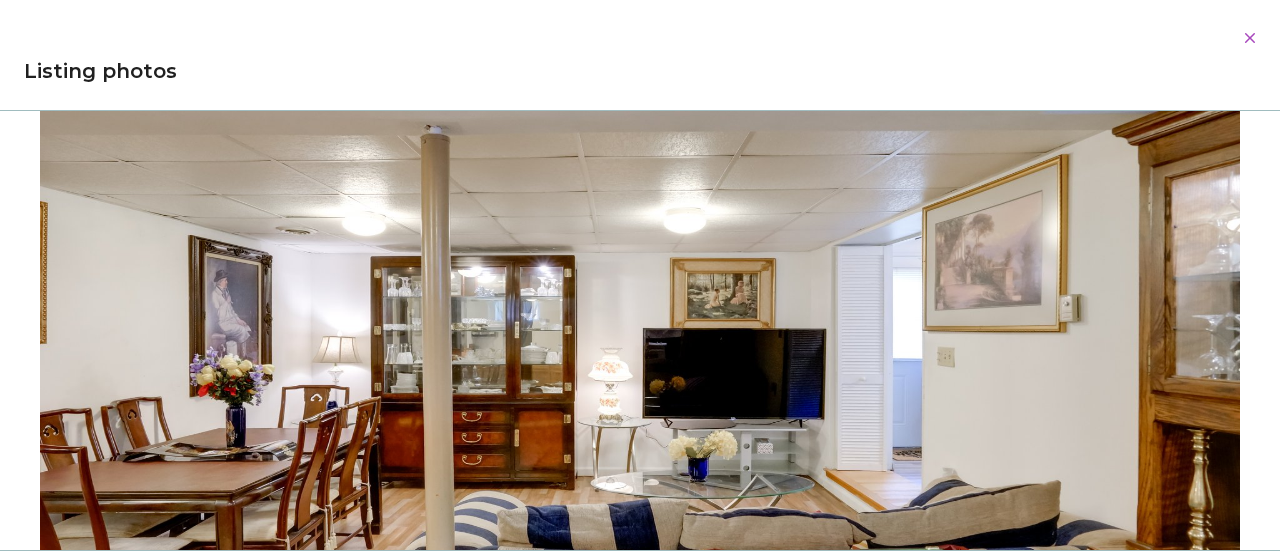 scroll, scrollTop: 173, scrollLeft: 0, axis: vertical 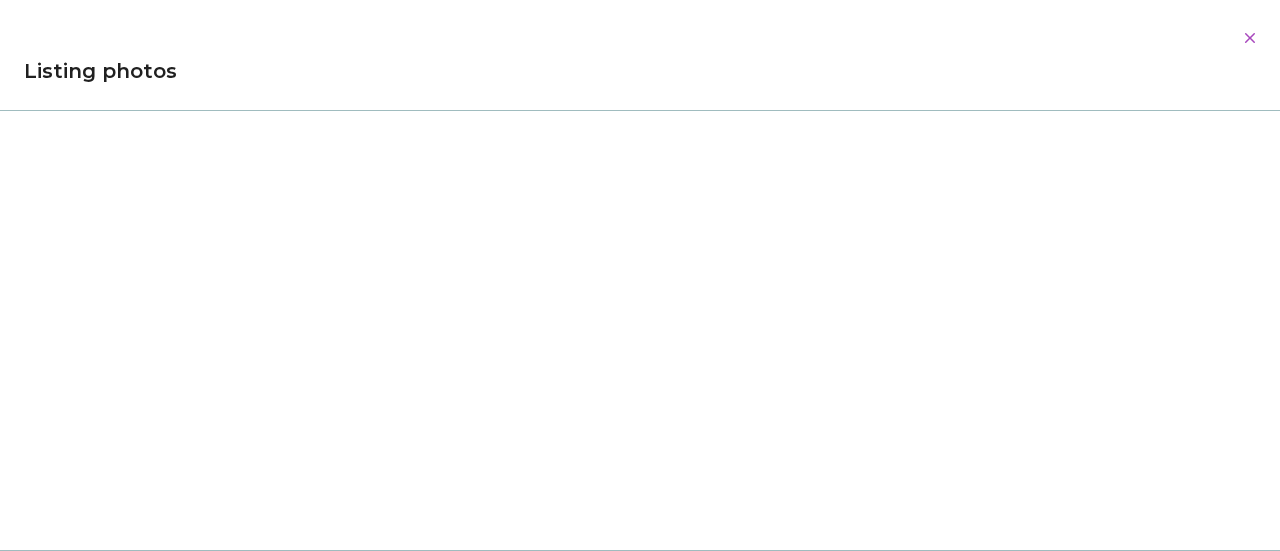 click on "01/24 02/24 03/24 04/24 05/24 06/24 07/24 08/24 09/24 10/24 11/24 12/24 13/24 14/24 15/24 16/24 17/24 18/24 19/24 20/24 21/24 22/24 23/24 24/24" at bounding box center (640, 330) 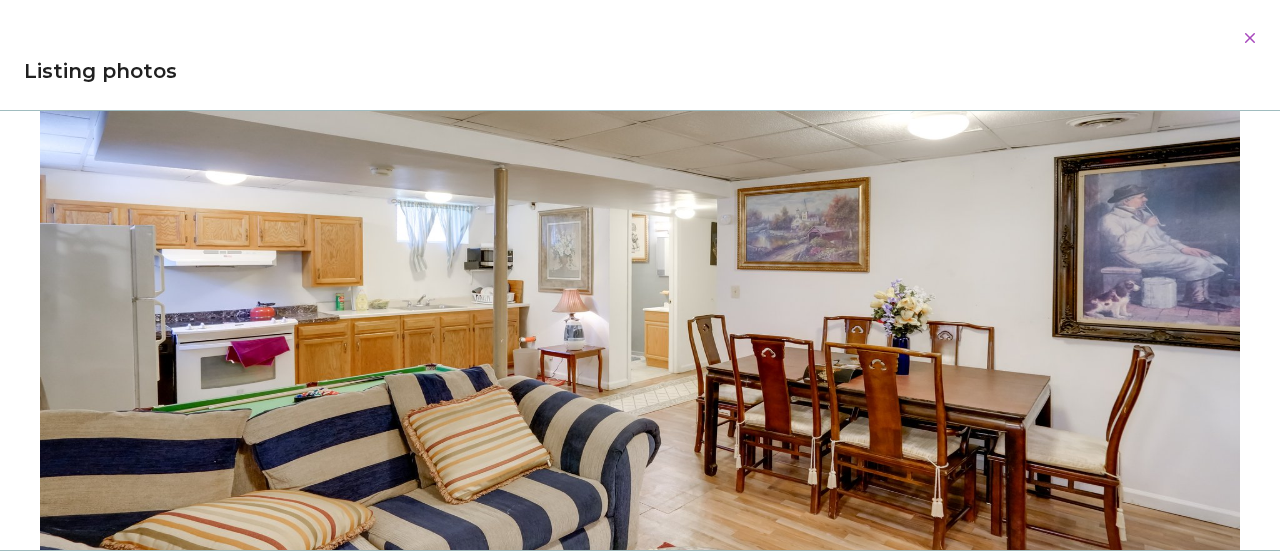 click on "01/24 02/24 03/24 04/24 05/24 06/24 07/24 08/24 09/24 10/24 11/24 12/24 13/24 14/24 15/24 16/24 17/24 18/24 19/24 20/24 21/24 22/24 23/24 24/24" at bounding box center [640, 330] 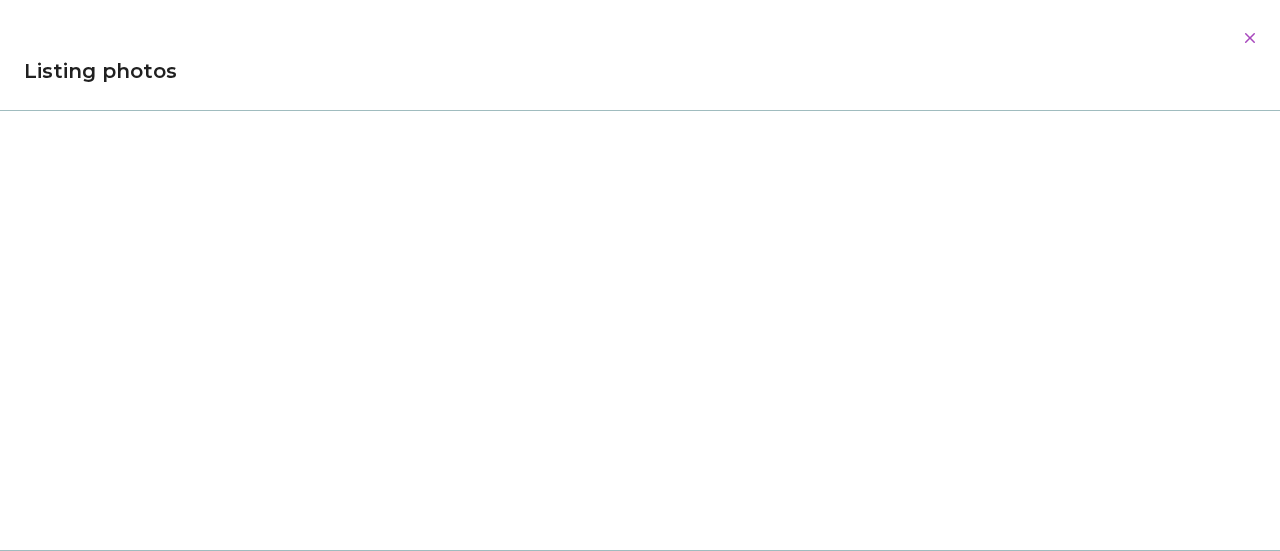click on "01/24 02/24 03/24 04/24 05/24 06/24 07/24 08/24 09/24 10/24 11/24 12/24 13/24 14/24 15/24 16/24 17/24 18/24 19/24 20/24 21/24 22/24 23/24 24/24" at bounding box center (640, 330) 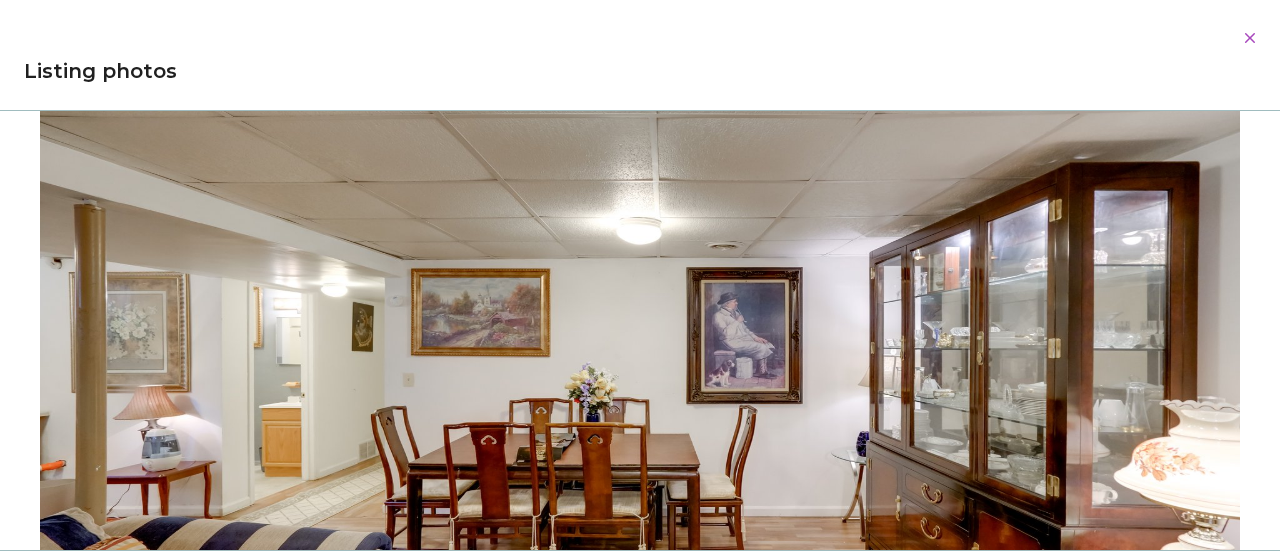 scroll, scrollTop: 5201, scrollLeft: 0, axis: vertical 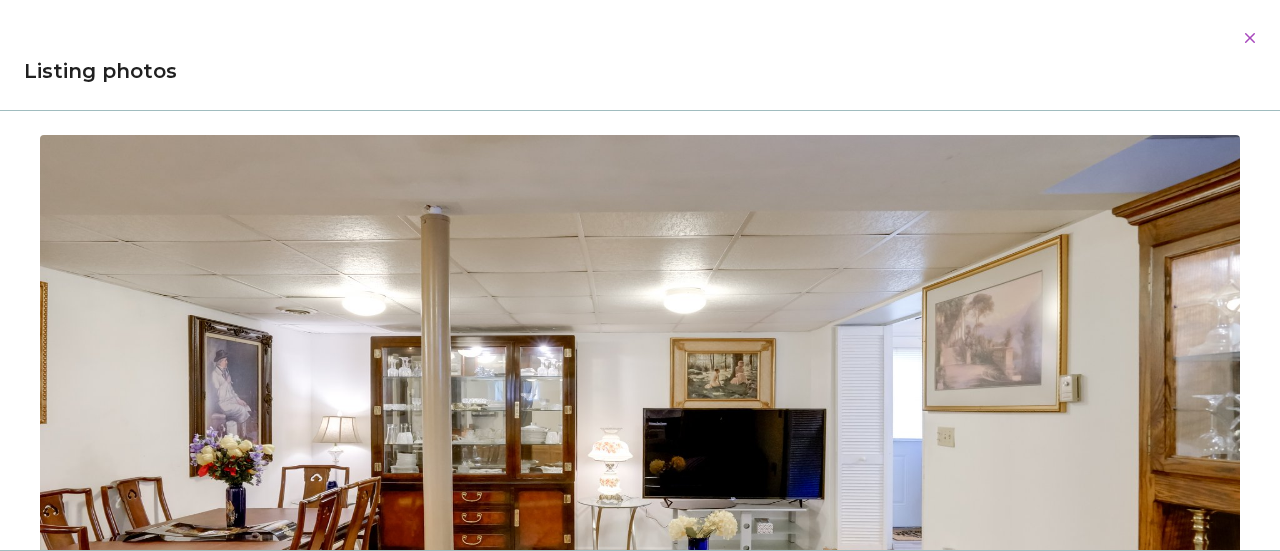 click 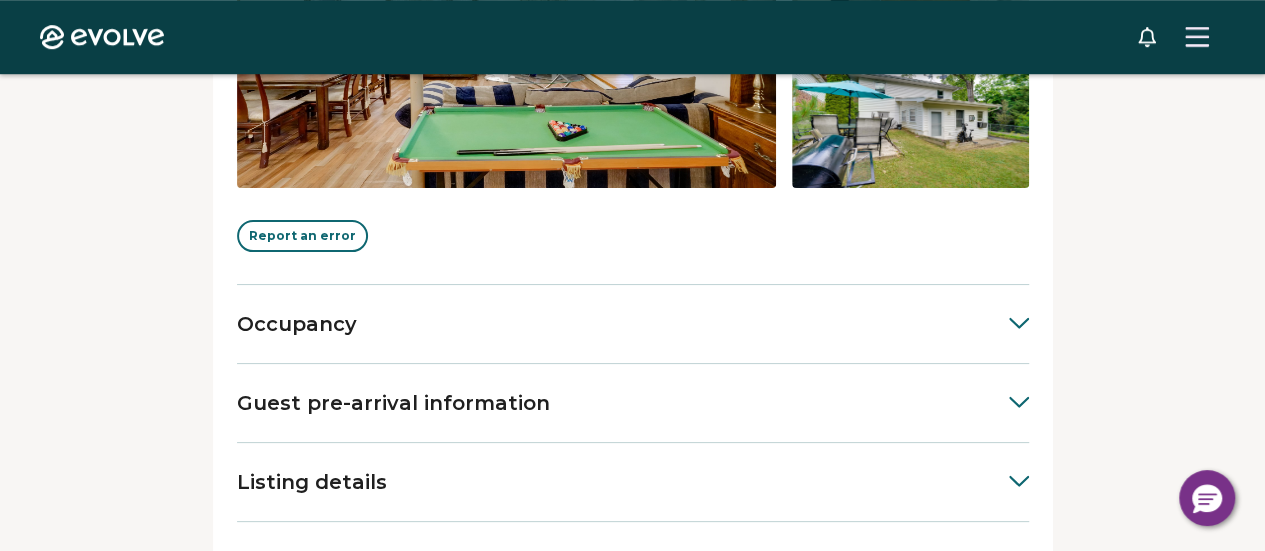 scroll, scrollTop: 700, scrollLeft: 0, axis: vertical 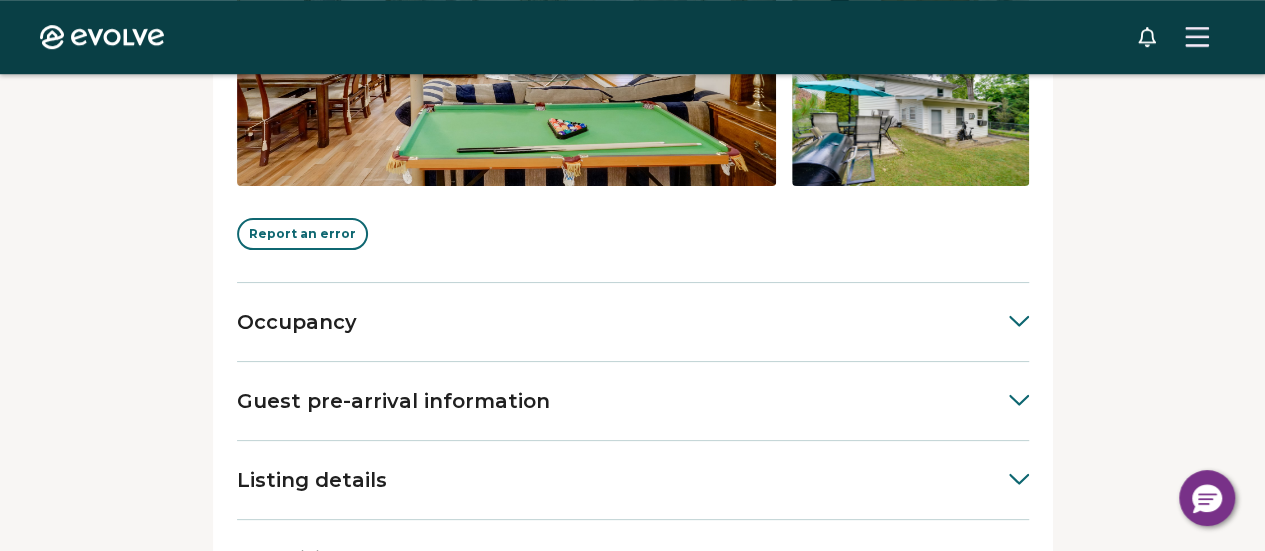 click 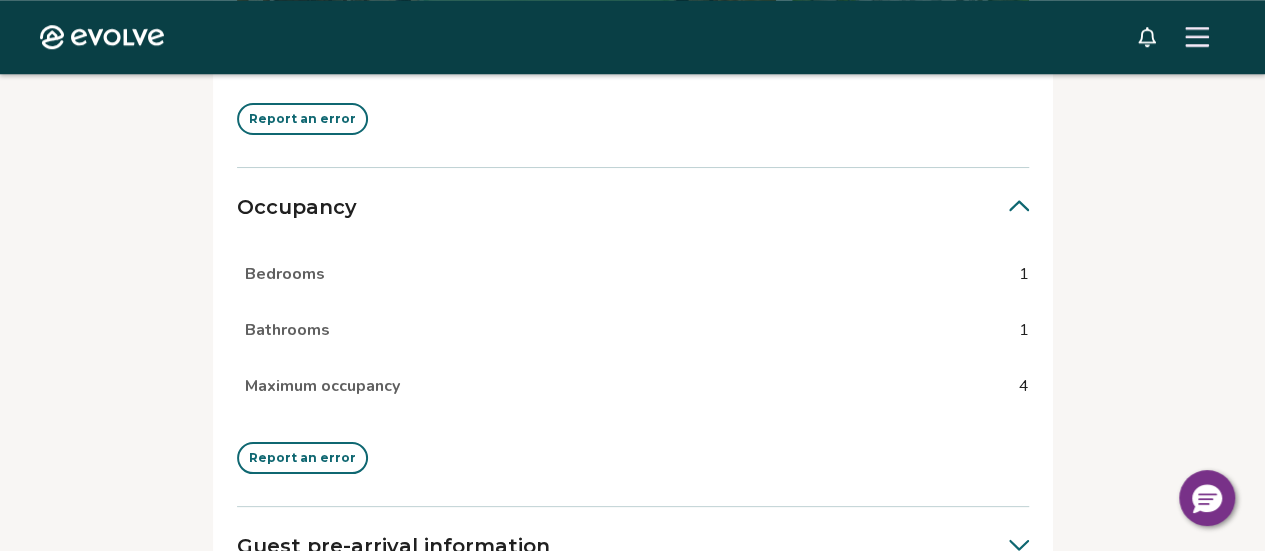 scroll, scrollTop: 864, scrollLeft: 0, axis: vertical 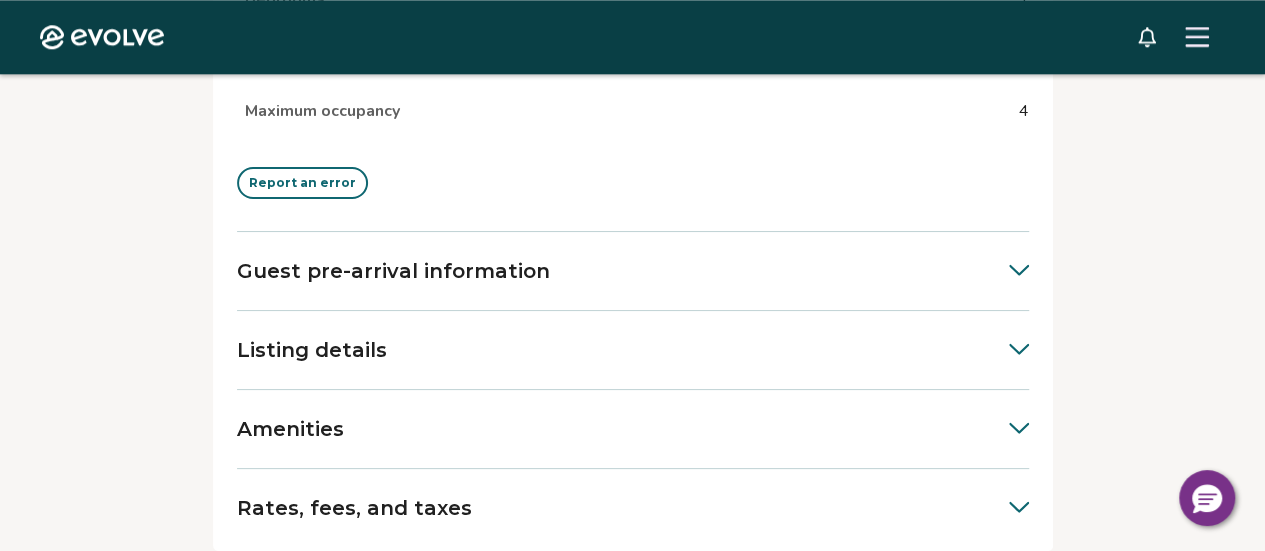 click on "Guest pre-arrival information" at bounding box center [633, 271] 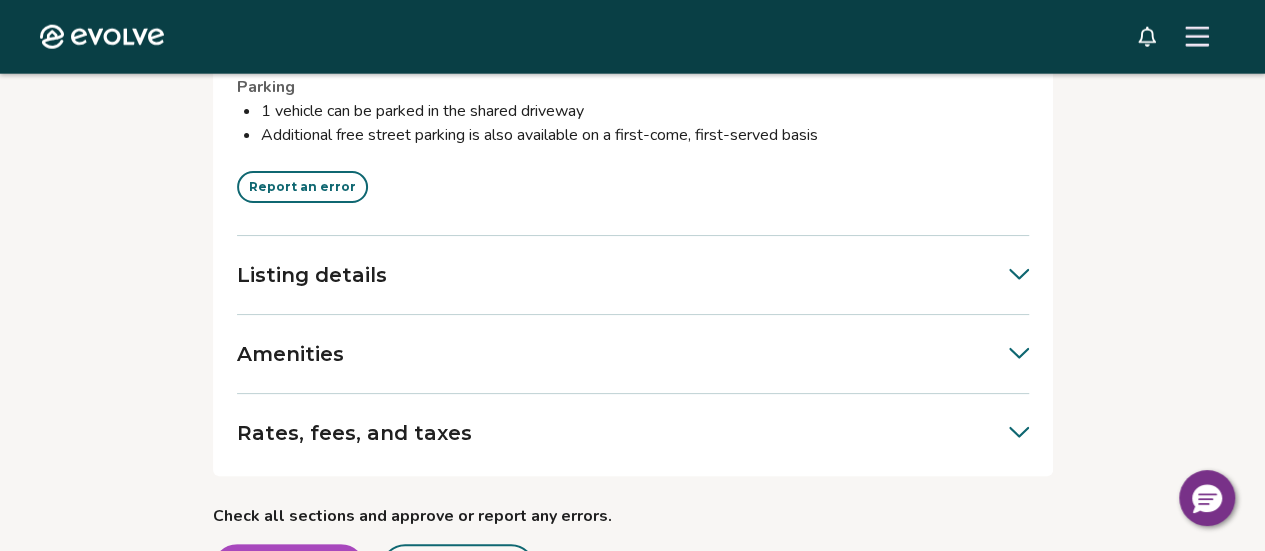 scroll, scrollTop: 2566, scrollLeft: 0, axis: vertical 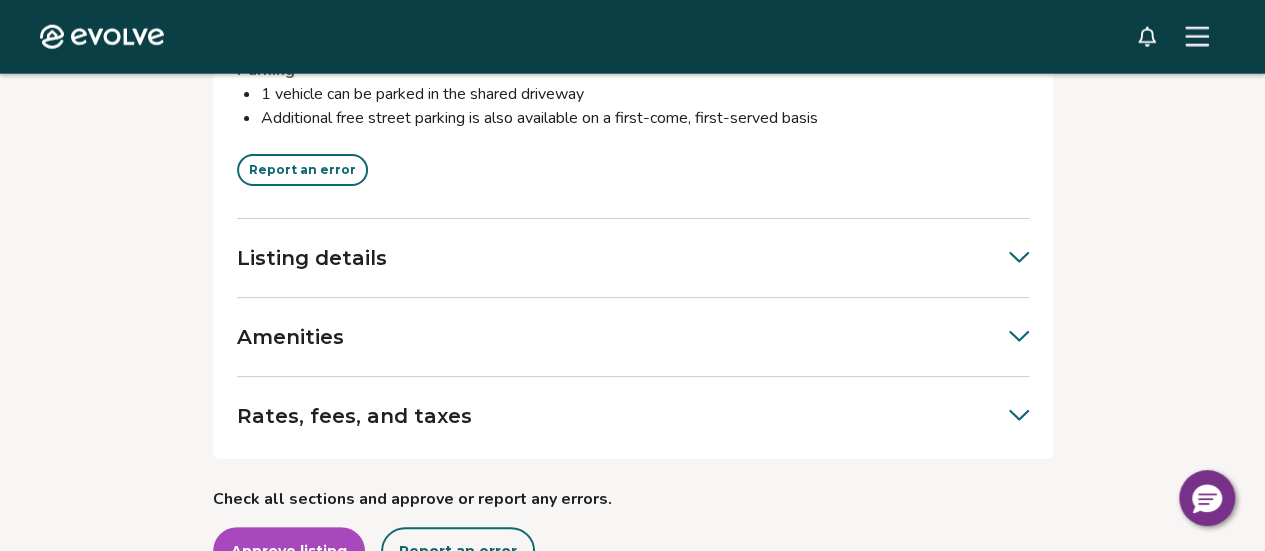 click 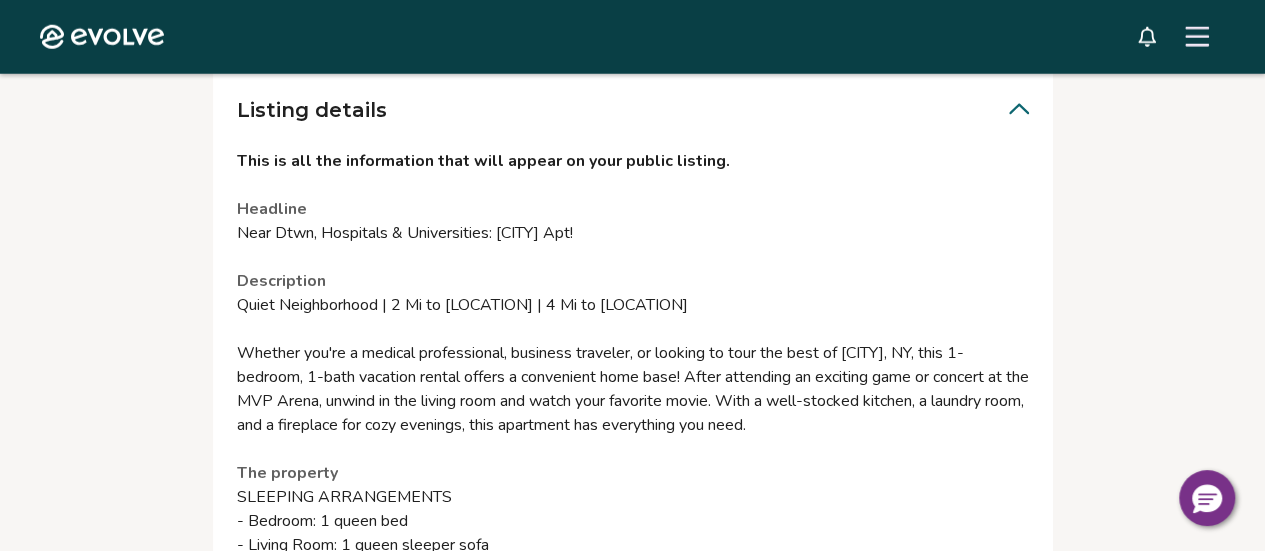 scroll, scrollTop: 2721, scrollLeft: 0, axis: vertical 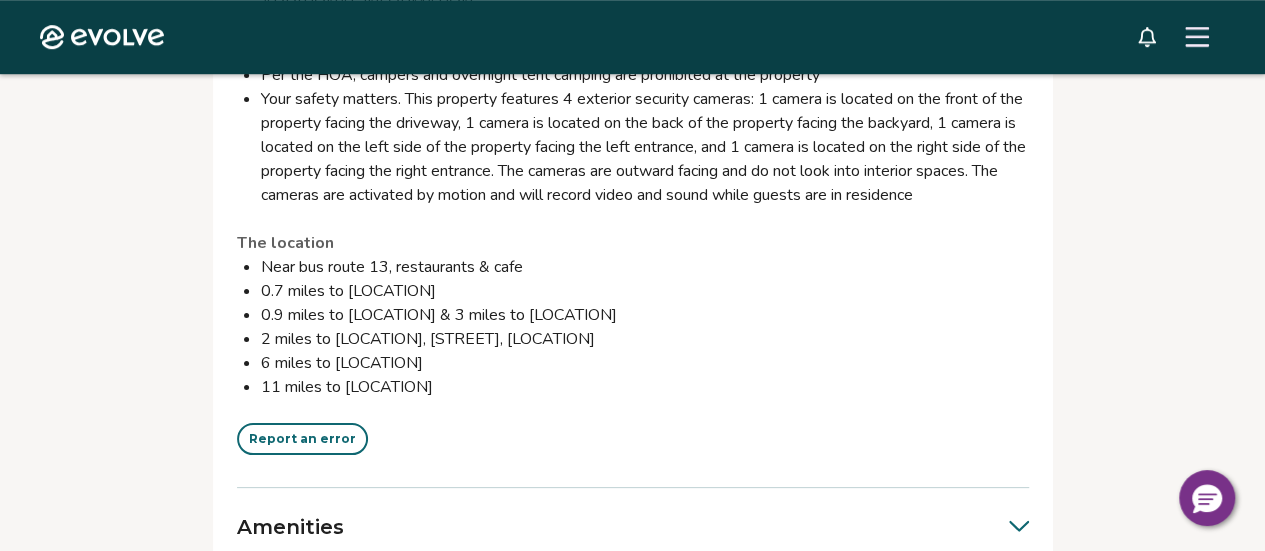 drag, startPoint x: 488, startPoint y: 387, endPoint x: 256, endPoint y: 377, distance: 232.21542 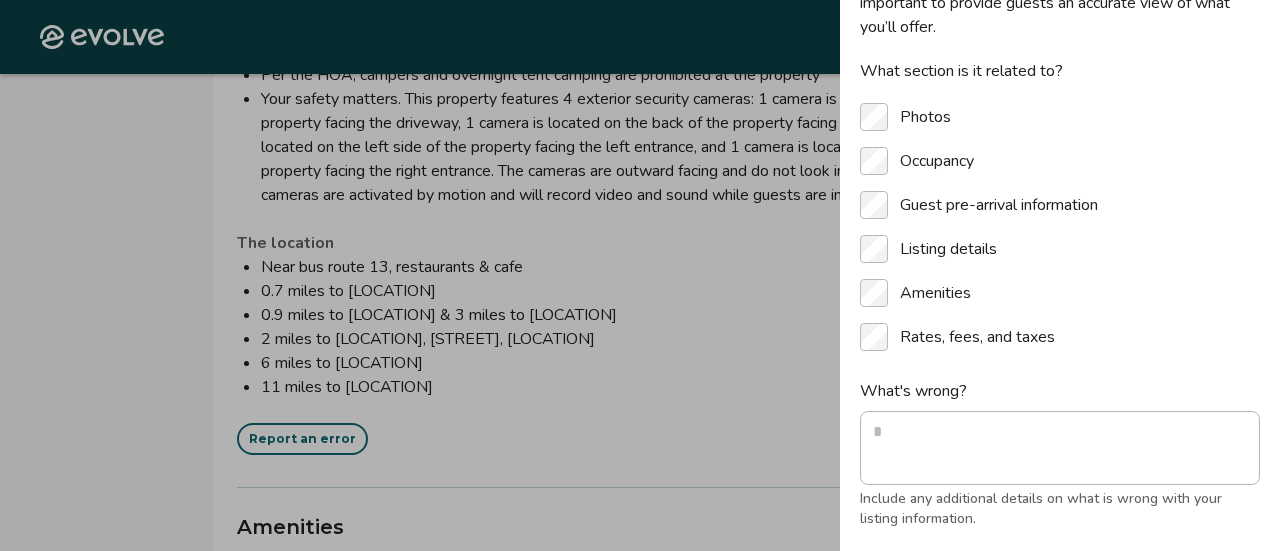 scroll, scrollTop: 127, scrollLeft: 0, axis: vertical 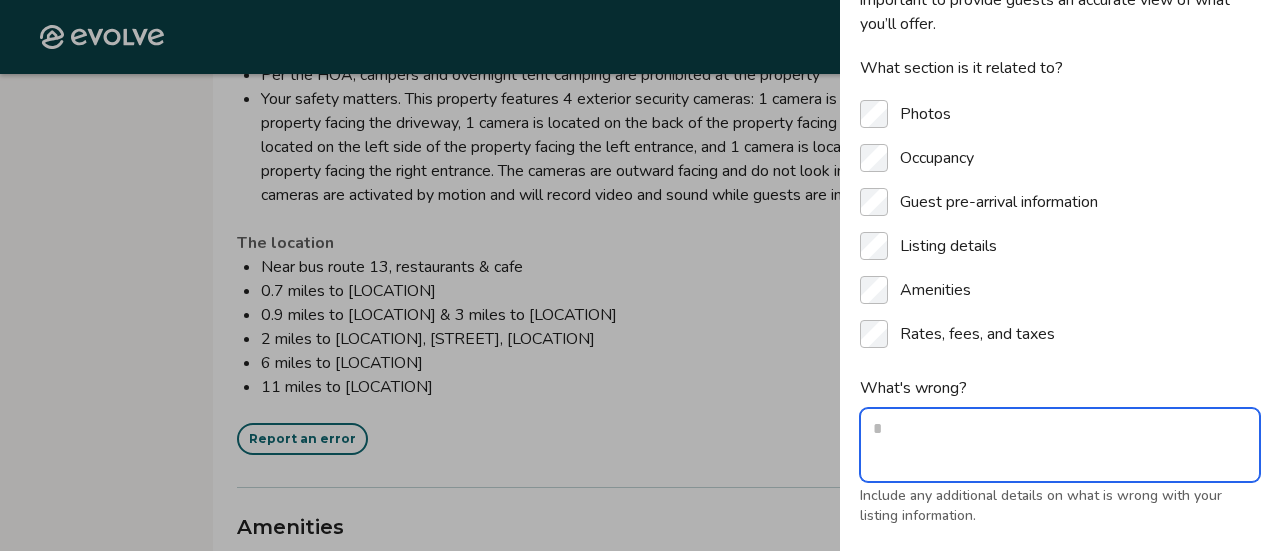 click on "What's wrong?" at bounding box center (1060, 445) 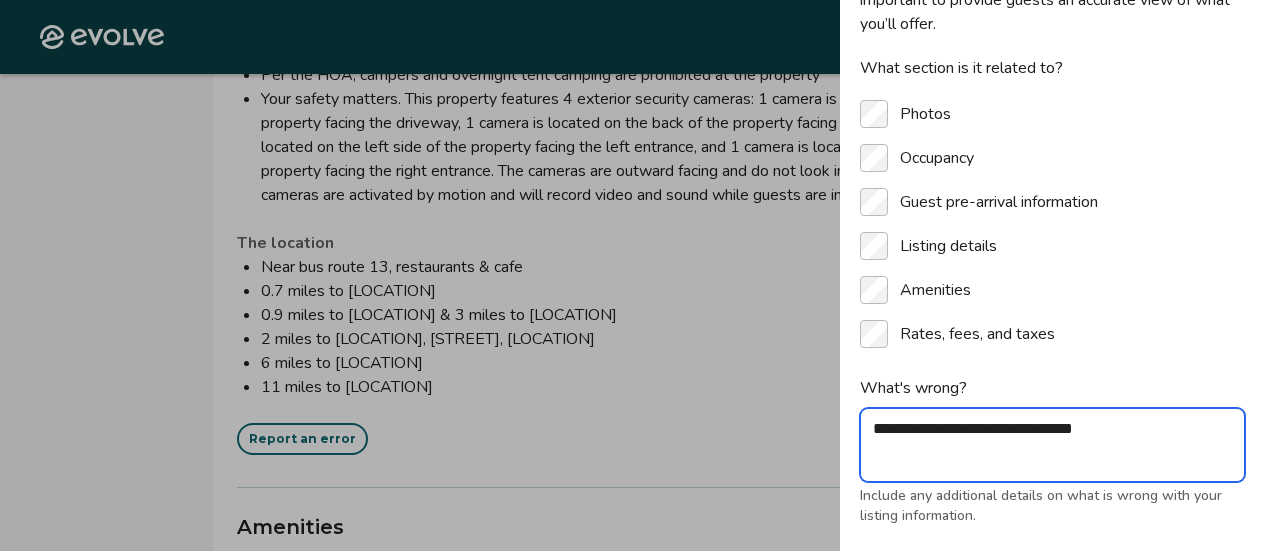 click on "**********" at bounding box center (1052, 445) 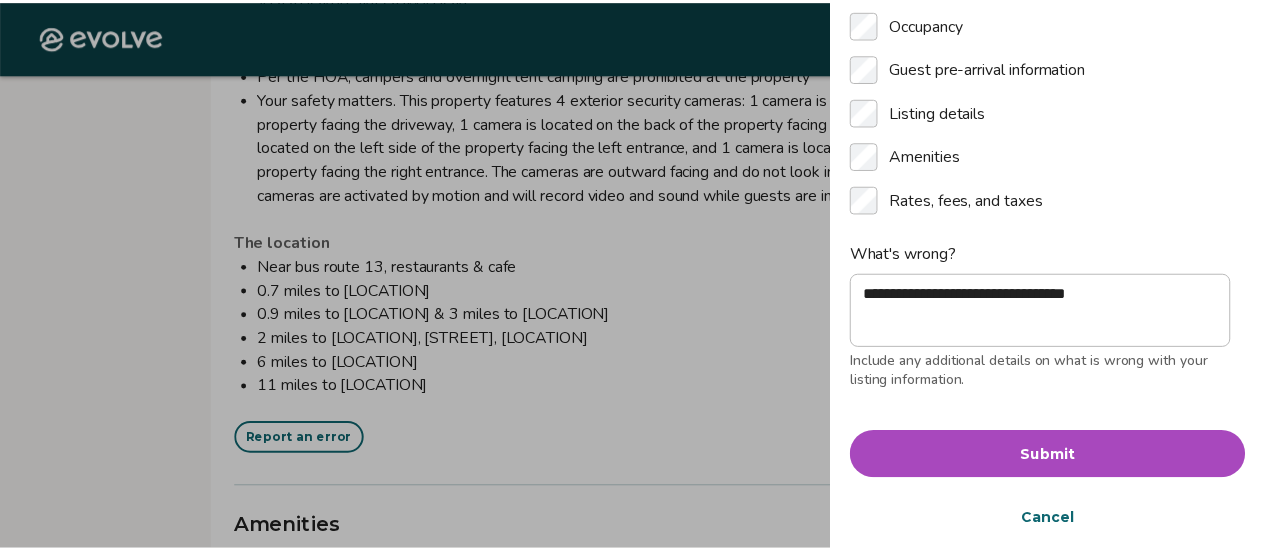 scroll, scrollTop: 266, scrollLeft: 0, axis: vertical 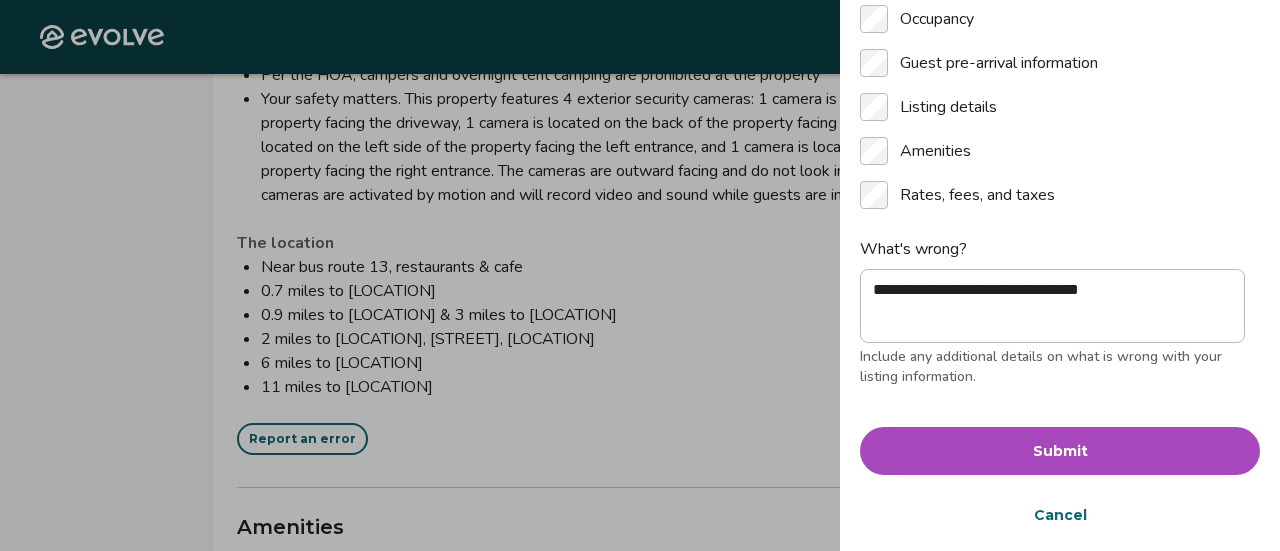click on "Submit" at bounding box center (1060, 451) 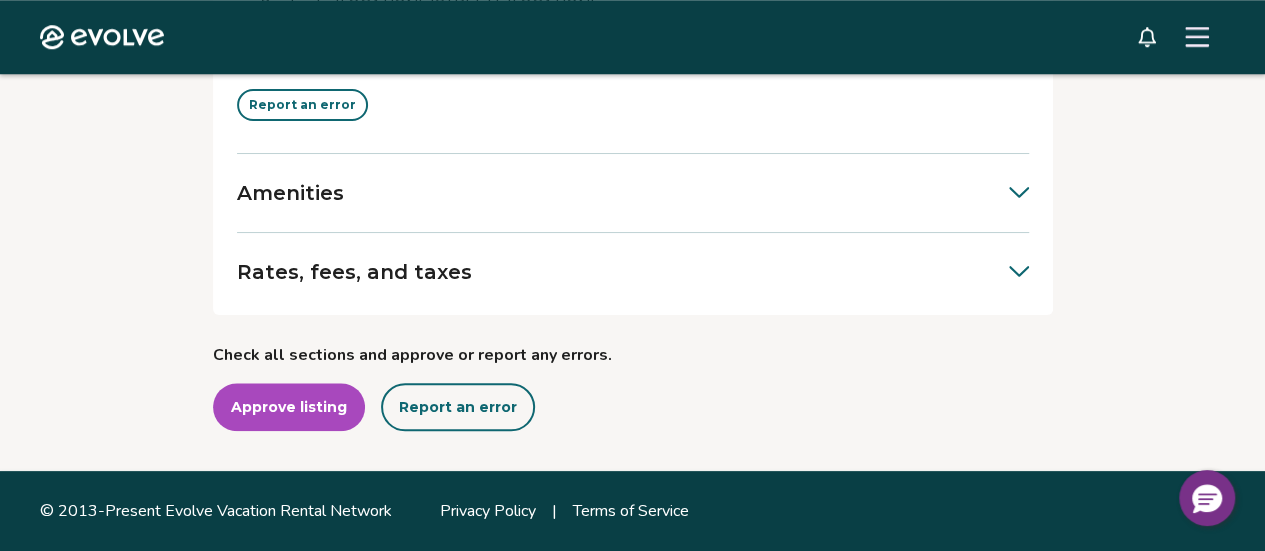 scroll, scrollTop: 4684, scrollLeft: 0, axis: vertical 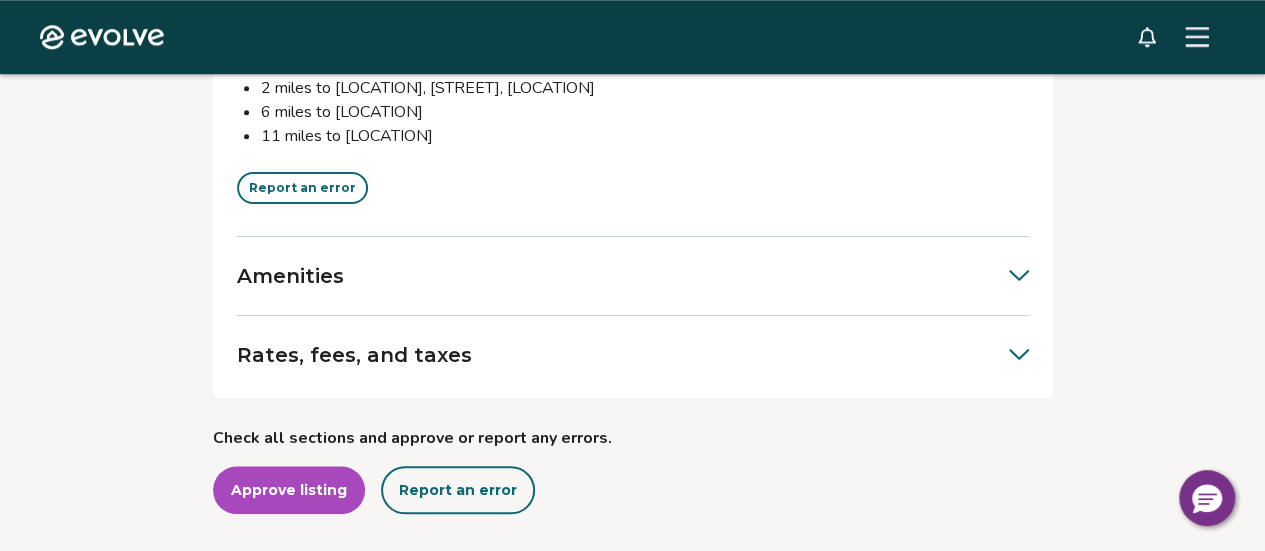 click 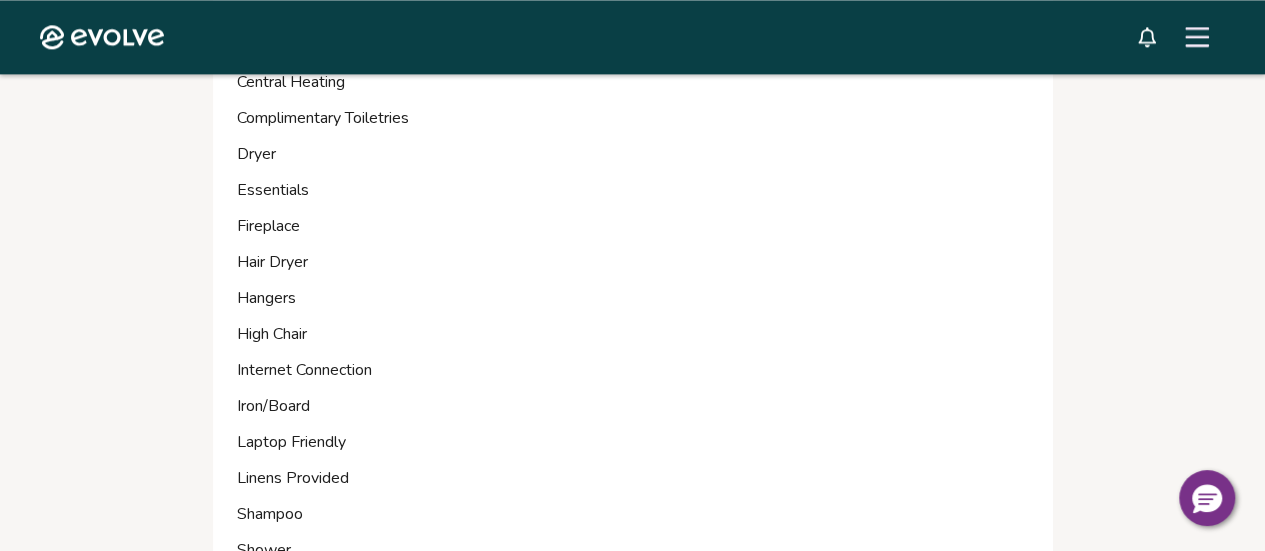 scroll, scrollTop: 5002, scrollLeft: 0, axis: vertical 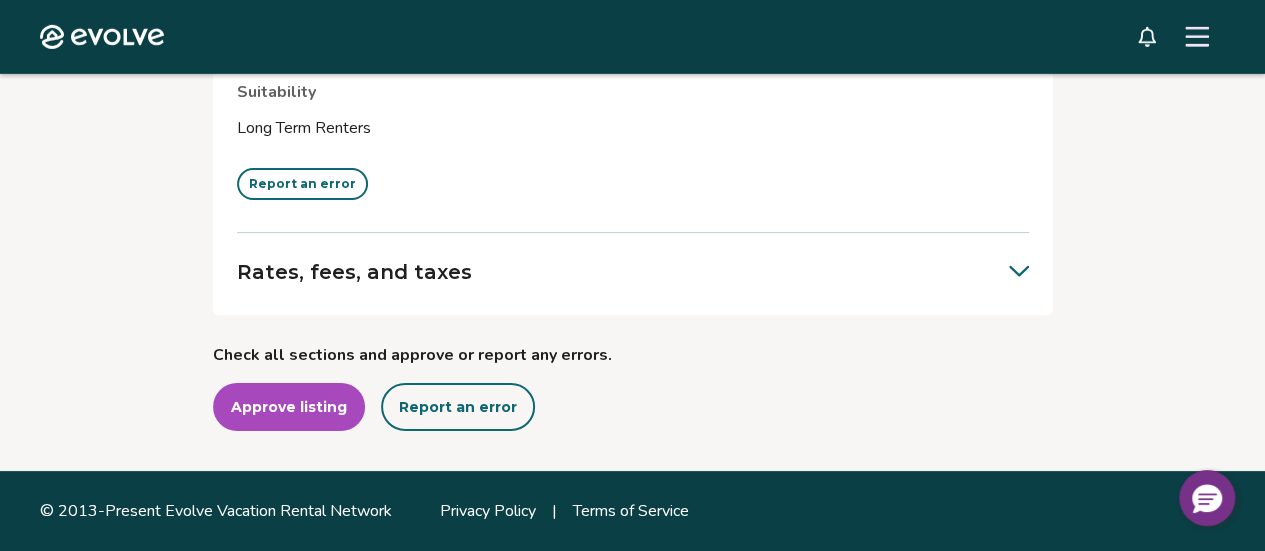 click 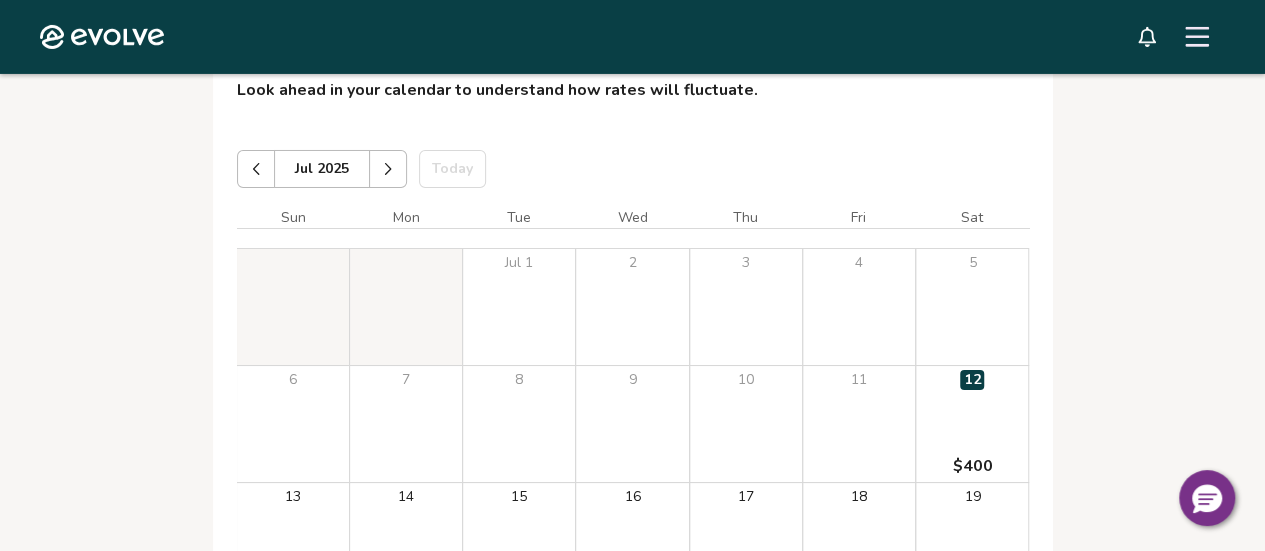scroll, scrollTop: 7288, scrollLeft: 0, axis: vertical 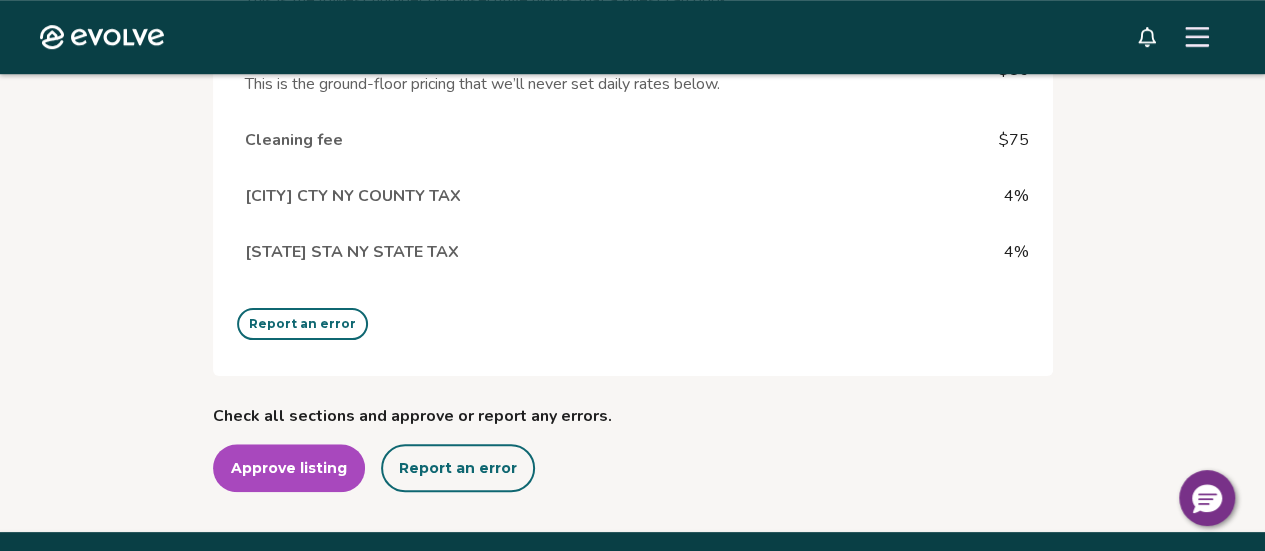 click on "Report an error" at bounding box center [302, 324] 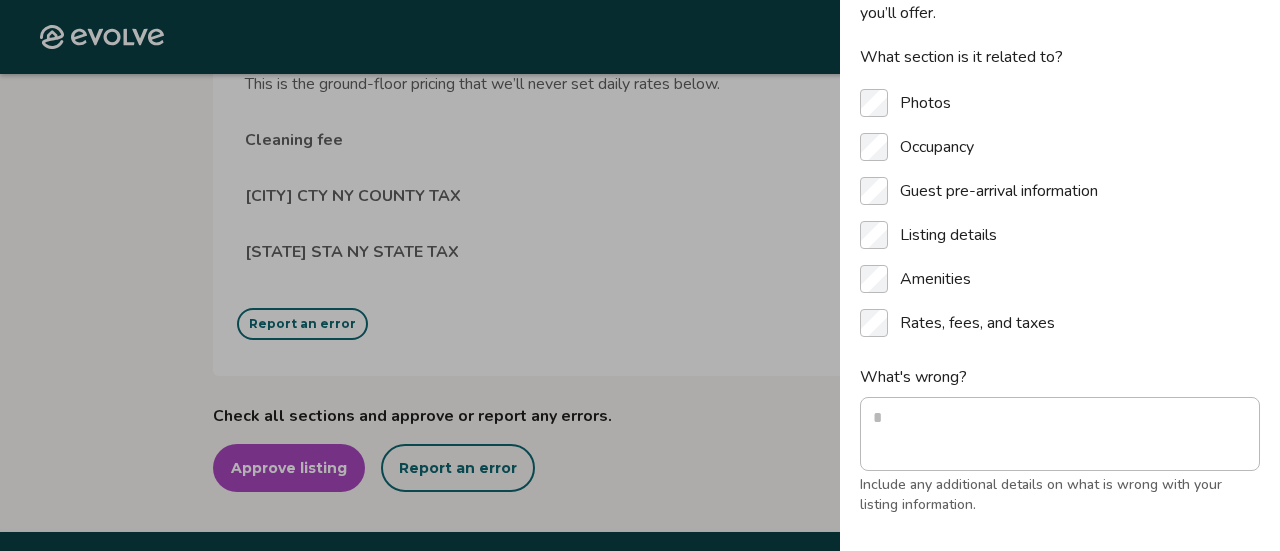 scroll, scrollTop: 140, scrollLeft: 0, axis: vertical 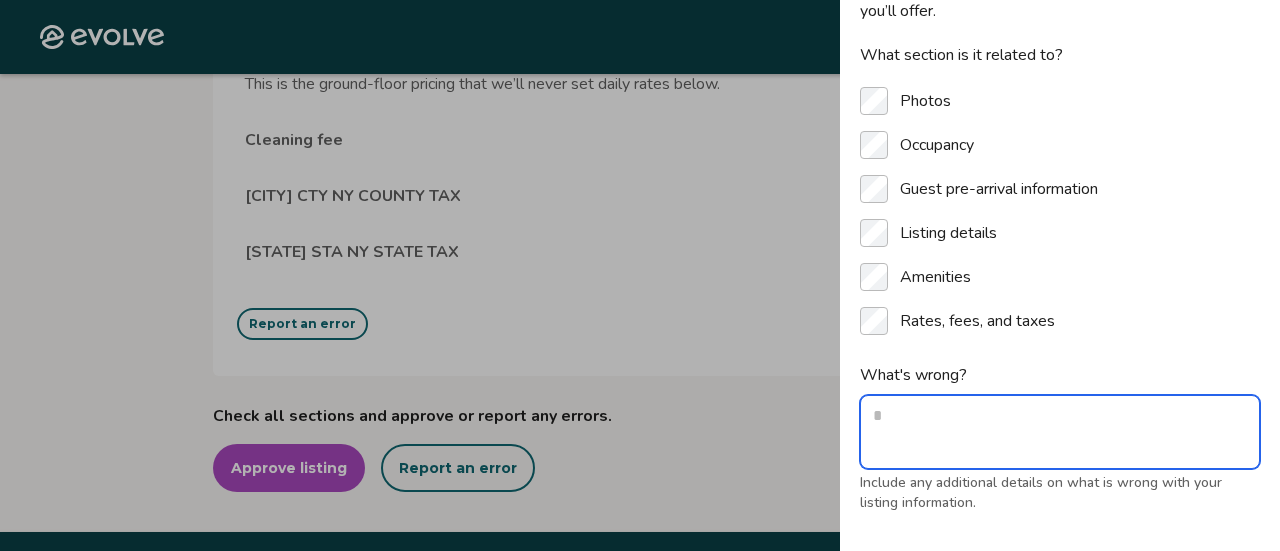 click on "What's wrong?" at bounding box center (1060, 432) 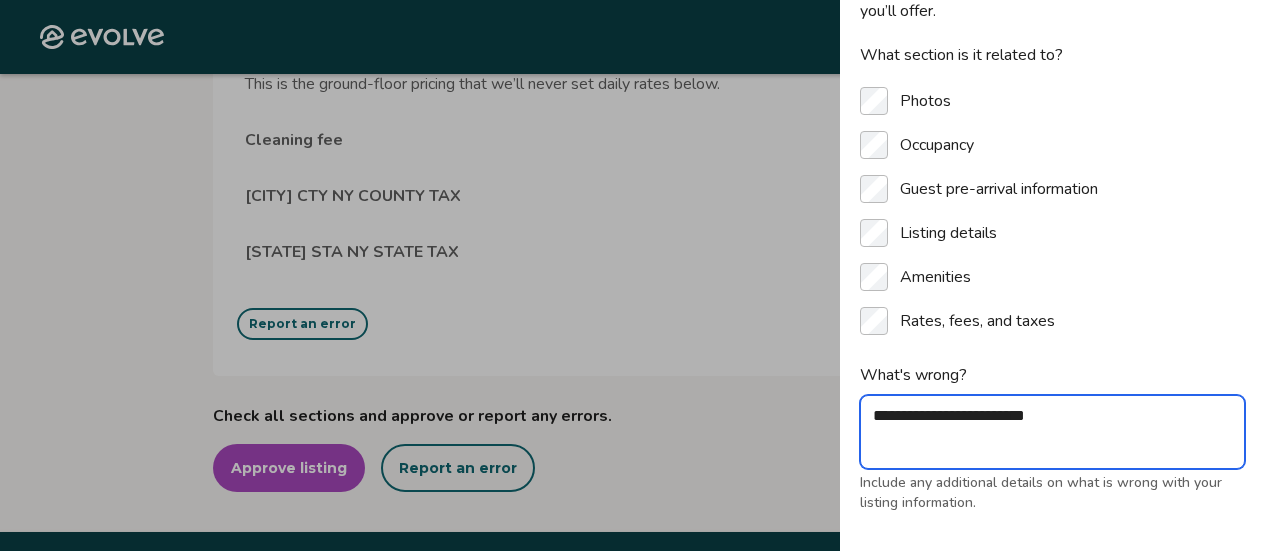 click on "**********" at bounding box center (1052, 432) 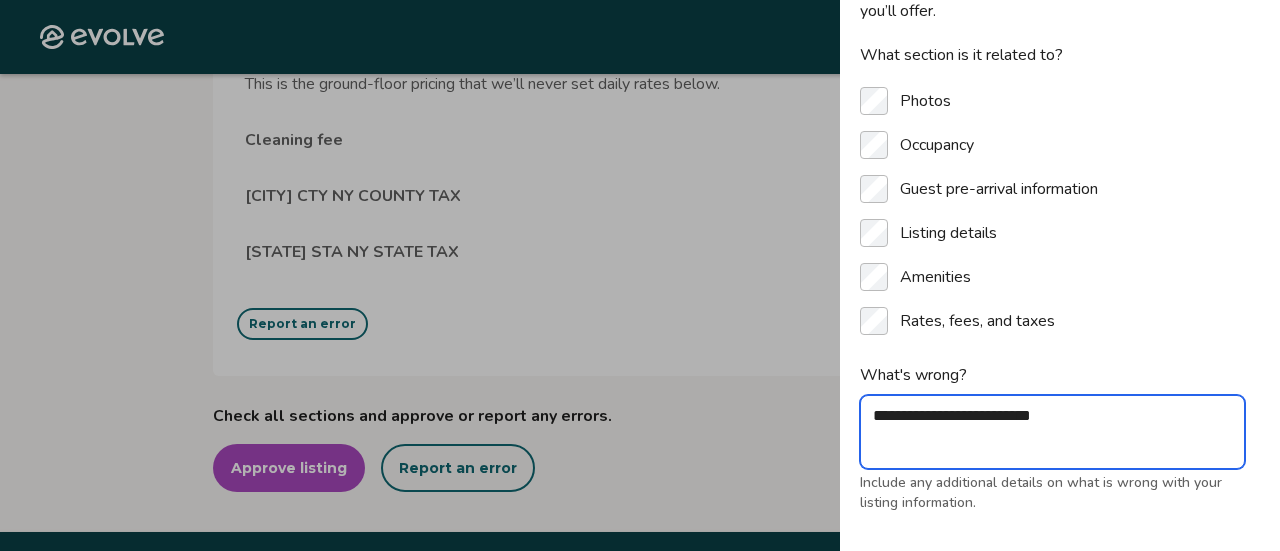 click on "**********" at bounding box center [1052, 432] 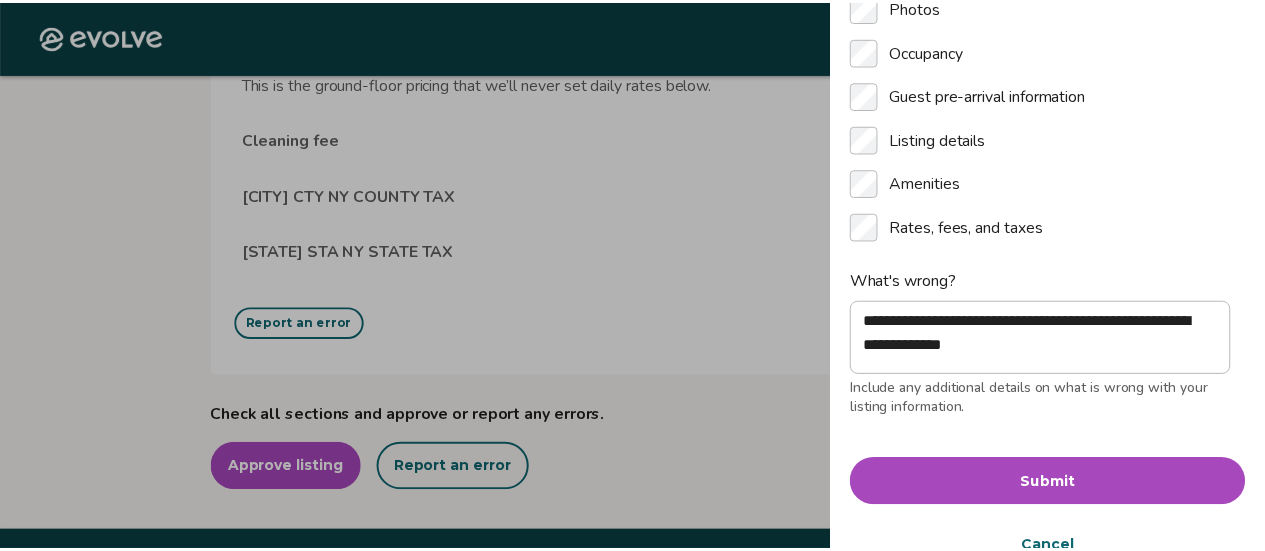 scroll, scrollTop: 246, scrollLeft: 0, axis: vertical 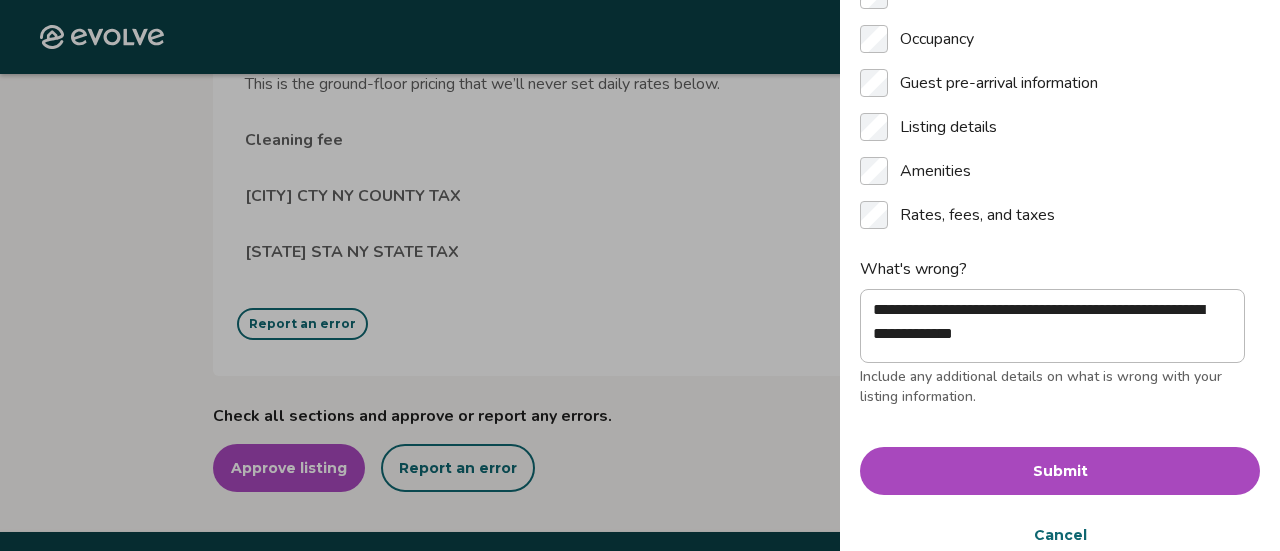 click on "Submit" at bounding box center [1060, 471] 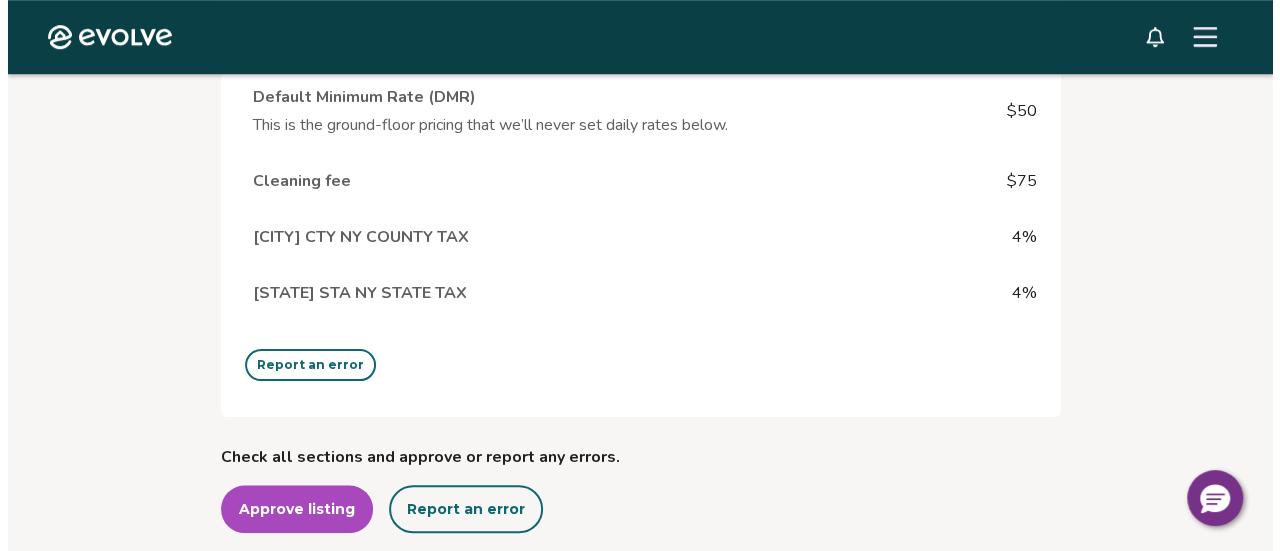 scroll, scrollTop: 8224, scrollLeft: 0, axis: vertical 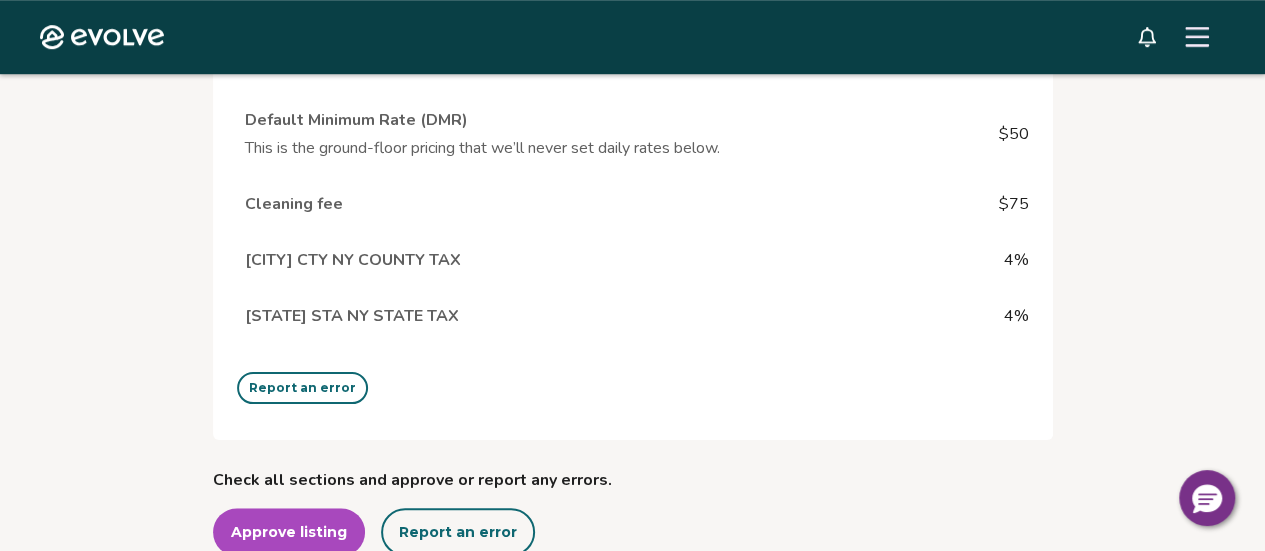 click on "Cleaning fee $75" at bounding box center (633, 204) 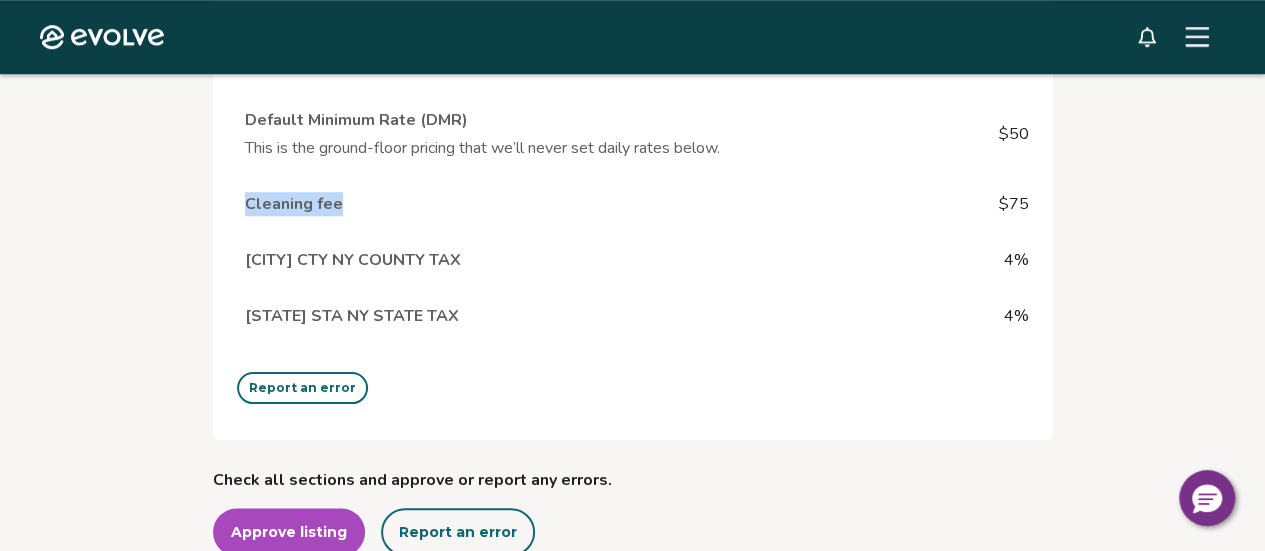 drag, startPoint x: 341, startPoint y: 297, endPoint x: 247, endPoint y: 305, distance: 94.33981 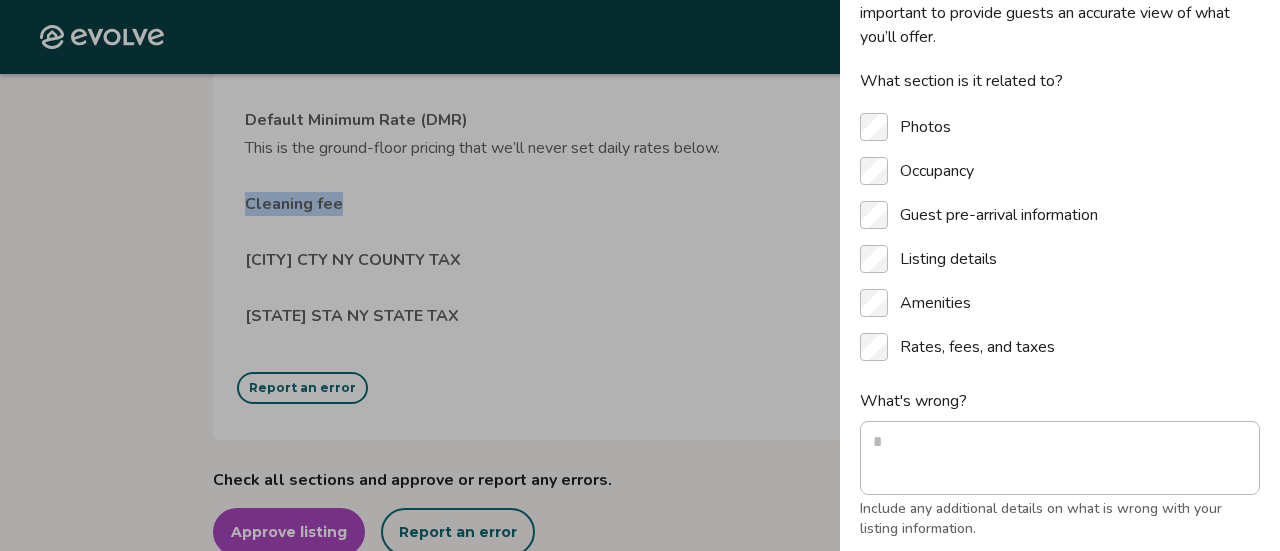 scroll, scrollTop: 118, scrollLeft: 0, axis: vertical 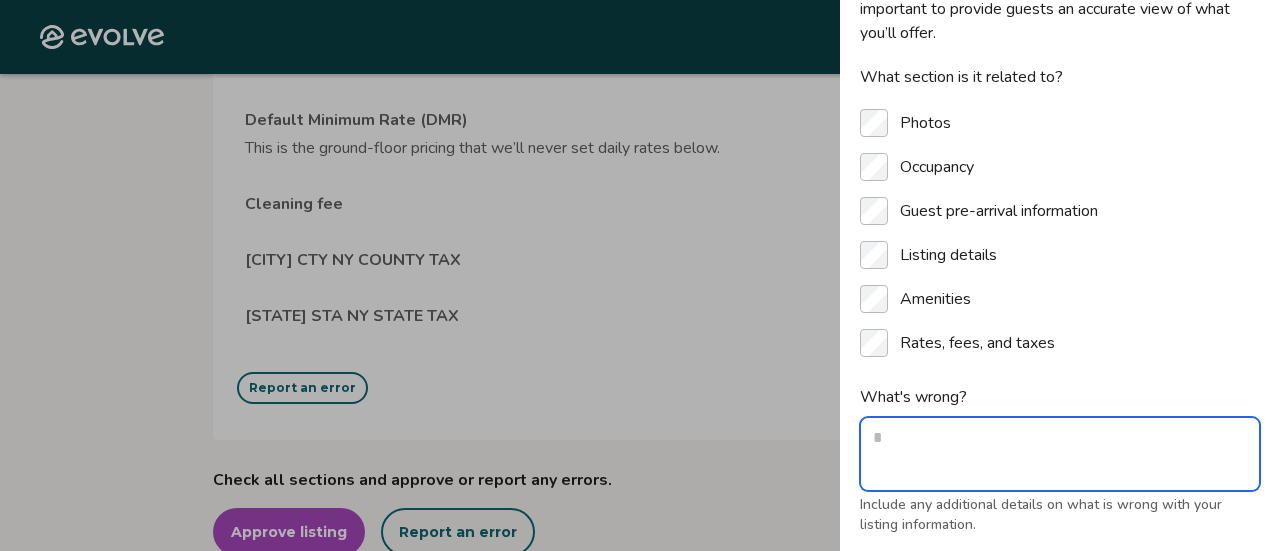 click on "What's wrong?" at bounding box center (1060, 454) 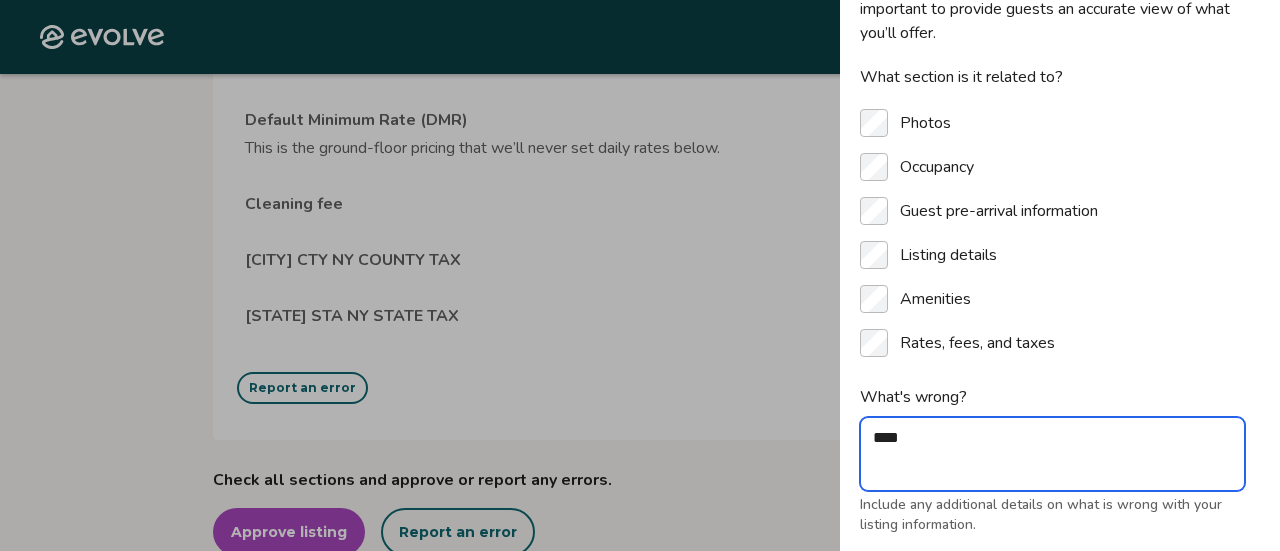 paste on "**********" 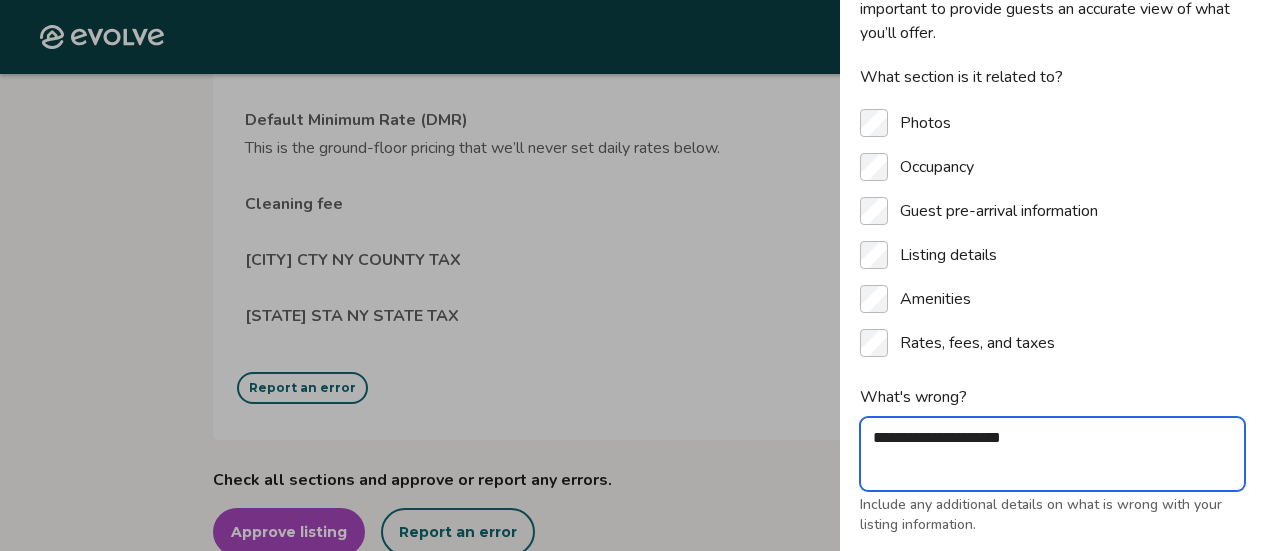 paste on "**********" 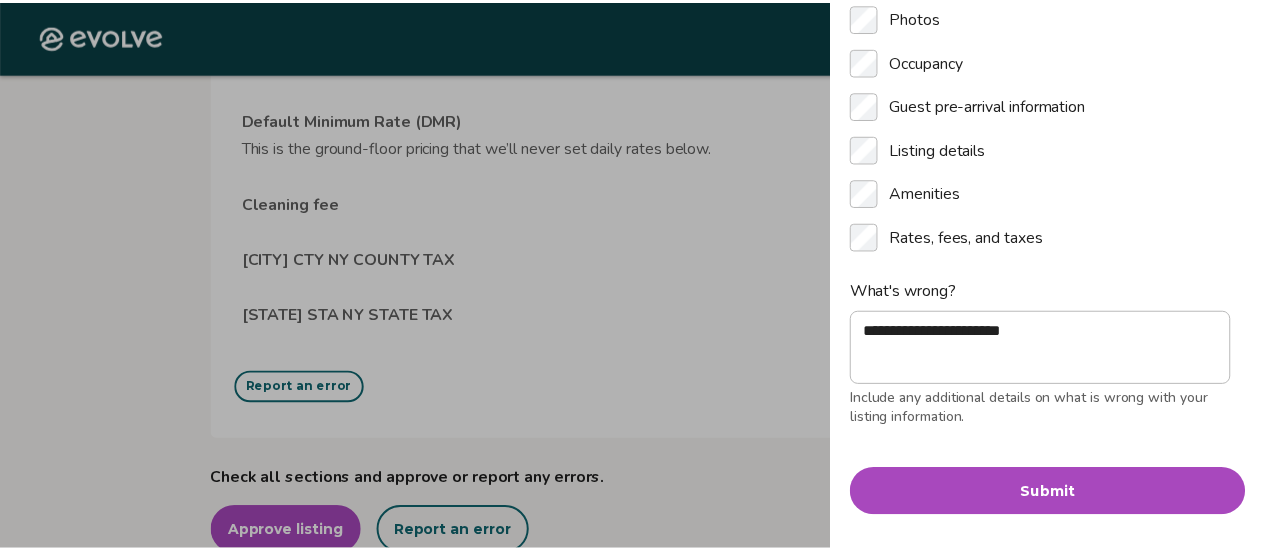 scroll, scrollTop: 273, scrollLeft: 0, axis: vertical 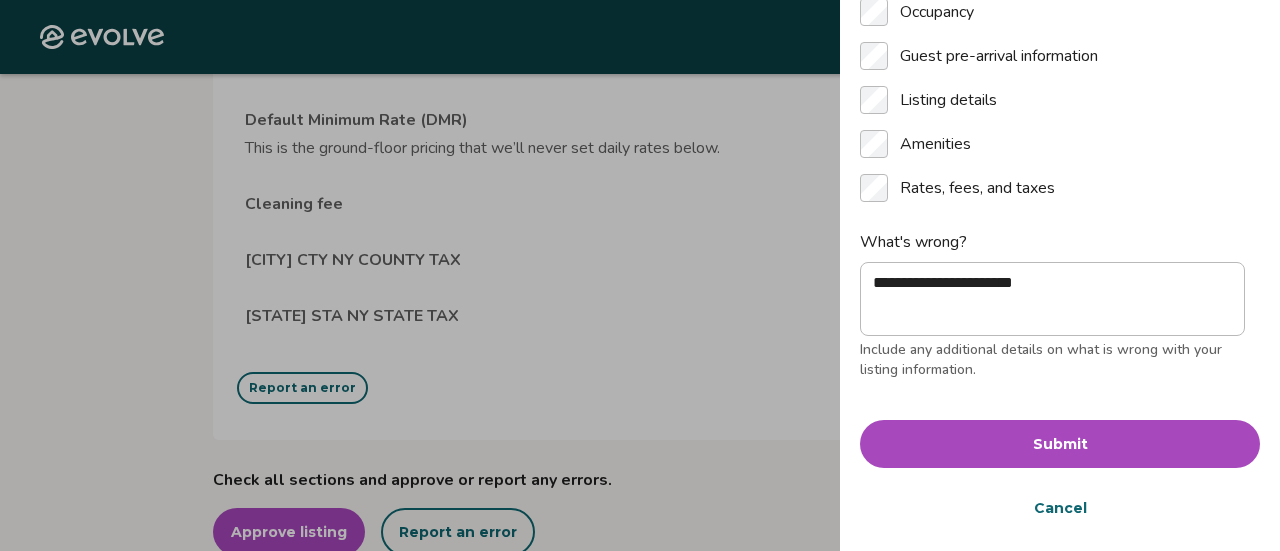 click on "Submit" at bounding box center [1060, 444] 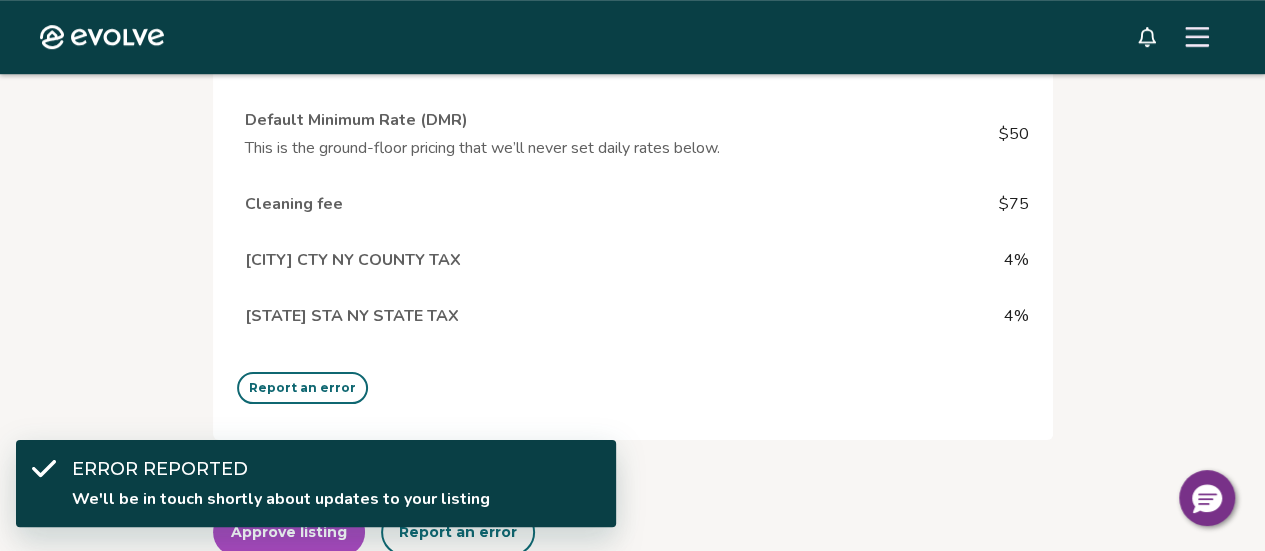 scroll, scrollTop: 8442, scrollLeft: 0, axis: vertical 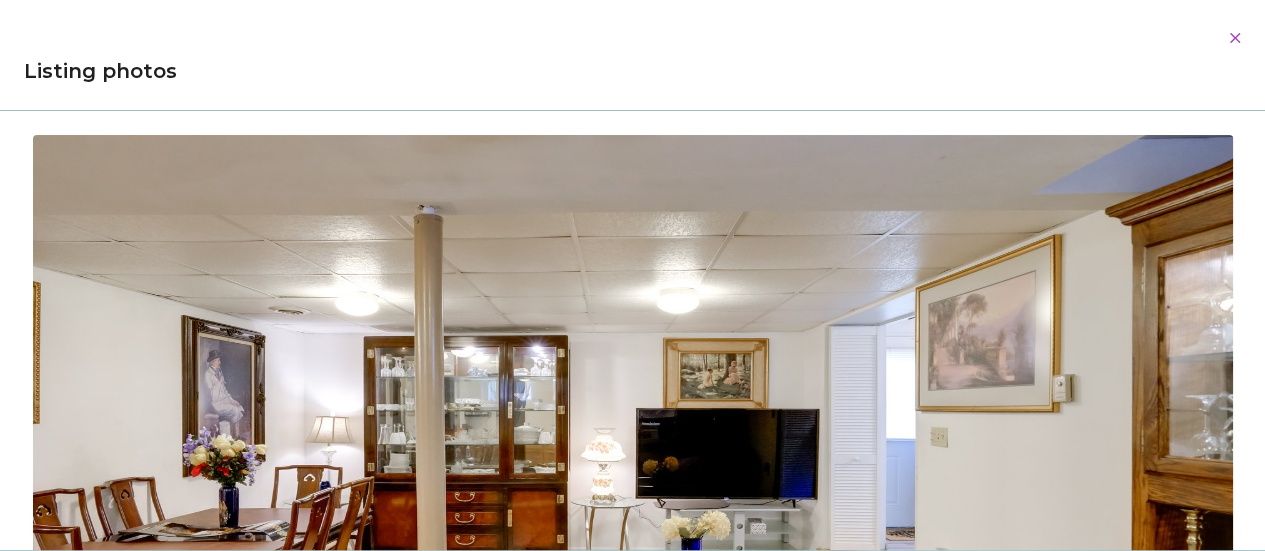 click on "Evolve Listings [NUMBER] [STREET] [CITY], [STATE], [POSTAL_CODE], [COUNTRY] Review your listing Take a moment to double-check the information for accuracy. As soon as you confirm everything looks good, we'll start the process of publishing it across all our booking platforms. Check all sections and approve or report any errors. Approve listing Report an error Photos View all photos Report an error Occupancy Bedrooms 1 Bathrooms 1 Maximum occupancy 4 Report an error Guest pre-arrival information This information will be sent to the guest to prepare for arrival. Access instructions, guest contact information and parking details are especially important to verify. Property address [NUMBER] [STREET], [CITY], [STATE], [POSTAL_CODE], [COUNTRY] Guest contact [FIRST], ([PHONE]), [EMAIL])- Calls and texts are preferred Please contact your guest contact(s) with any questions or concerns you may have before or during your stay Check-in instructions Check in after 3:00 PM Check-out instructions House rules Sun" at bounding box center [625, 3956] 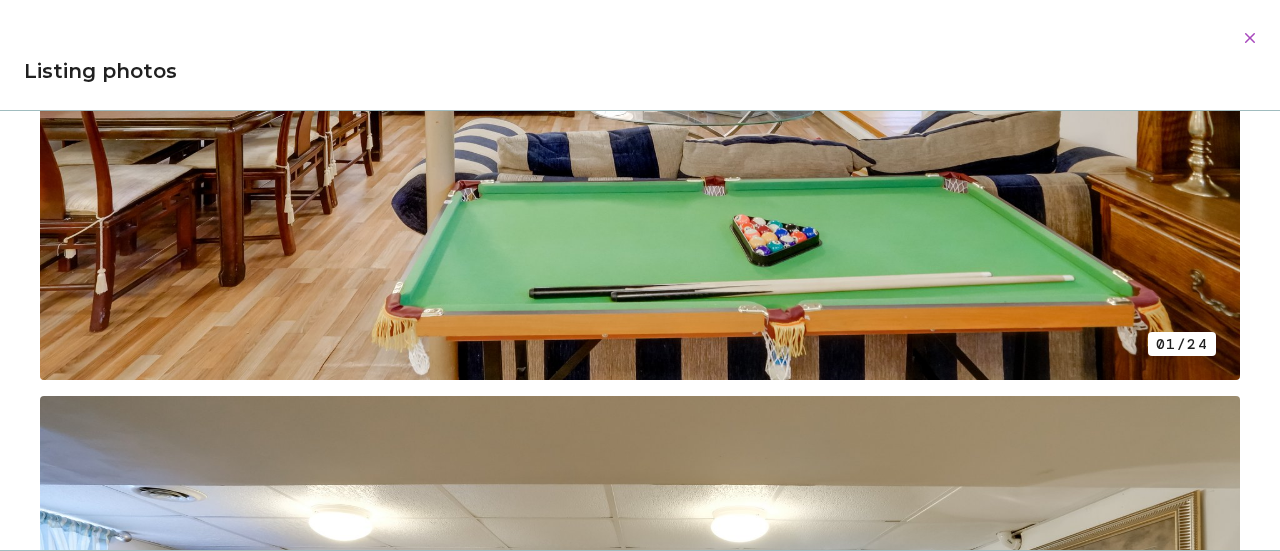 scroll, scrollTop: 573, scrollLeft: 0, axis: vertical 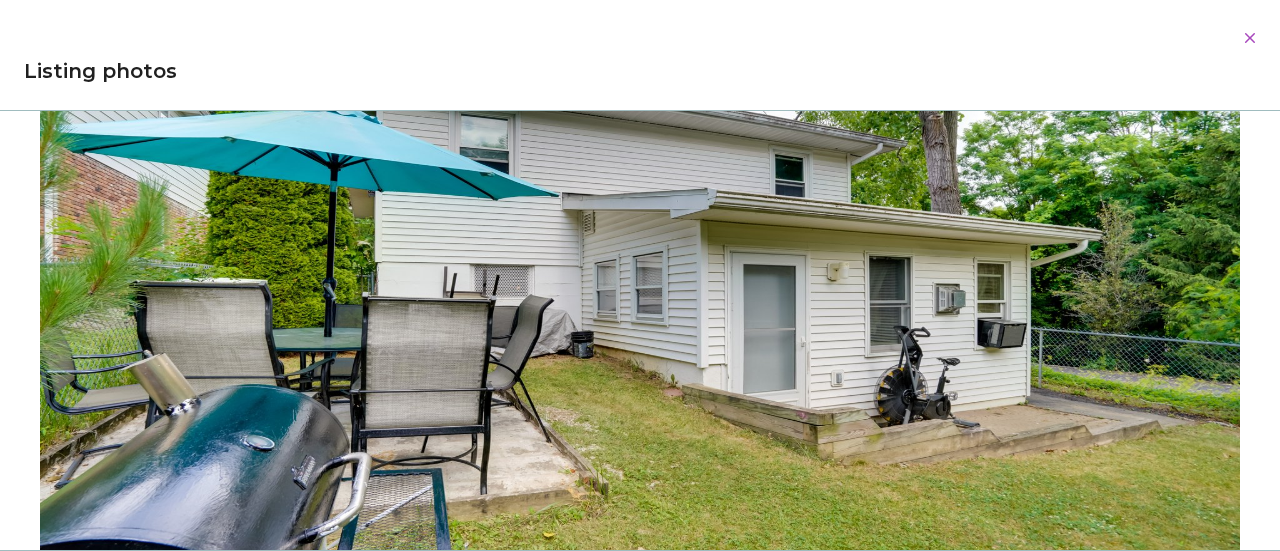 click at bounding box center (640, 311) 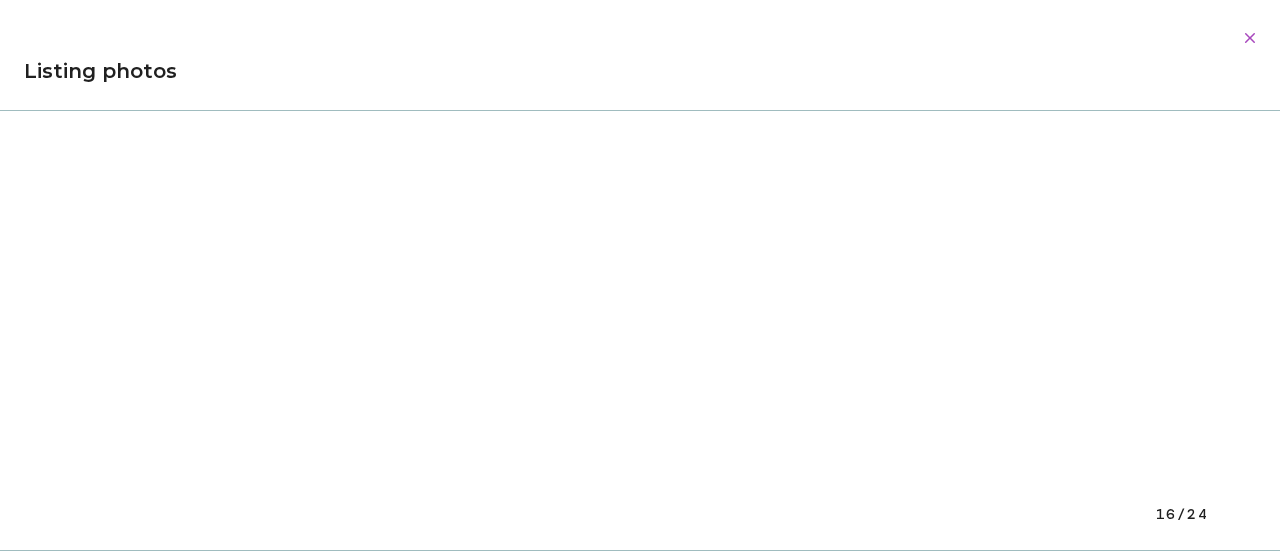 scroll, scrollTop: 11000, scrollLeft: 0, axis: vertical 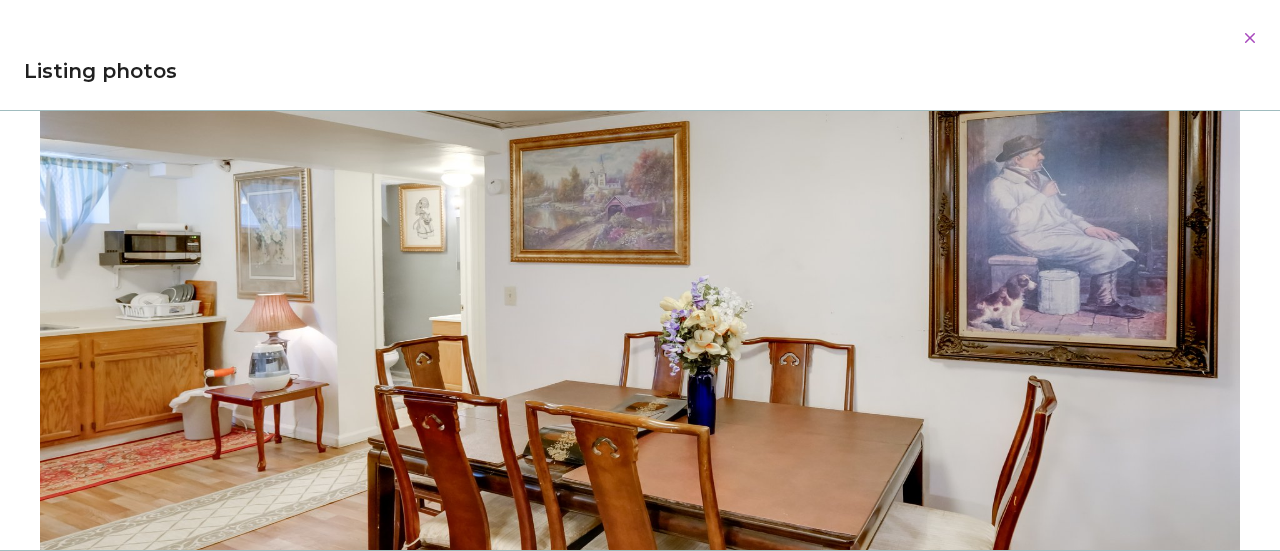 click 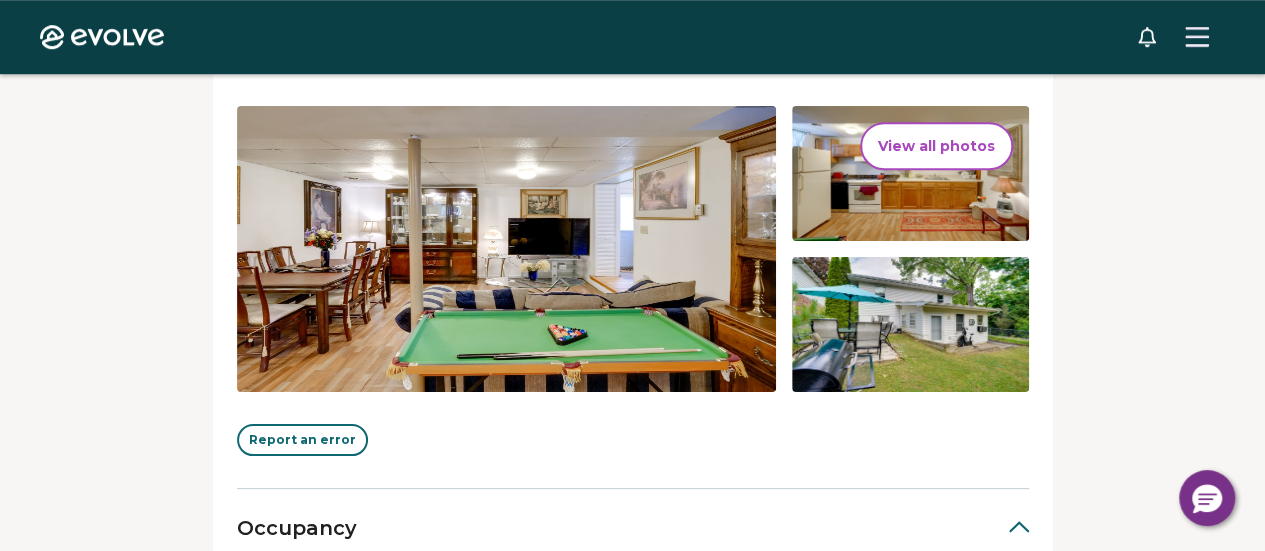 click on "Report an error" at bounding box center [302, 440] 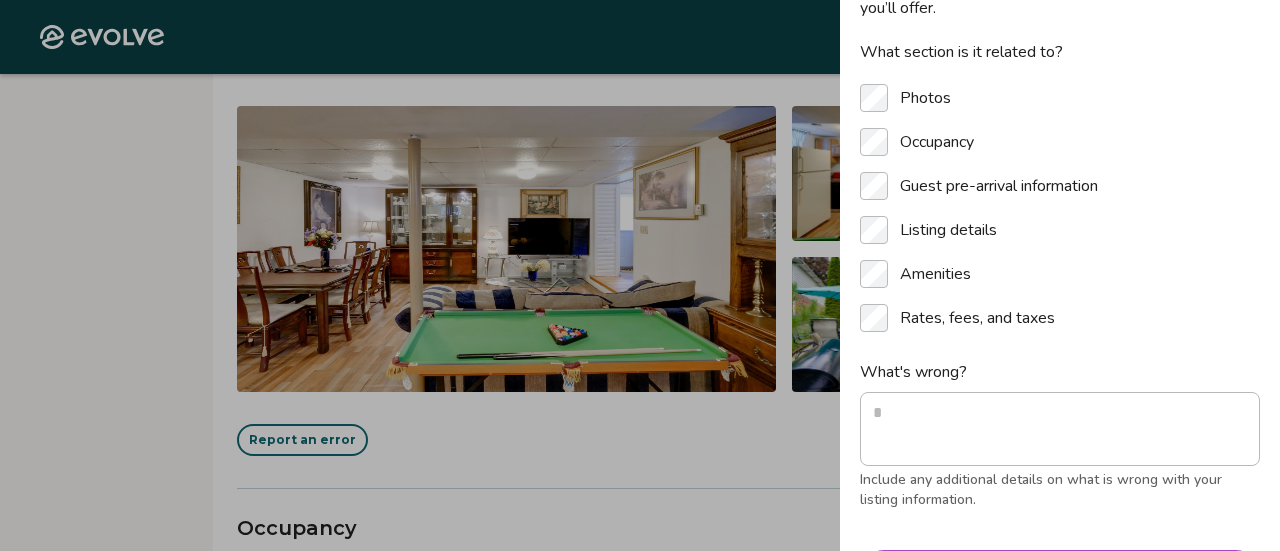 scroll, scrollTop: 144, scrollLeft: 0, axis: vertical 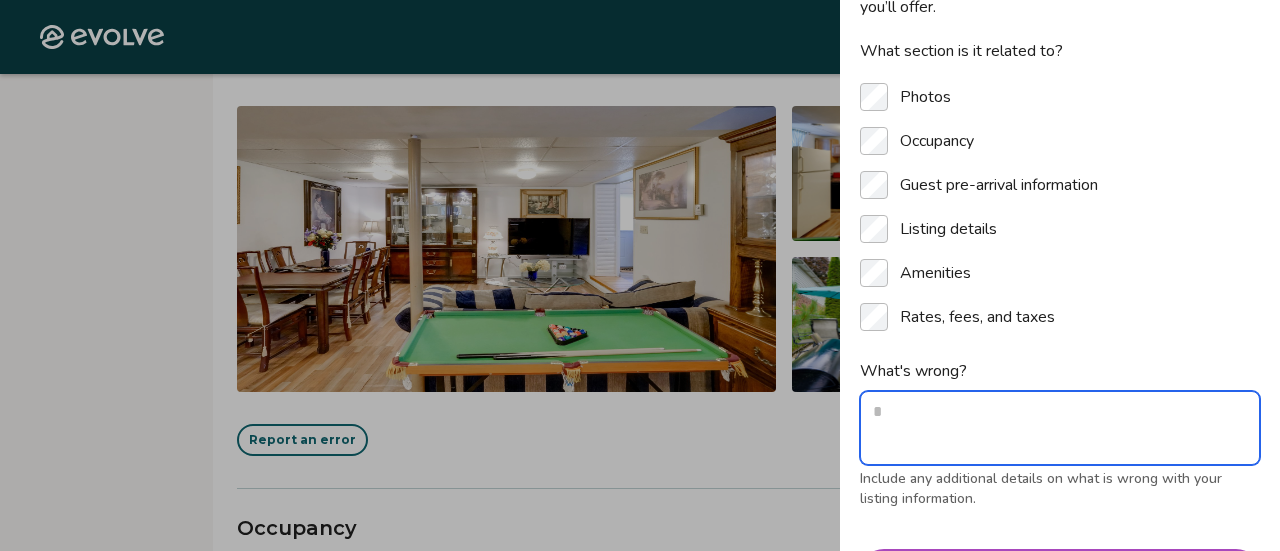 click on "What's wrong?" at bounding box center [1060, 428] 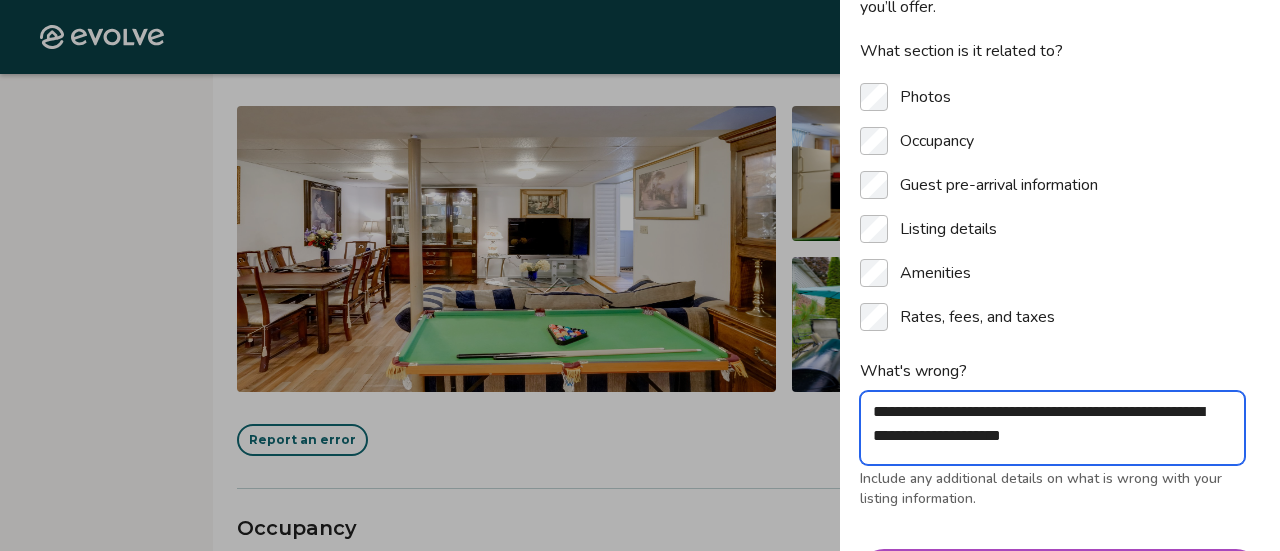 click on "**********" at bounding box center (1052, 428) 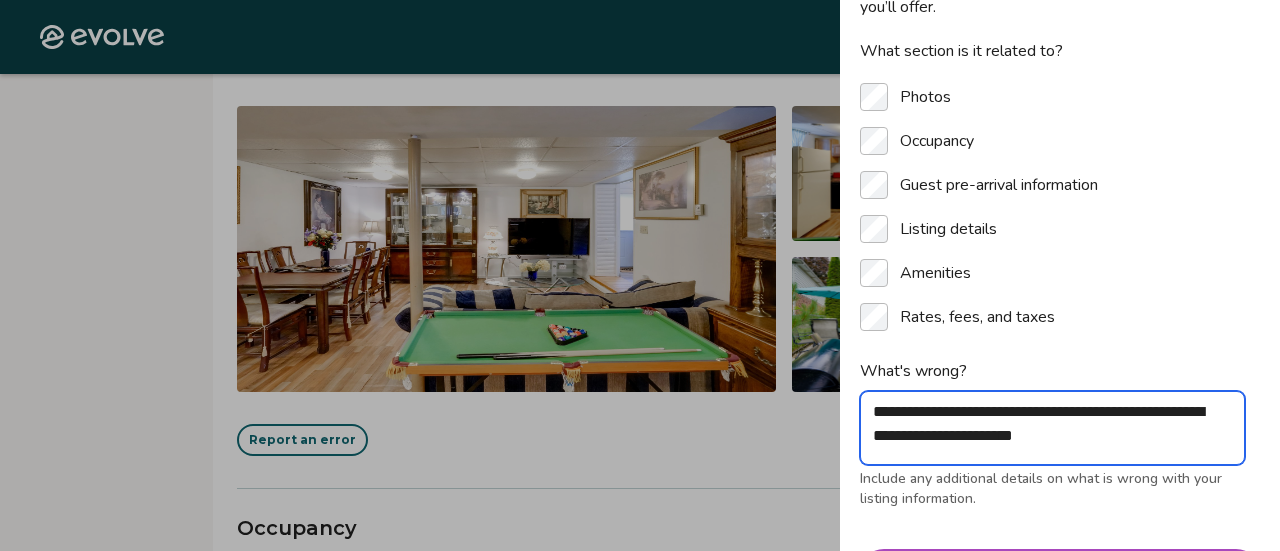 click on "**********" at bounding box center (1052, 428) 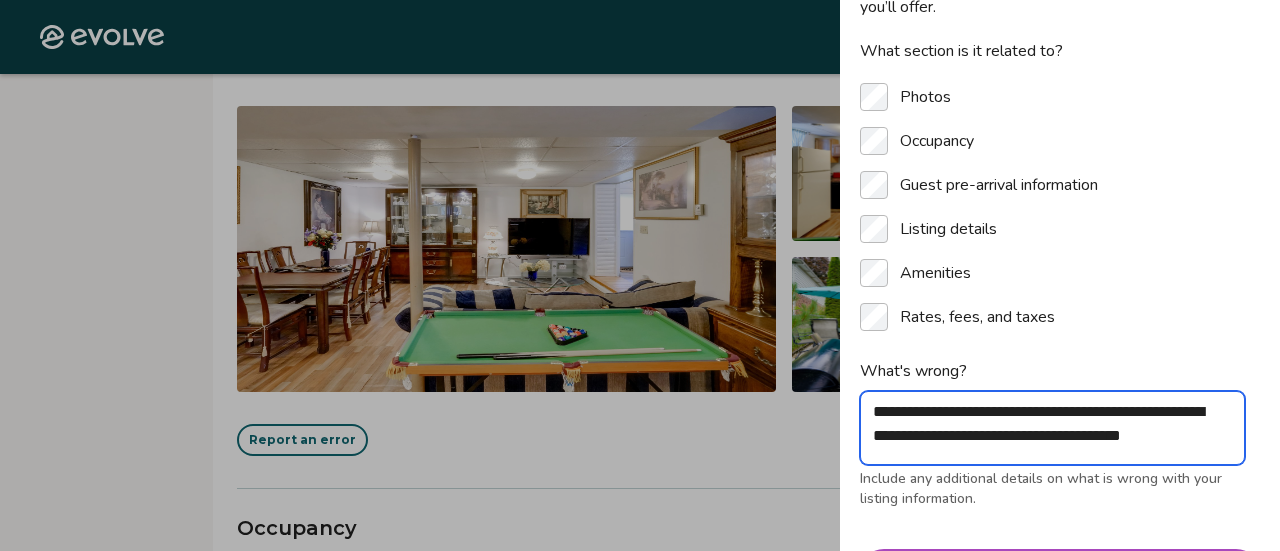 scroll, scrollTop: 6, scrollLeft: 0, axis: vertical 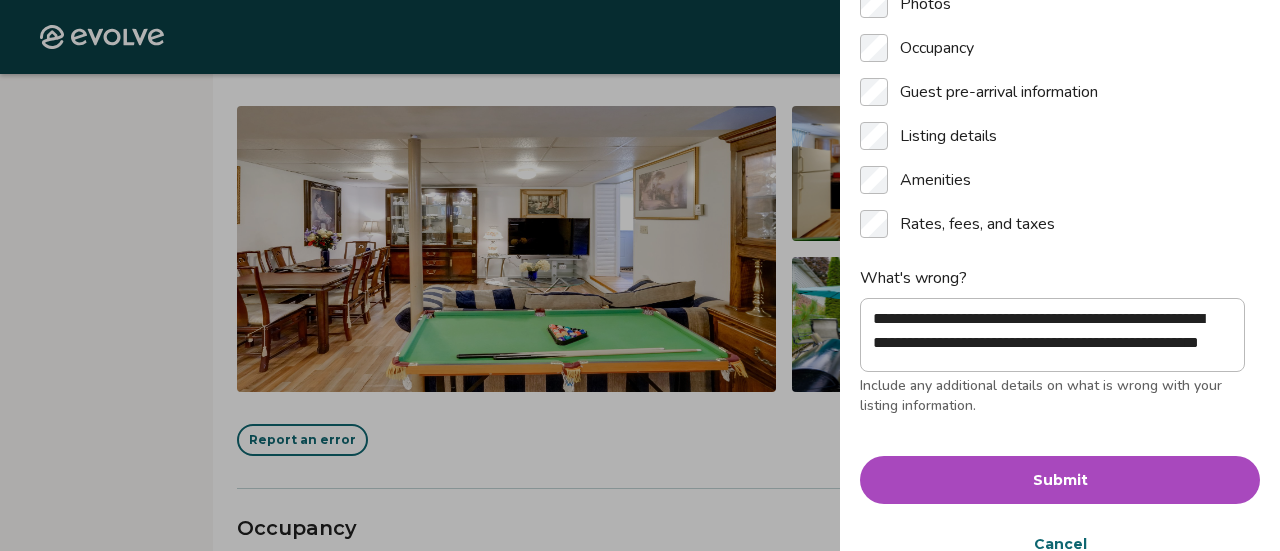 click on "Submit" at bounding box center [1060, 480] 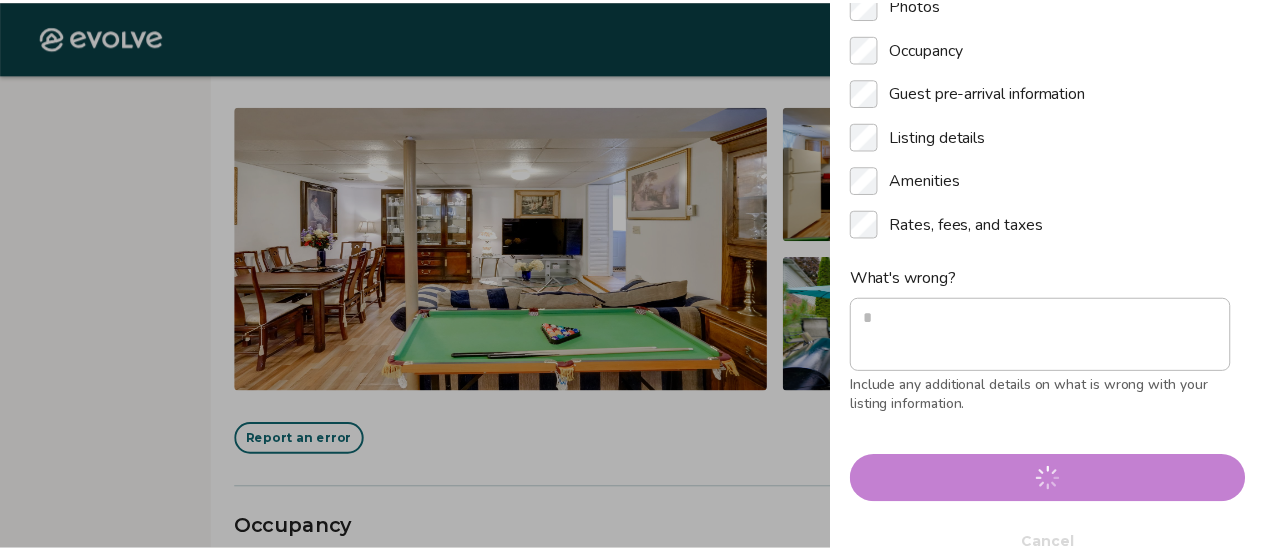 scroll, scrollTop: 0, scrollLeft: 0, axis: both 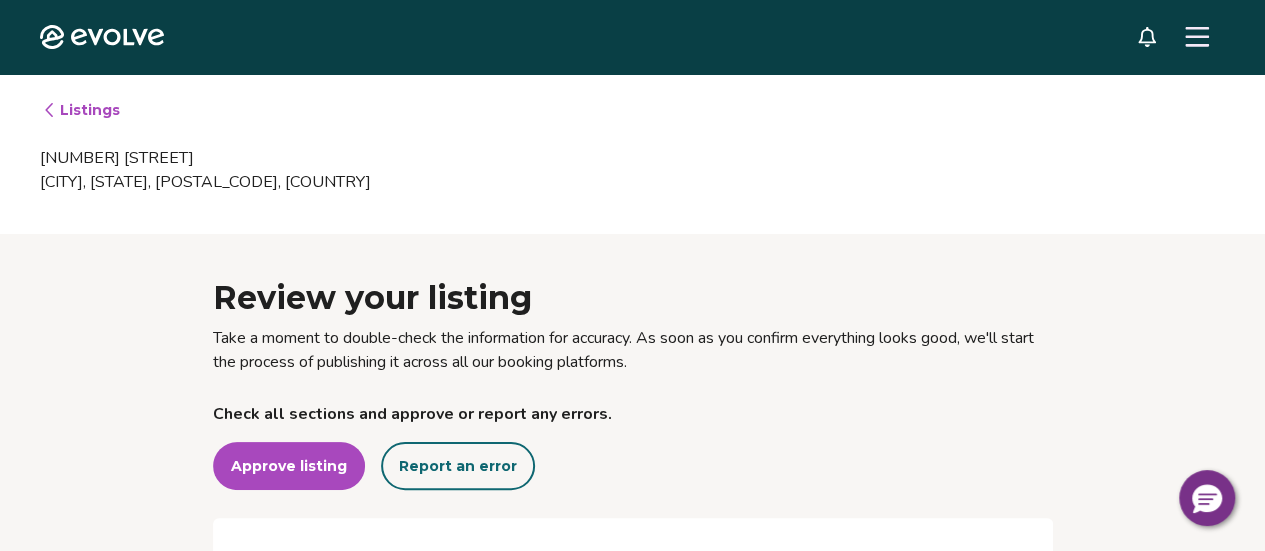 click on "Report an error" at bounding box center (458, 466) 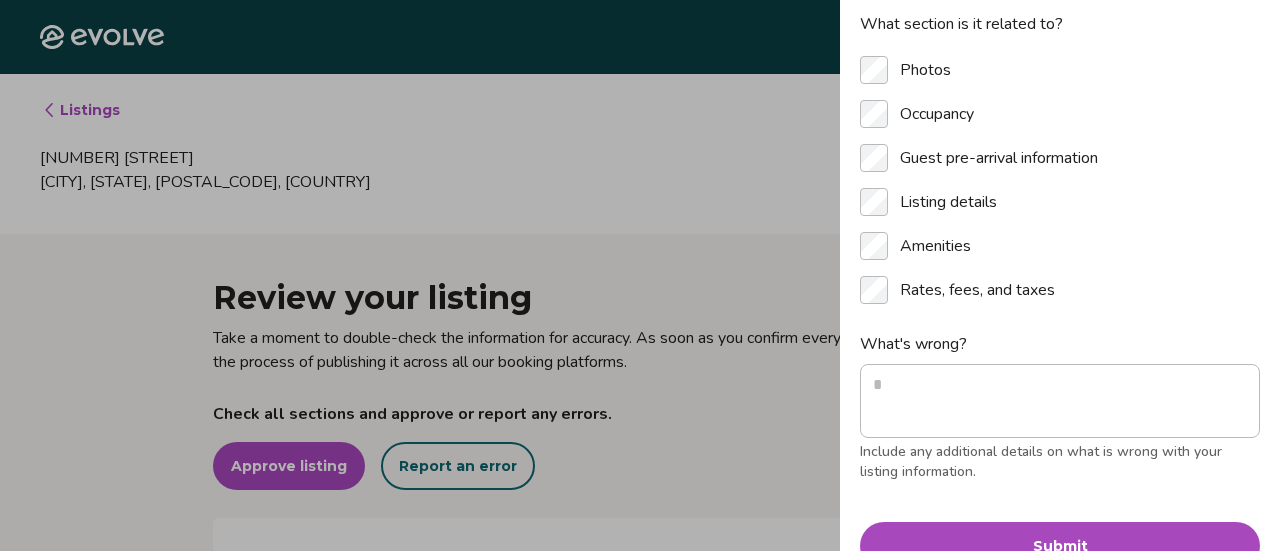 scroll, scrollTop: 180, scrollLeft: 0, axis: vertical 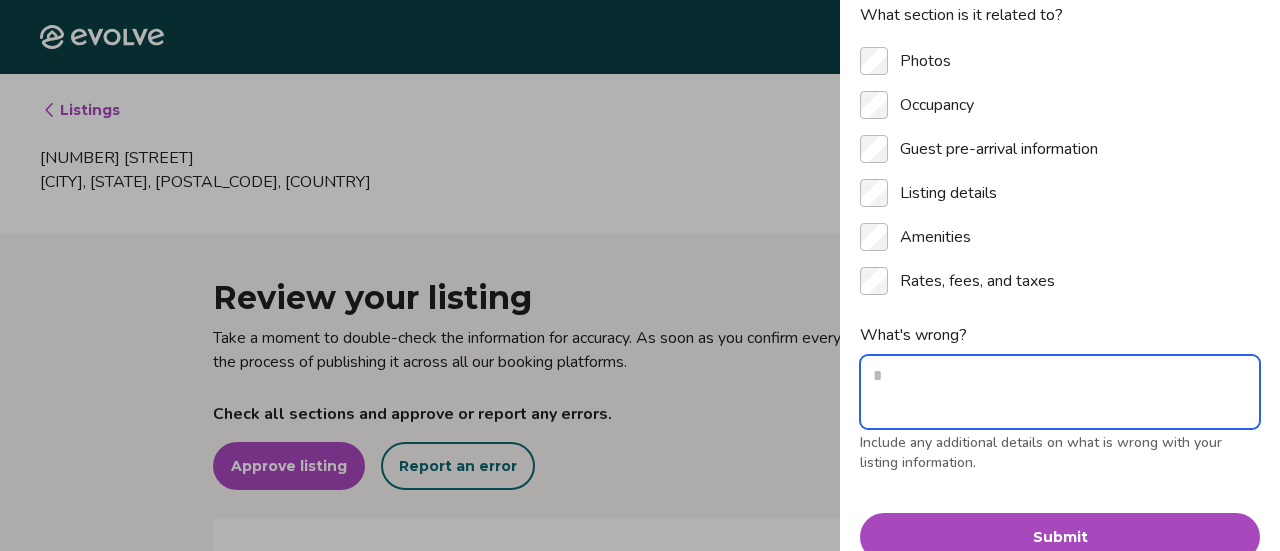 click on "What's wrong?" at bounding box center (1060, 392) 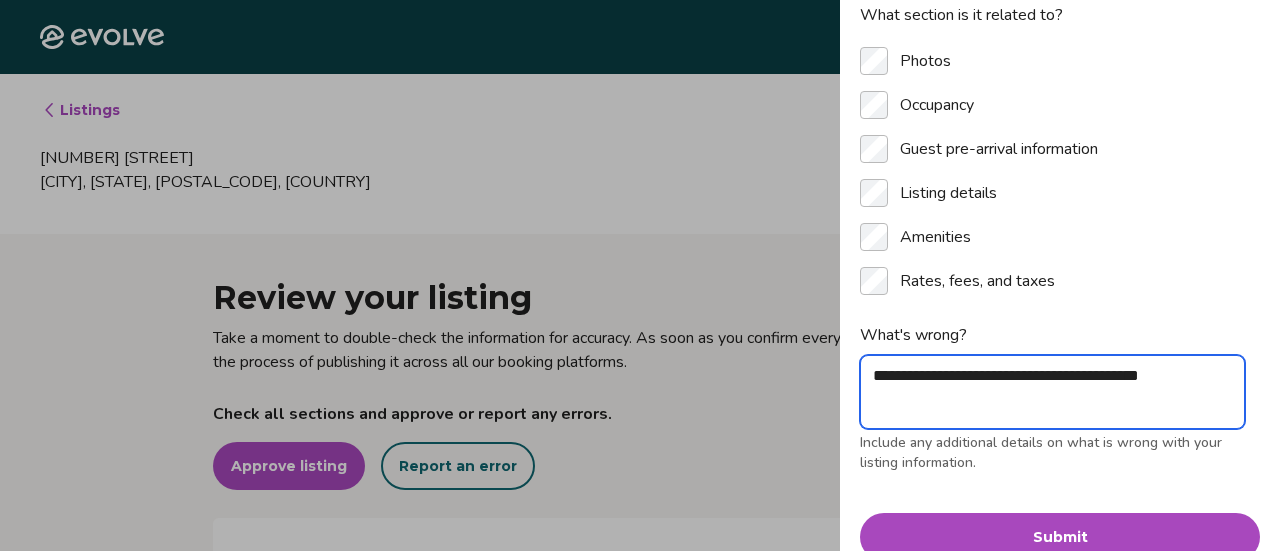 click on "**********" at bounding box center [1052, 392] 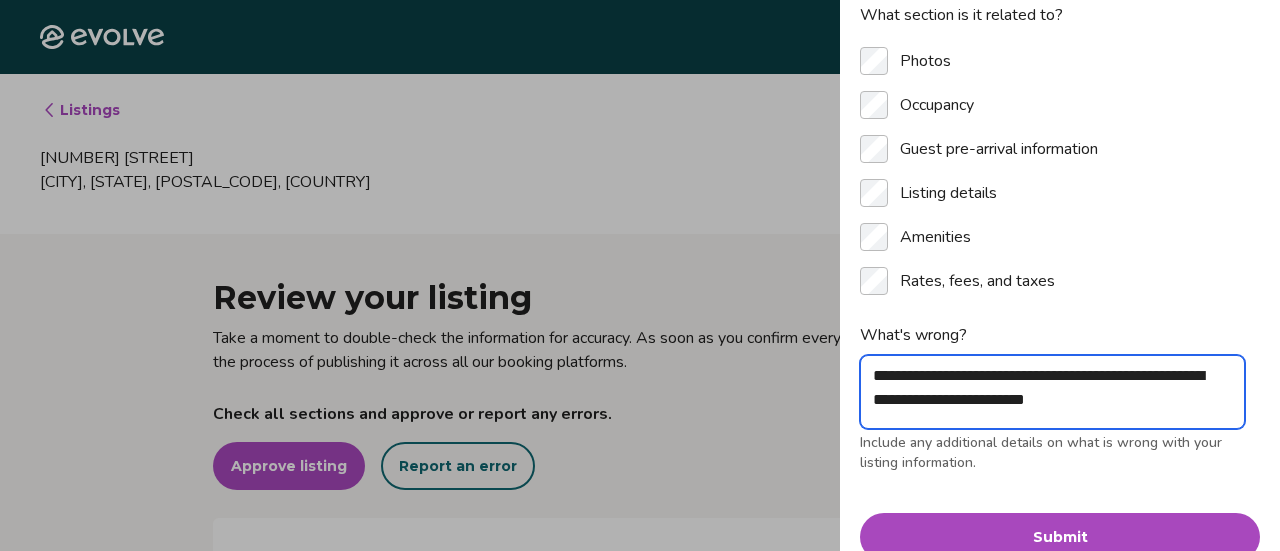 scroll, scrollTop: 6, scrollLeft: 0, axis: vertical 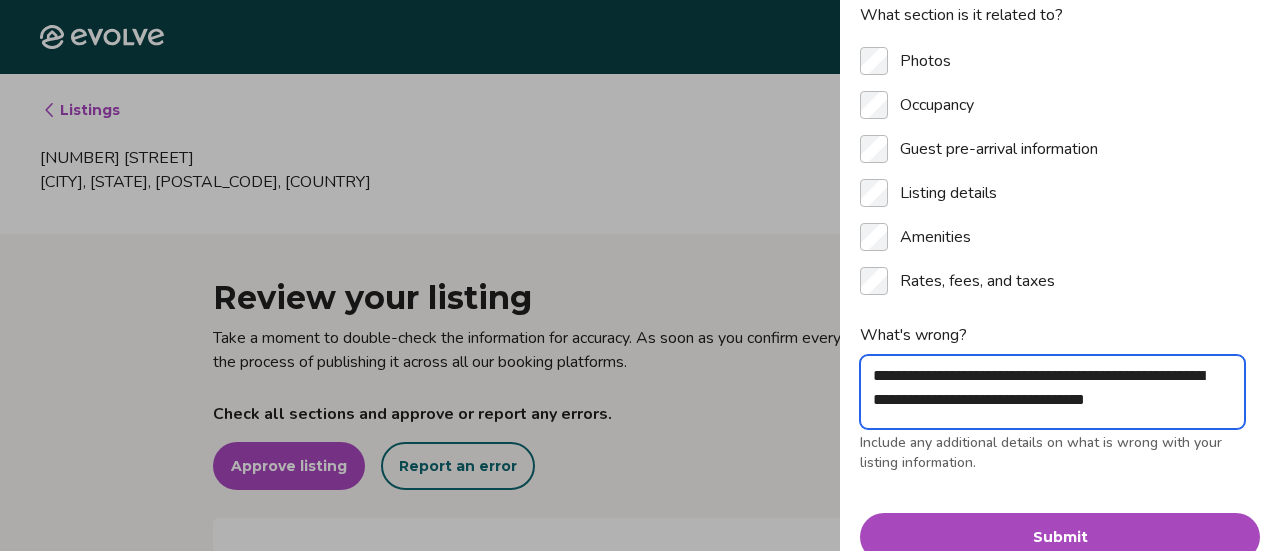 click on "**********" at bounding box center [1052, 392] 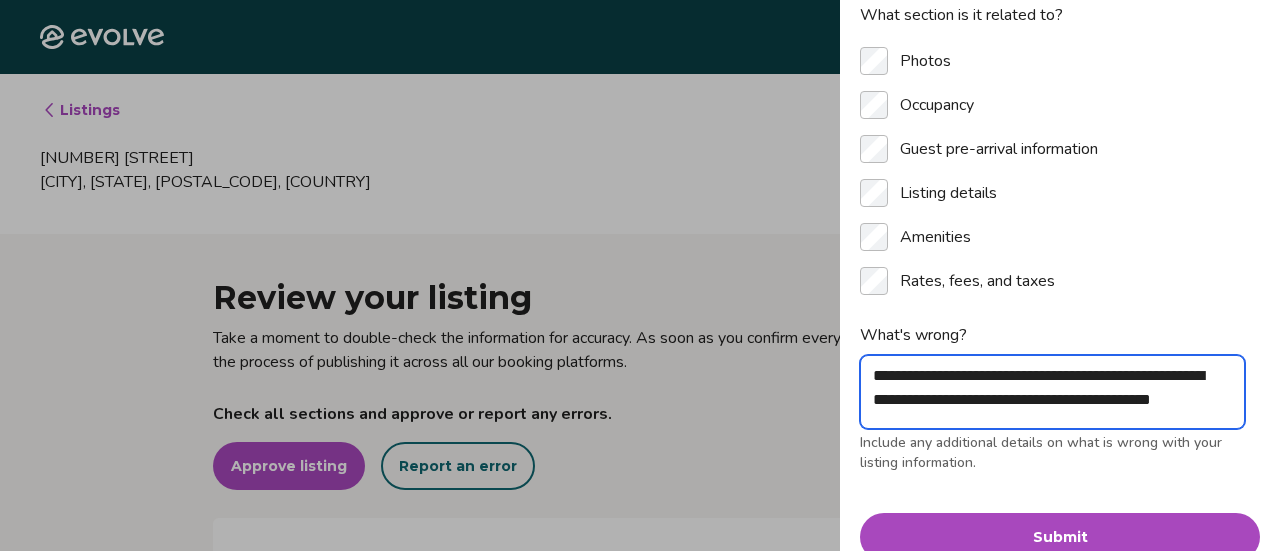 click on "**********" at bounding box center (1052, 392) 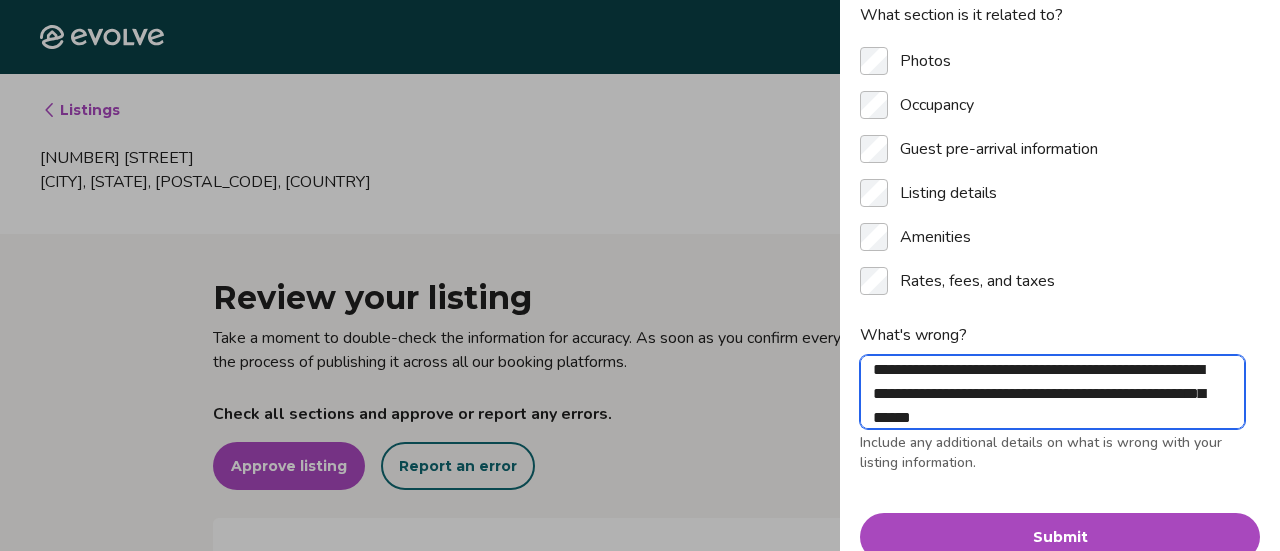 scroll, scrollTop: 30, scrollLeft: 0, axis: vertical 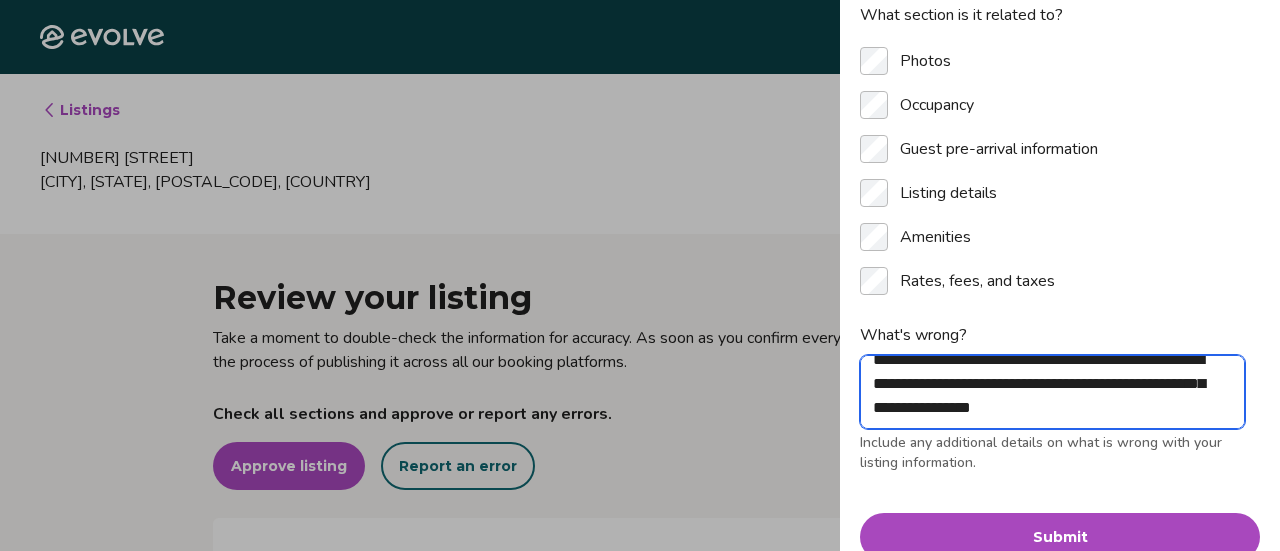 click on "**********" at bounding box center (1052, 392) 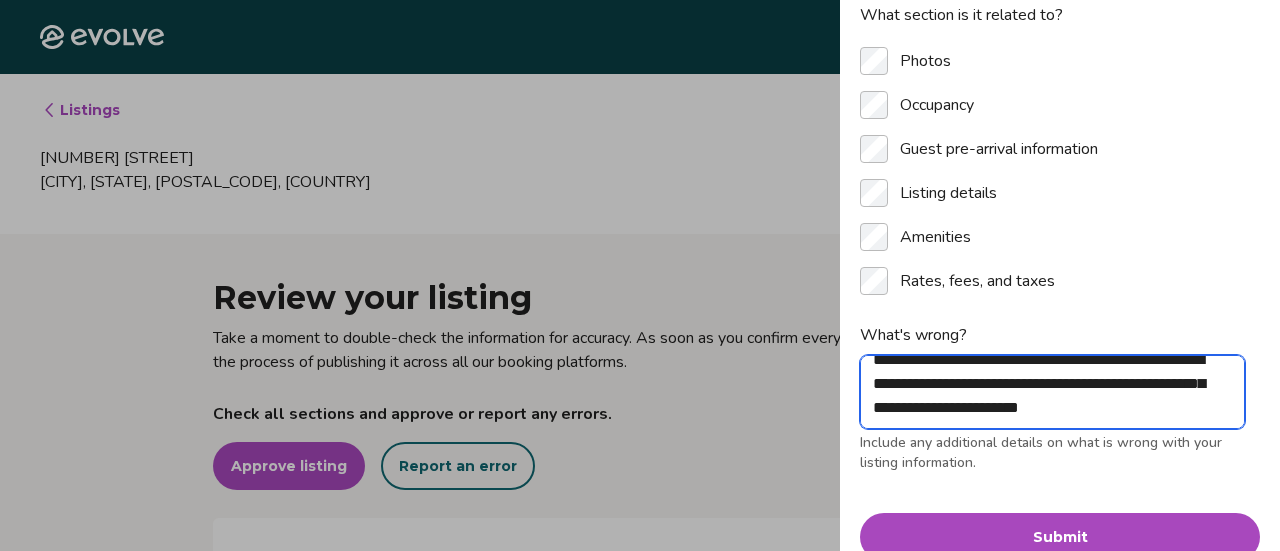 drag, startPoint x: 960, startPoint y: 407, endPoint x: 942, endPoint y: 405, distance: 18.110771 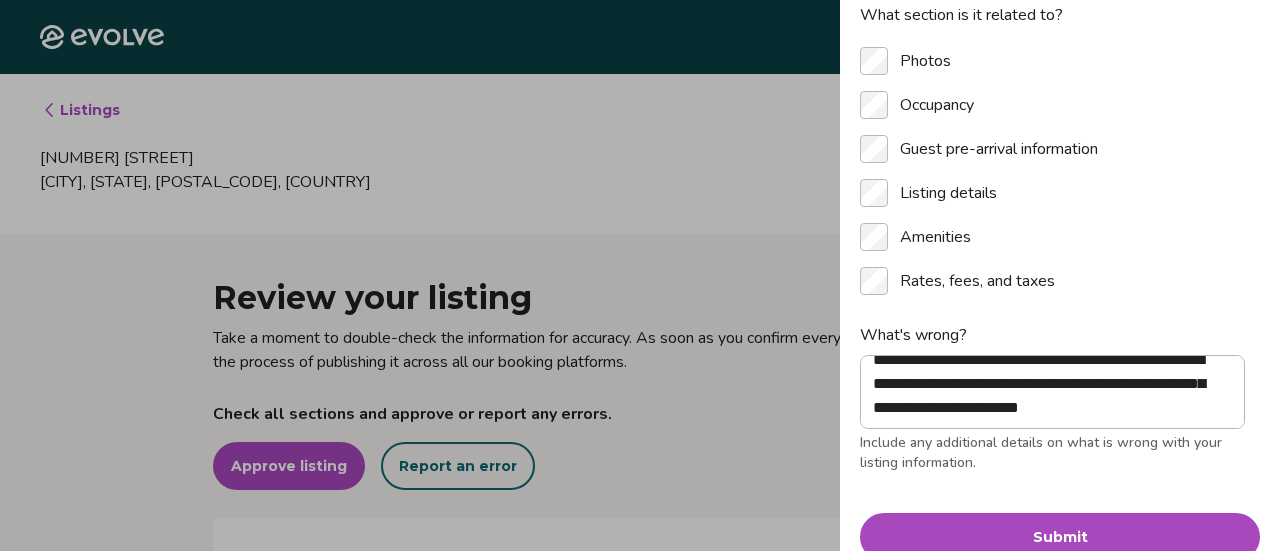 click on "Submit" at bounding box center (1060, 537) 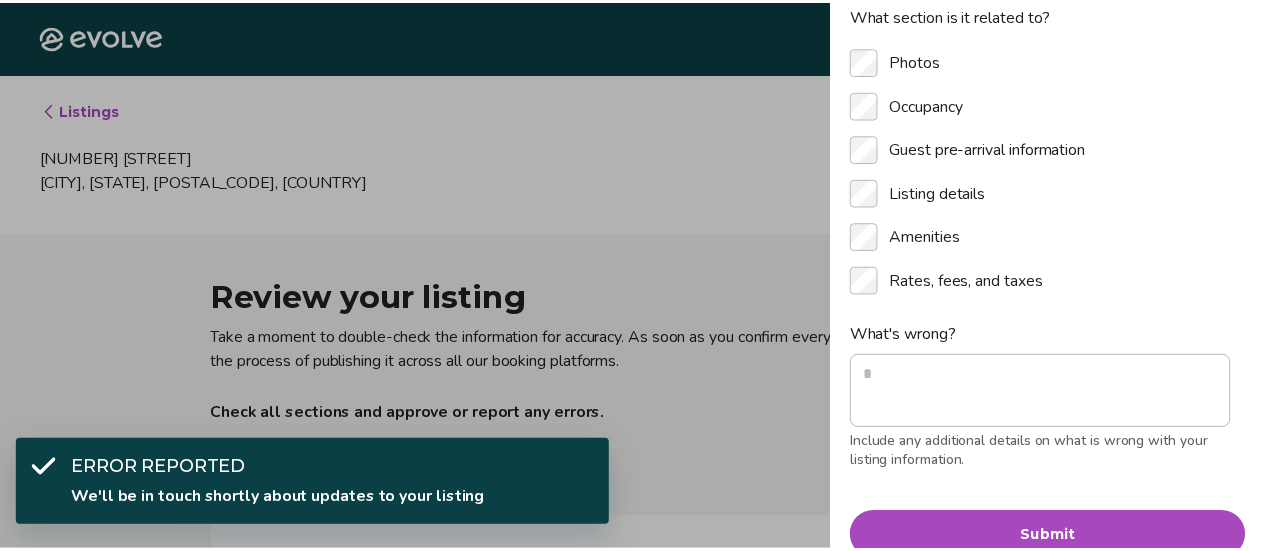 scroll, scrollTop: 0, scrollLeft: 0, axis: both 